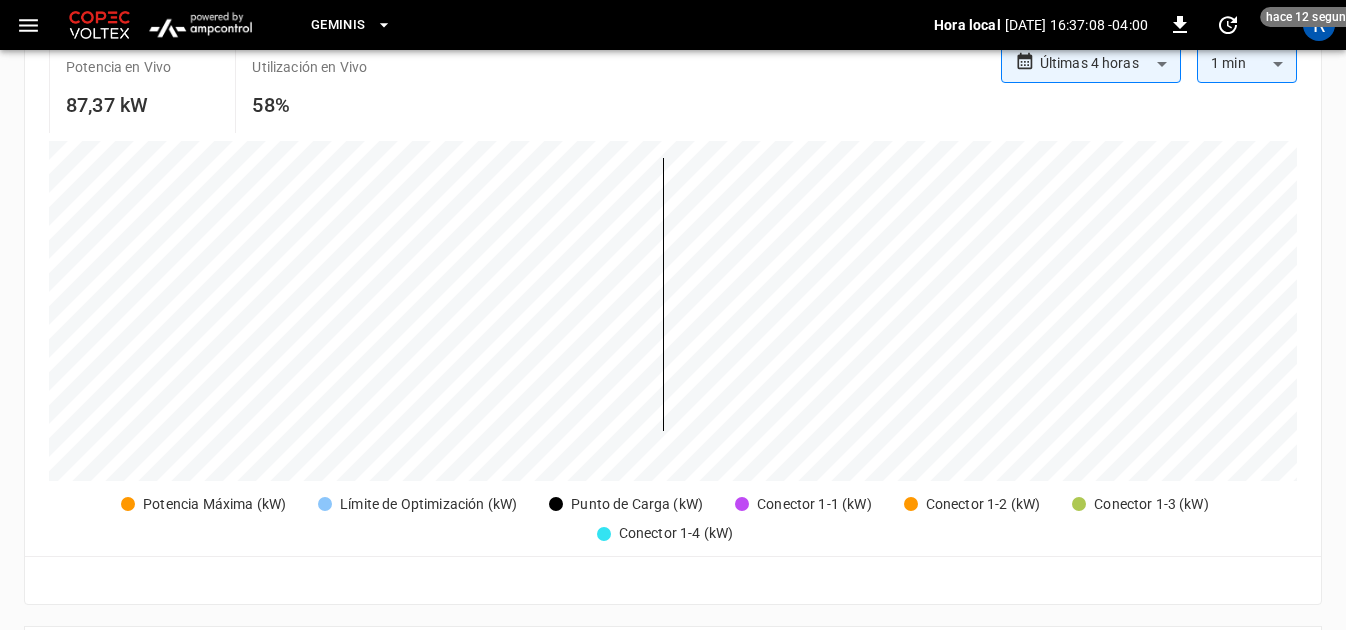 scroll, scrollTop: 0, scrollLeft: 0, axis: both 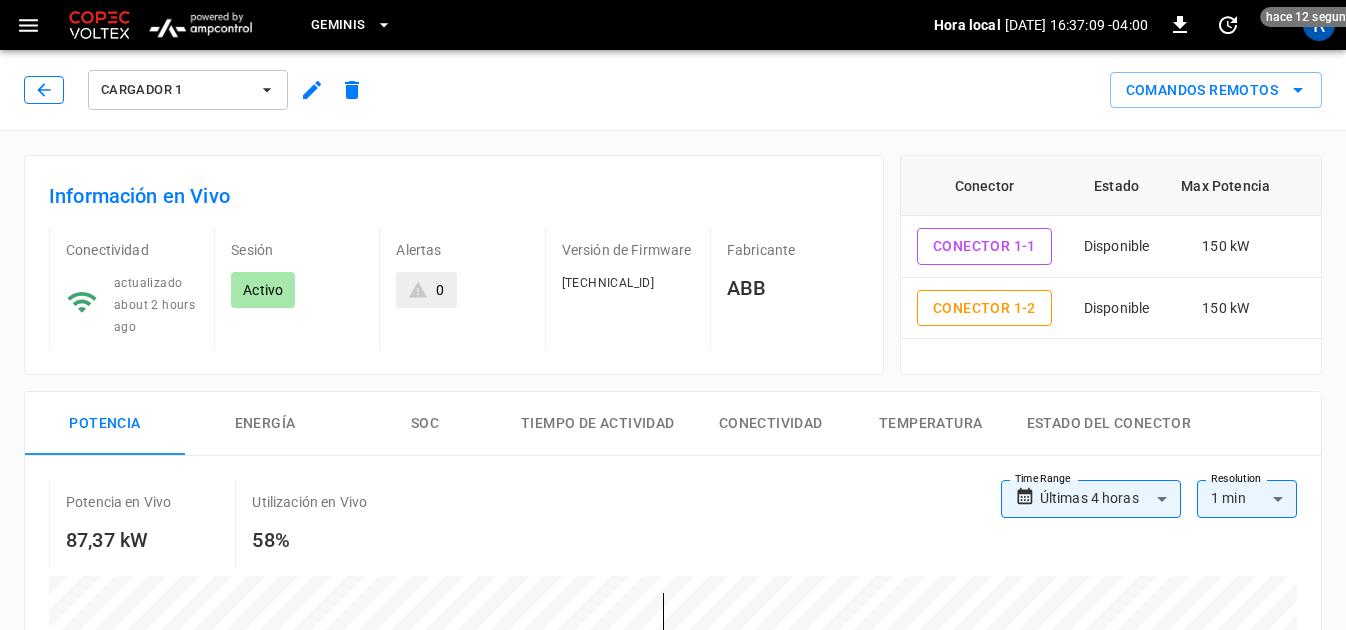 click 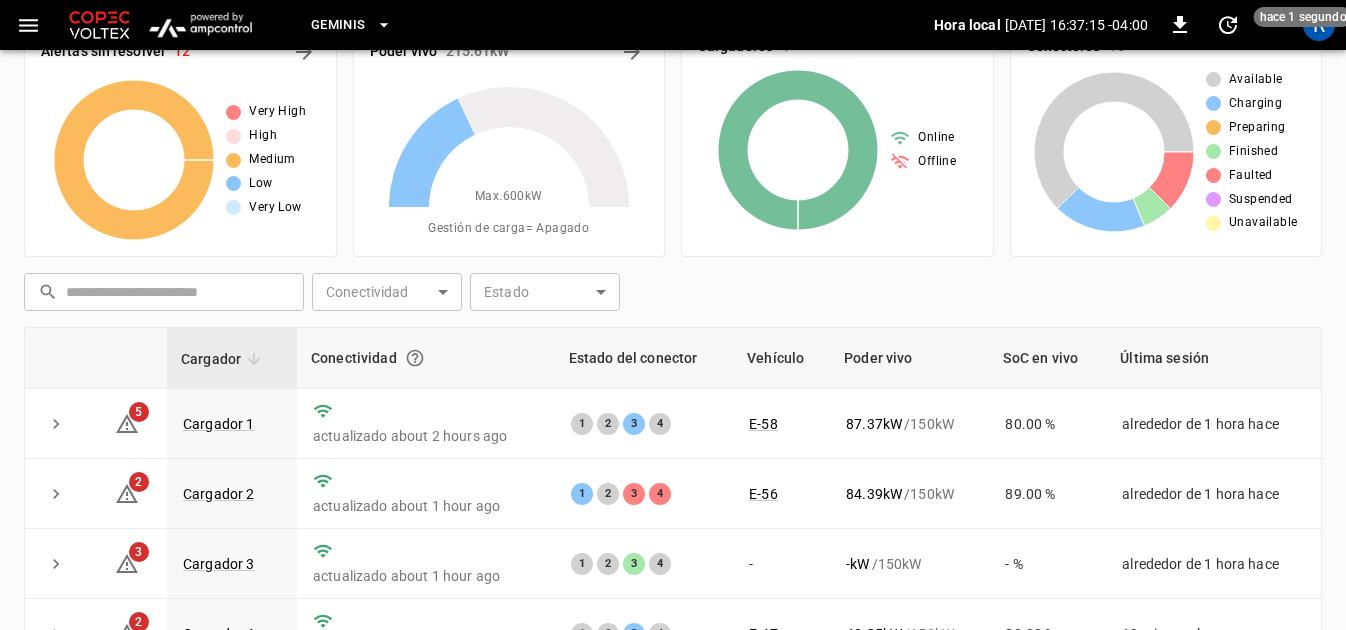 scroll, scrollTop: 100, scrollLeft: 0, axis: vertical 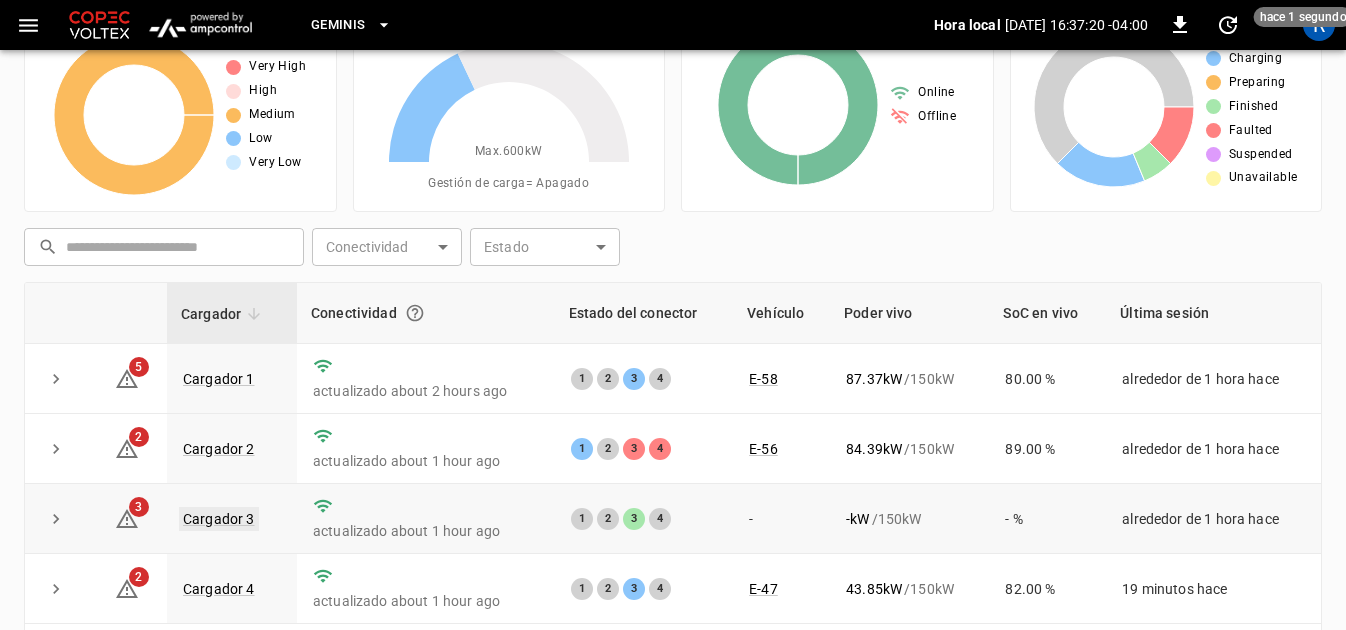 click on "Cargador 3" at bounding box center (219, 519) 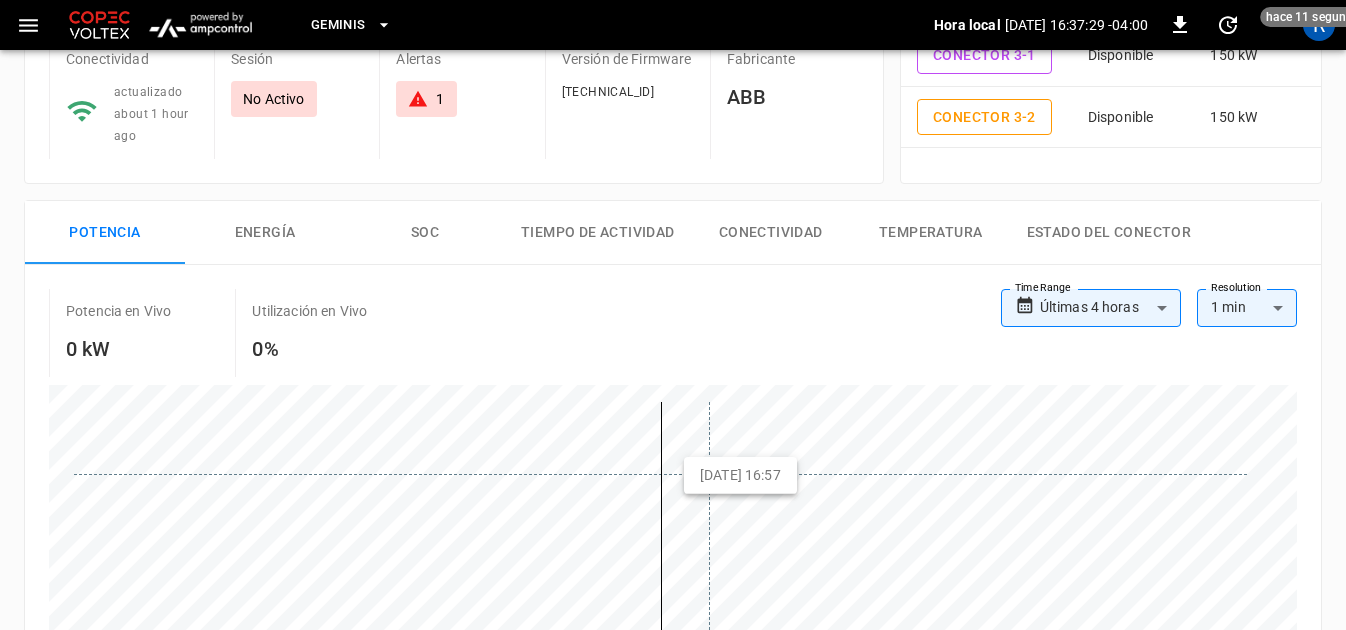 scroll, scrollTop: 0, scrollLeft: 0, axis: both 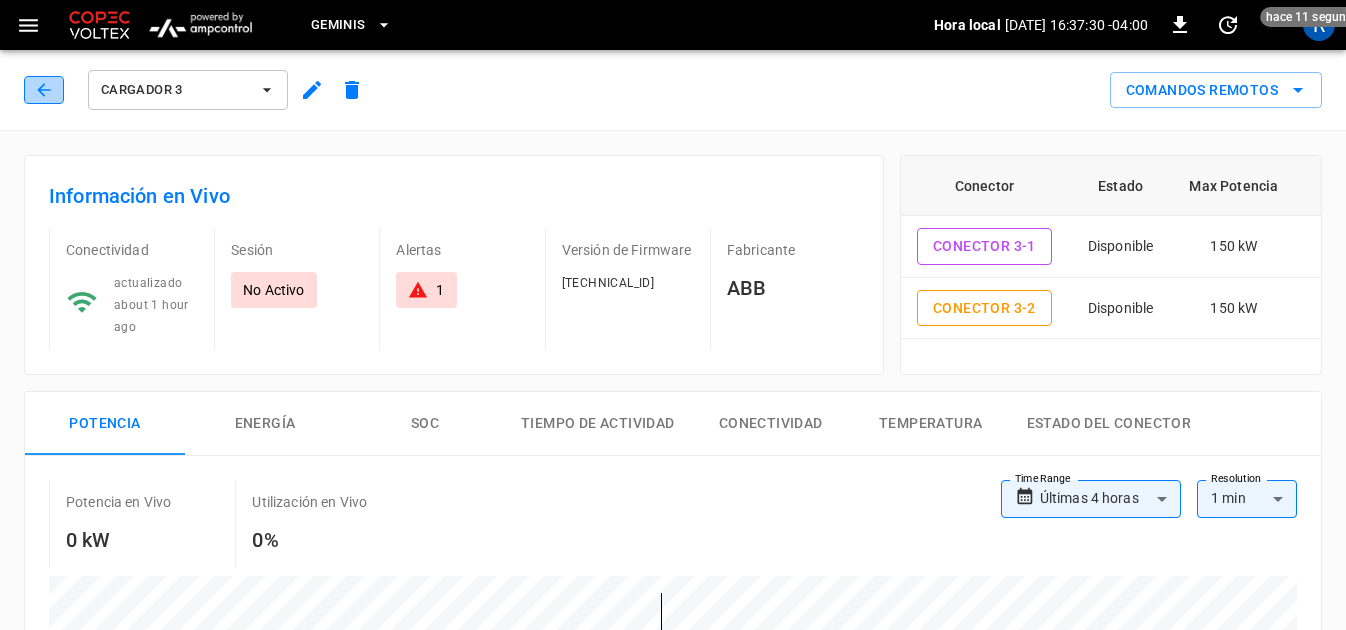 click 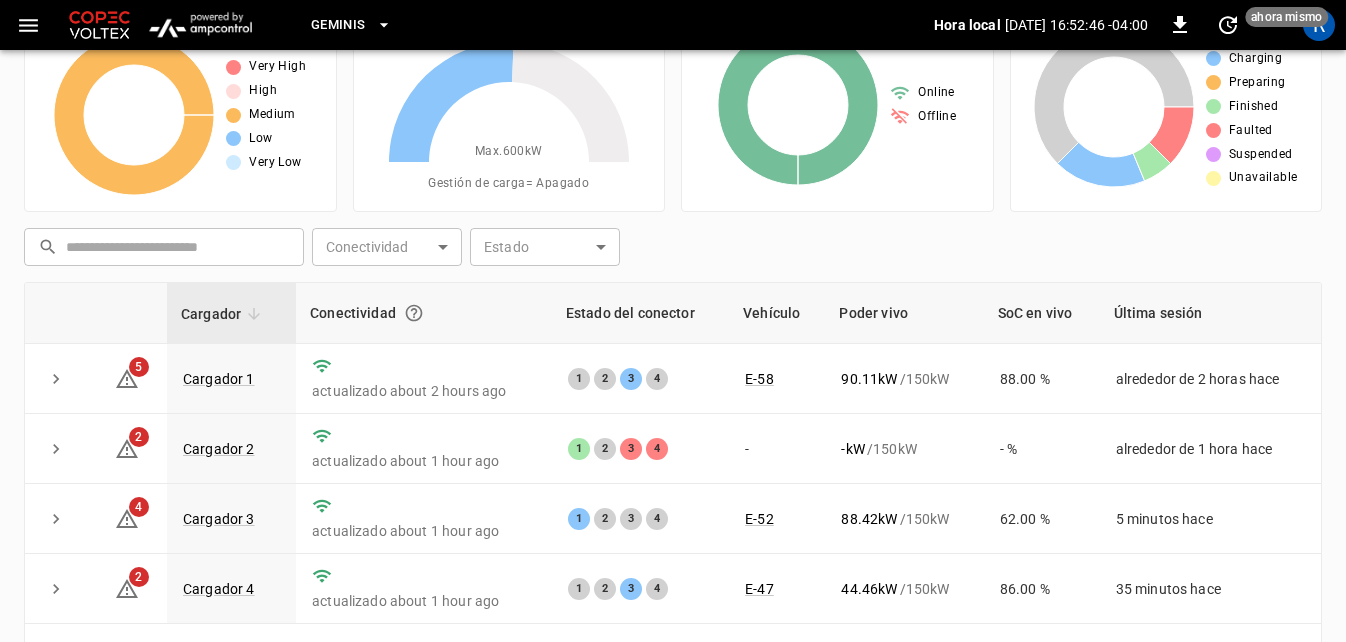 scroll, scrollTop: 200, scrollLeft: 0, axis: vertical 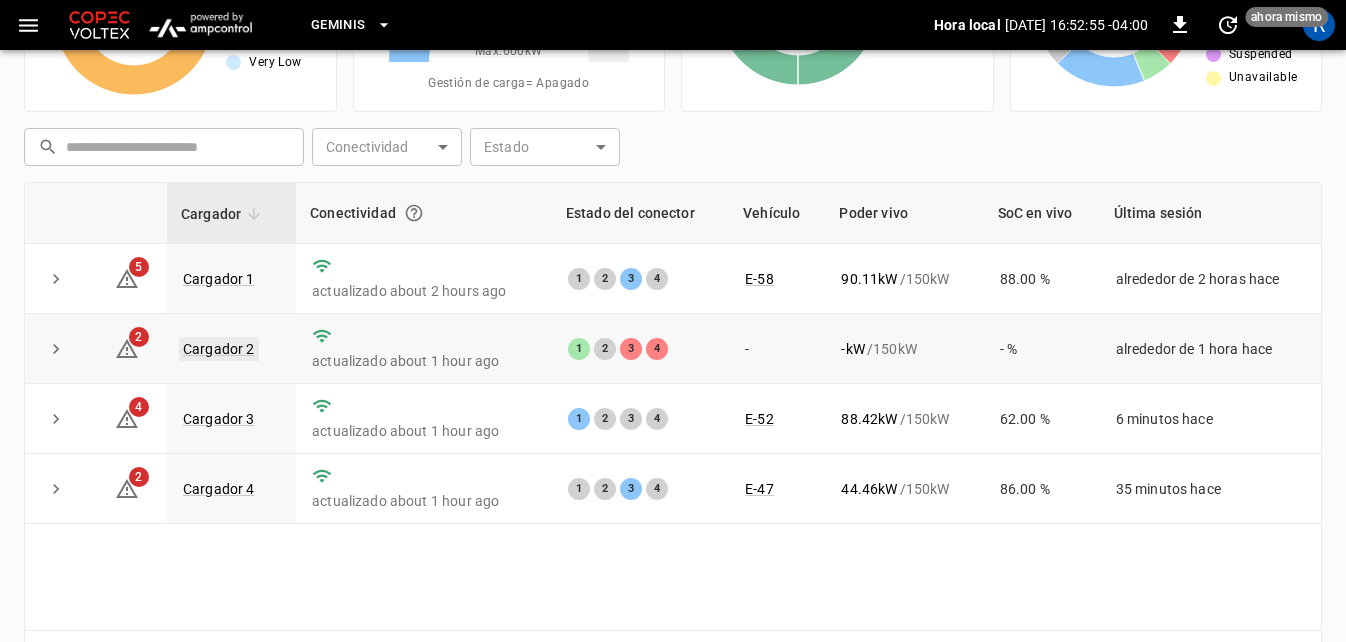 click on "Cargador 2" at bounding box center (219, 349) 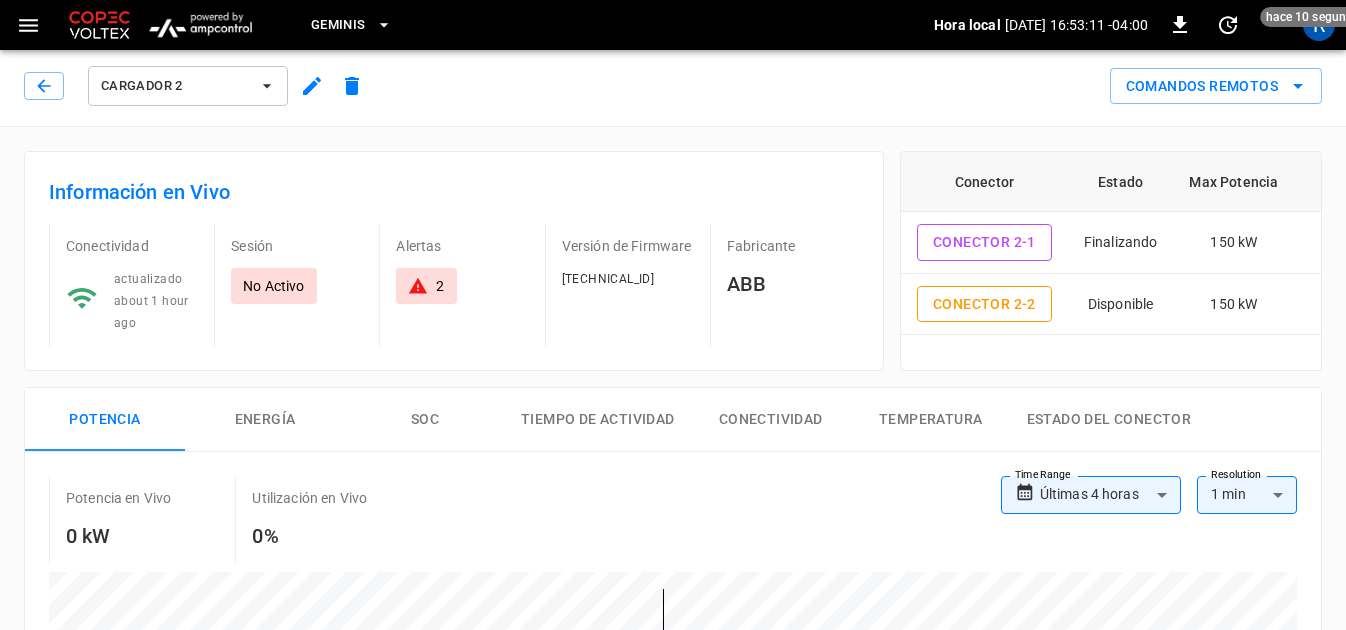 scroll, scrollTop: 0, scrollLeft: 0, axis: both 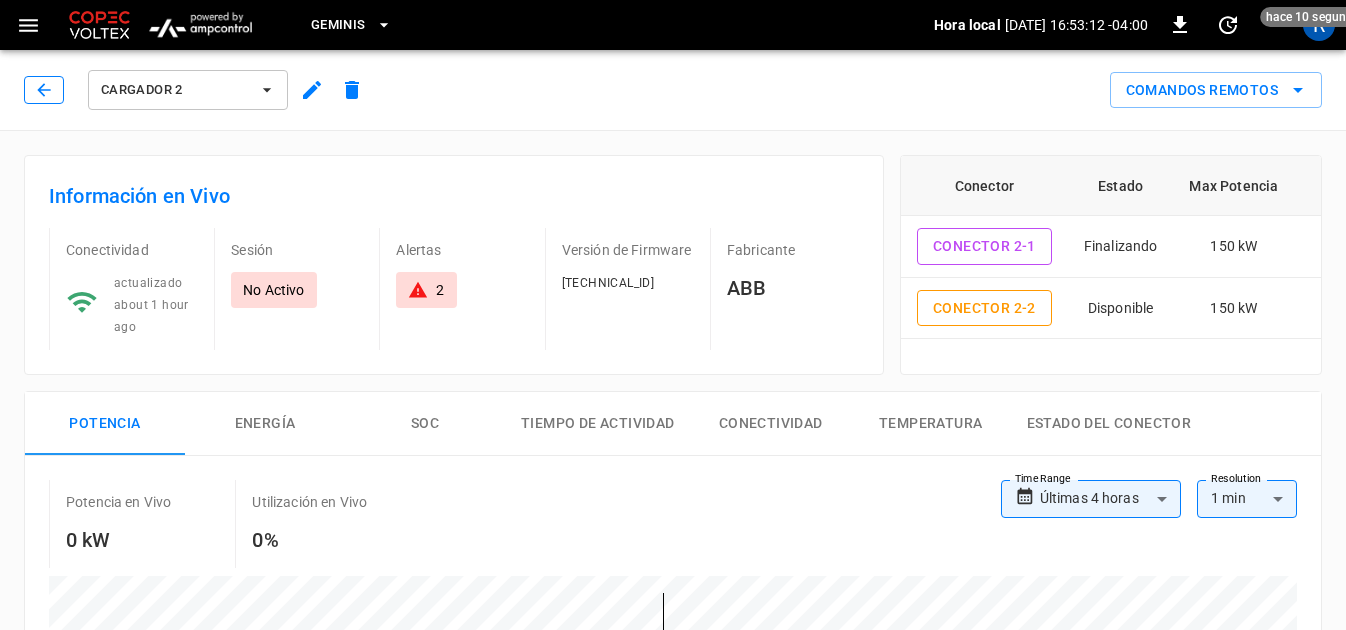 click 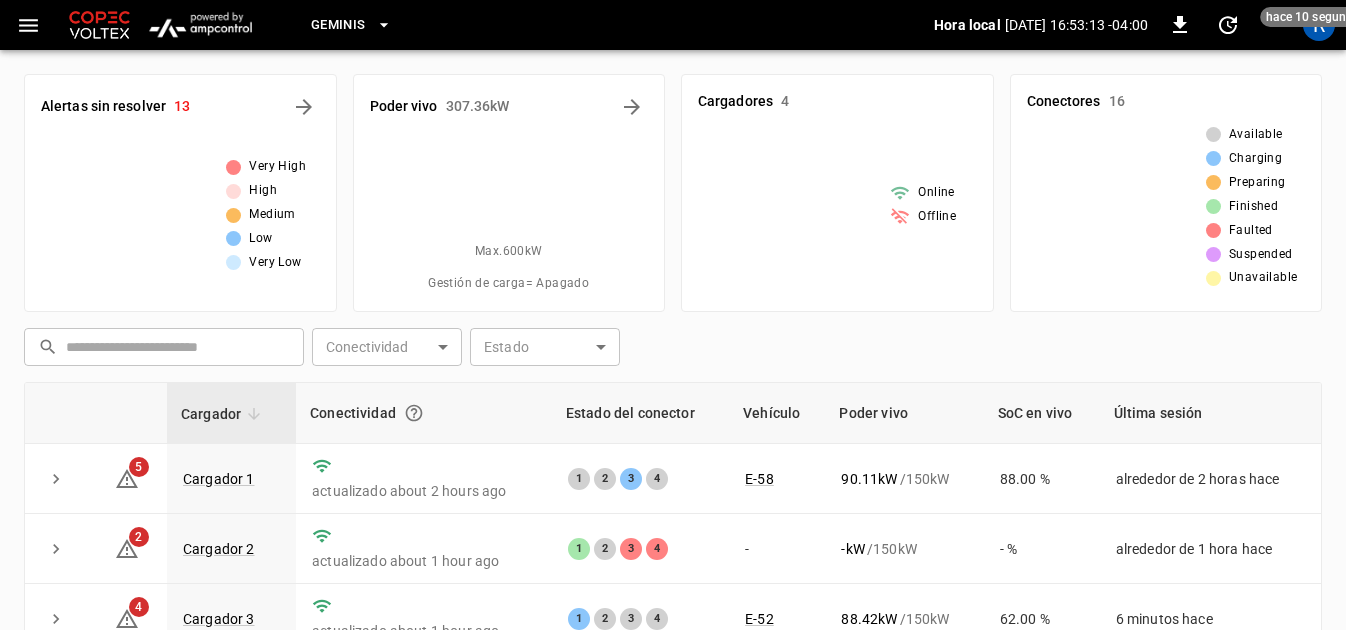scroll, scrollTop: 200, scrollLeft: 0, axis: vertical 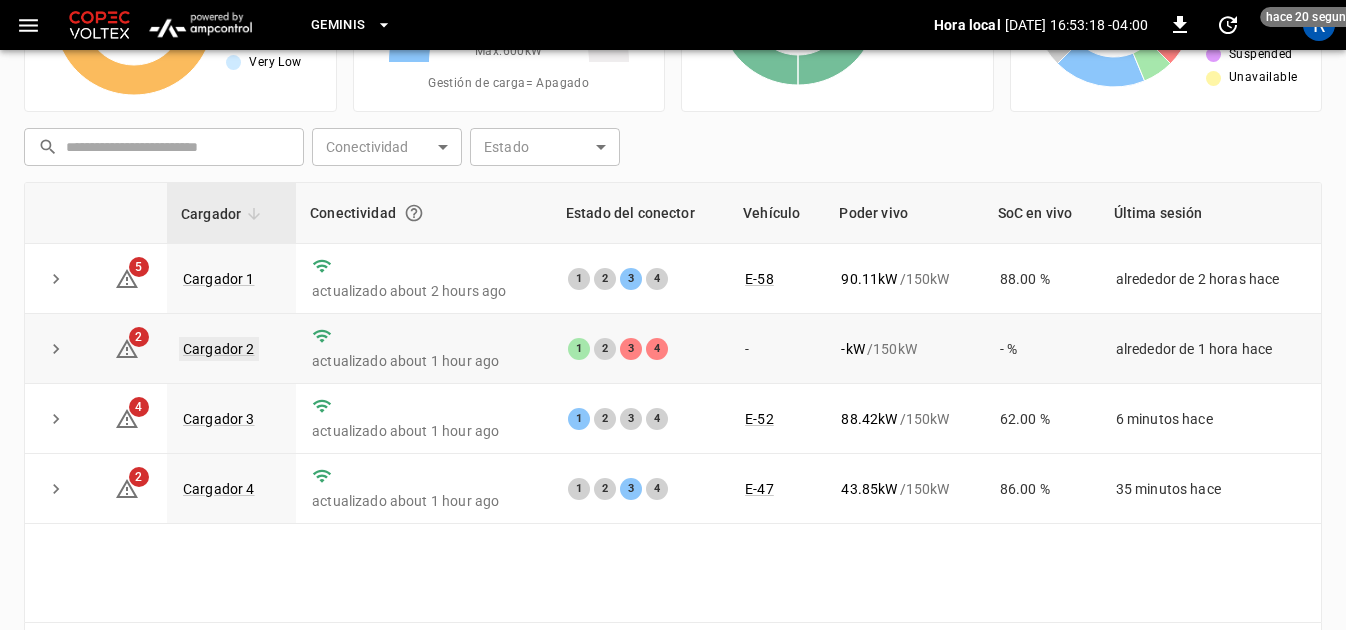click on "Cargador 2" at bounding box center [219, 349] 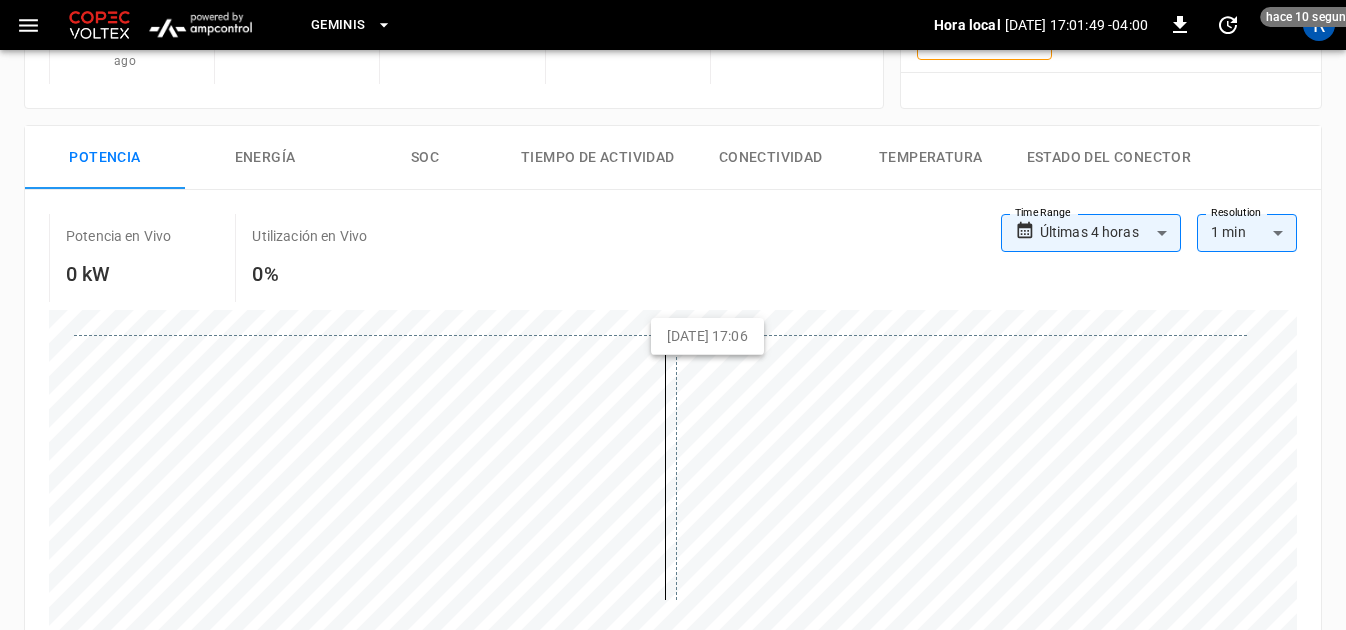 scroll, scrollTop: 0, scrollLeft: 0, axis: both 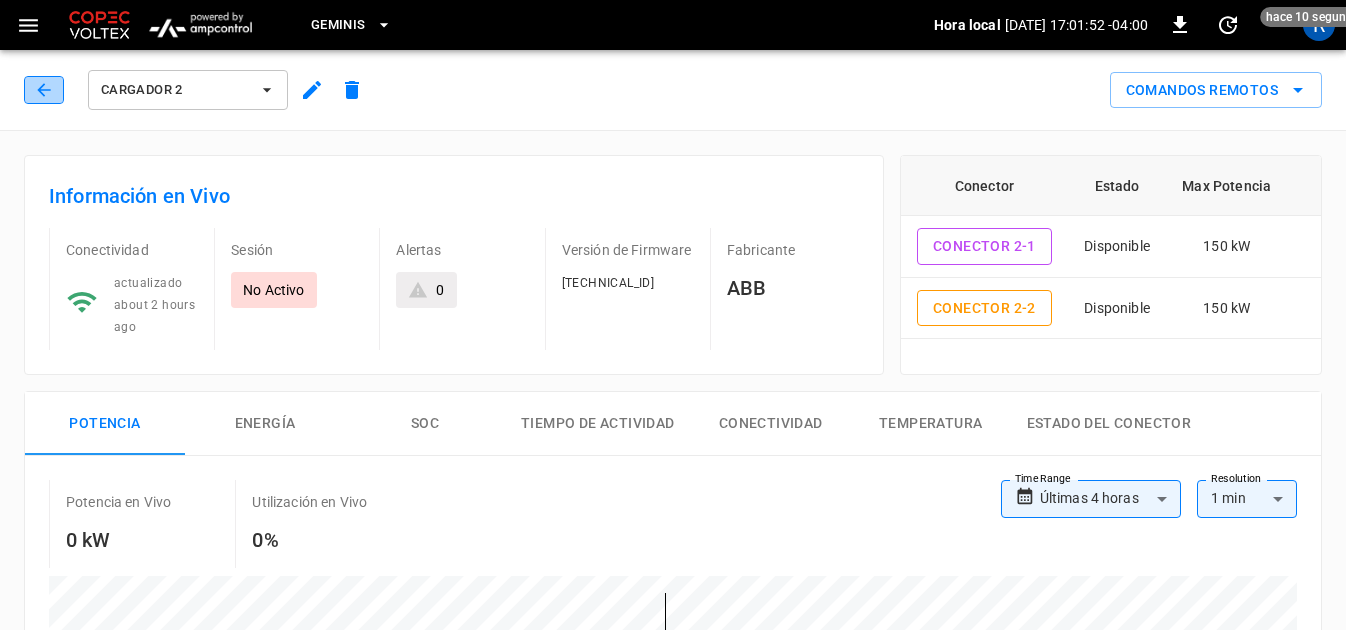 click 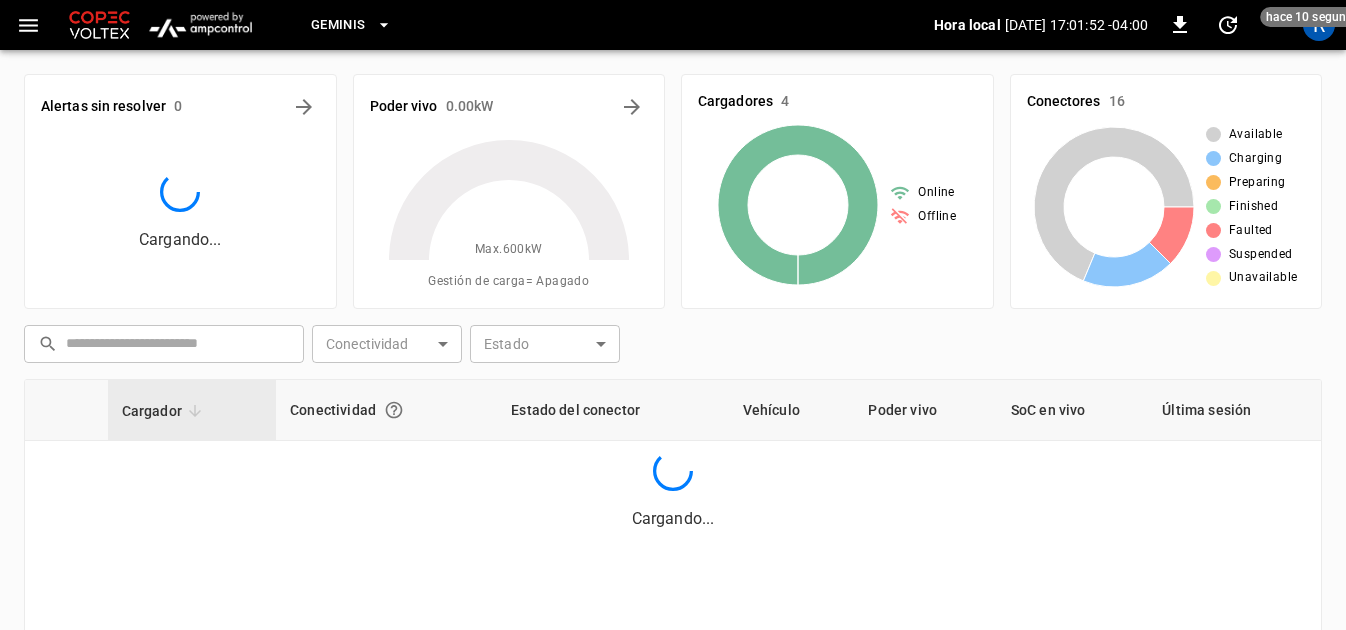 scroll, scrollTop: 200, scrollLeft: 0, axis: vertical 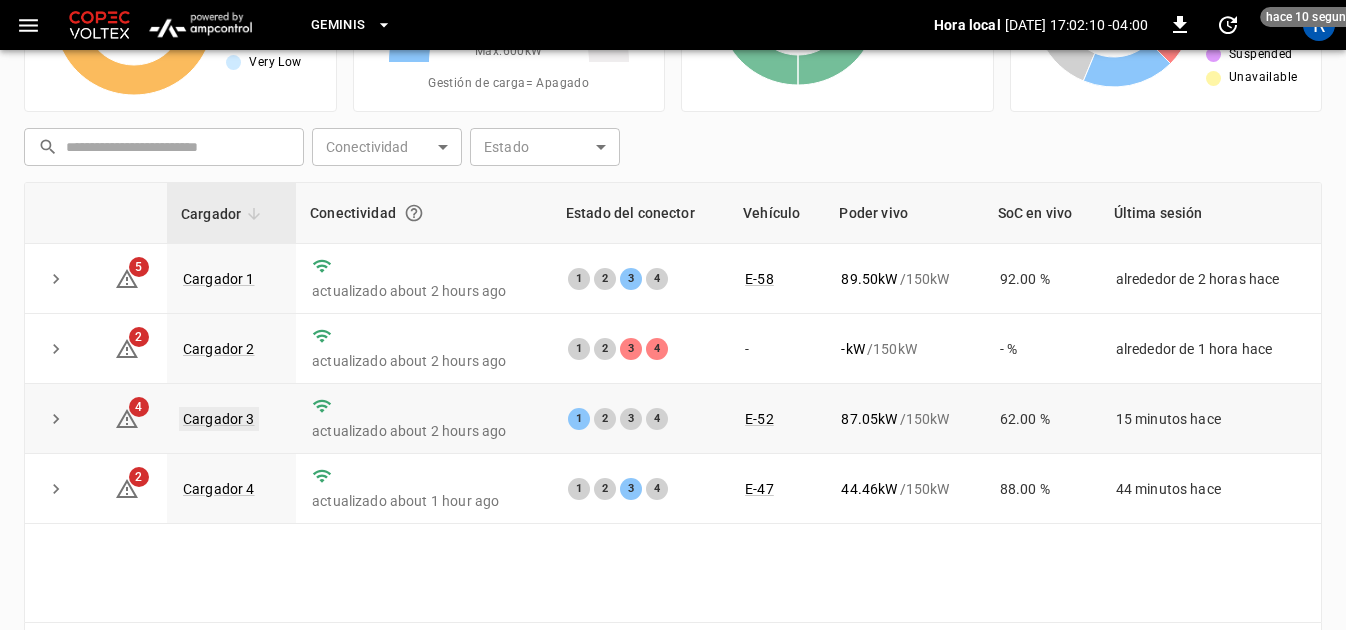 click on "Cargador 3" at bounding box center (219, 419) 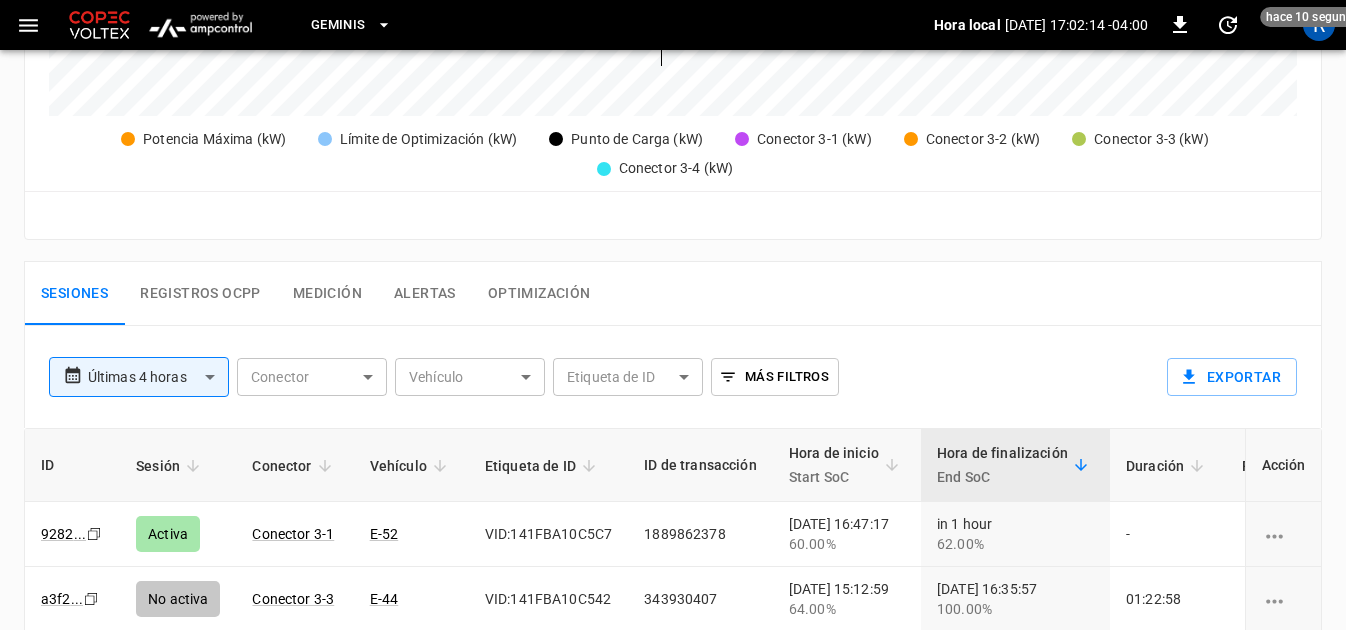 scroll, scrollTop: 1000, scrollLeft: 0, axis: vertical 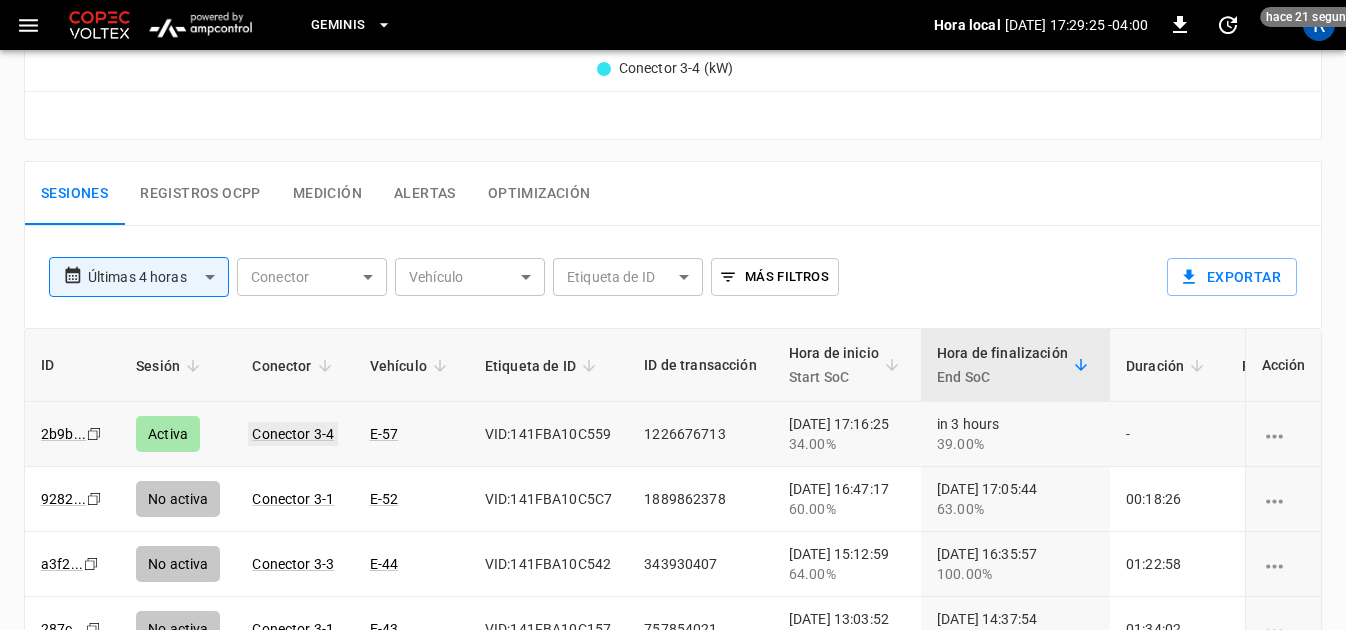 click on "Conector 3-4" at bounding box center (293, 434) 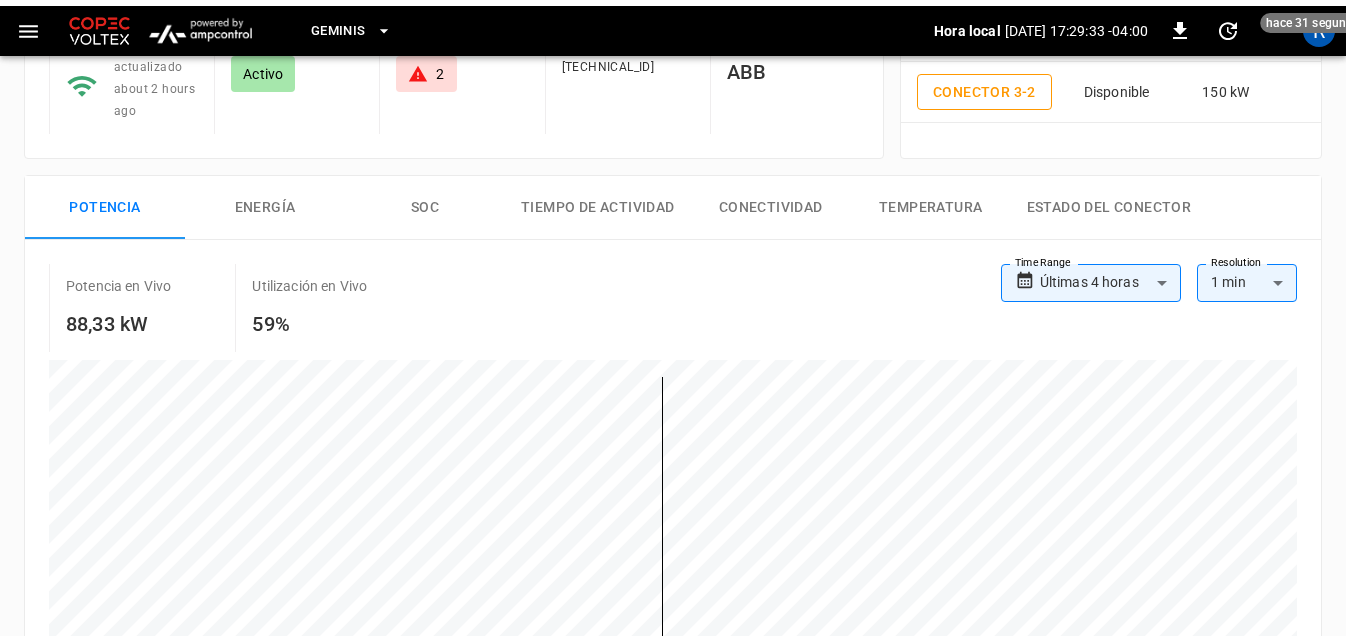 scroll, scrollTop: 0, scrollLeft: 0, axis: both 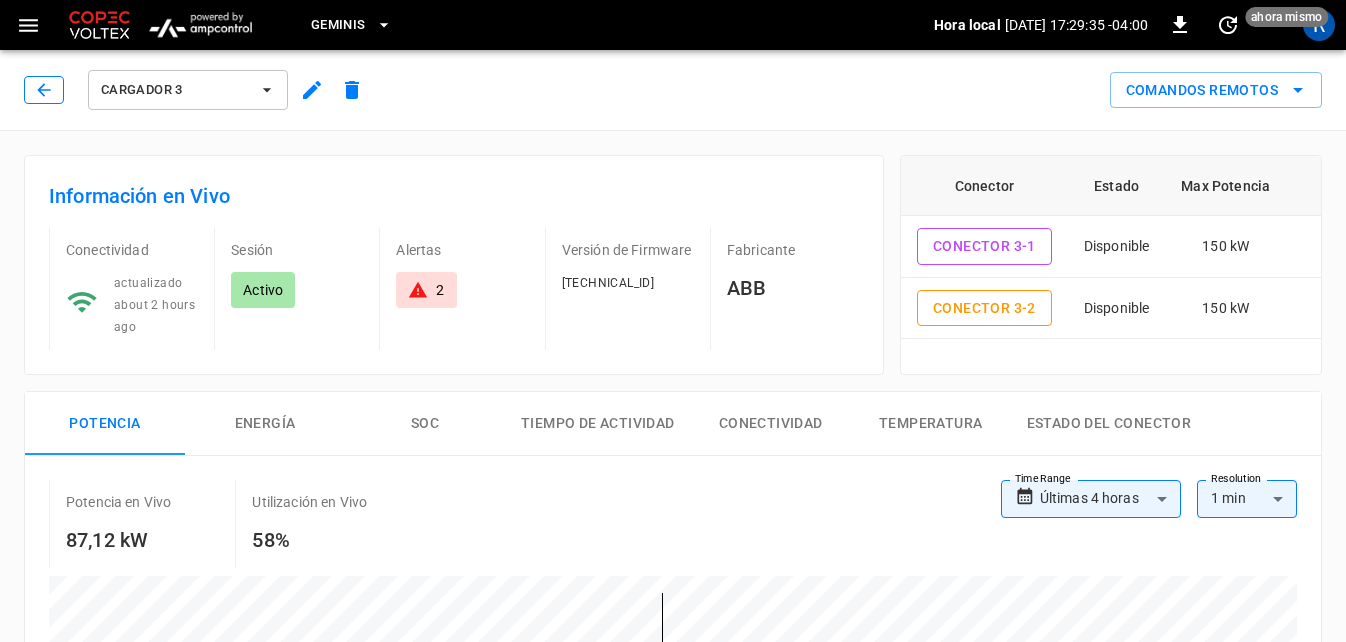click 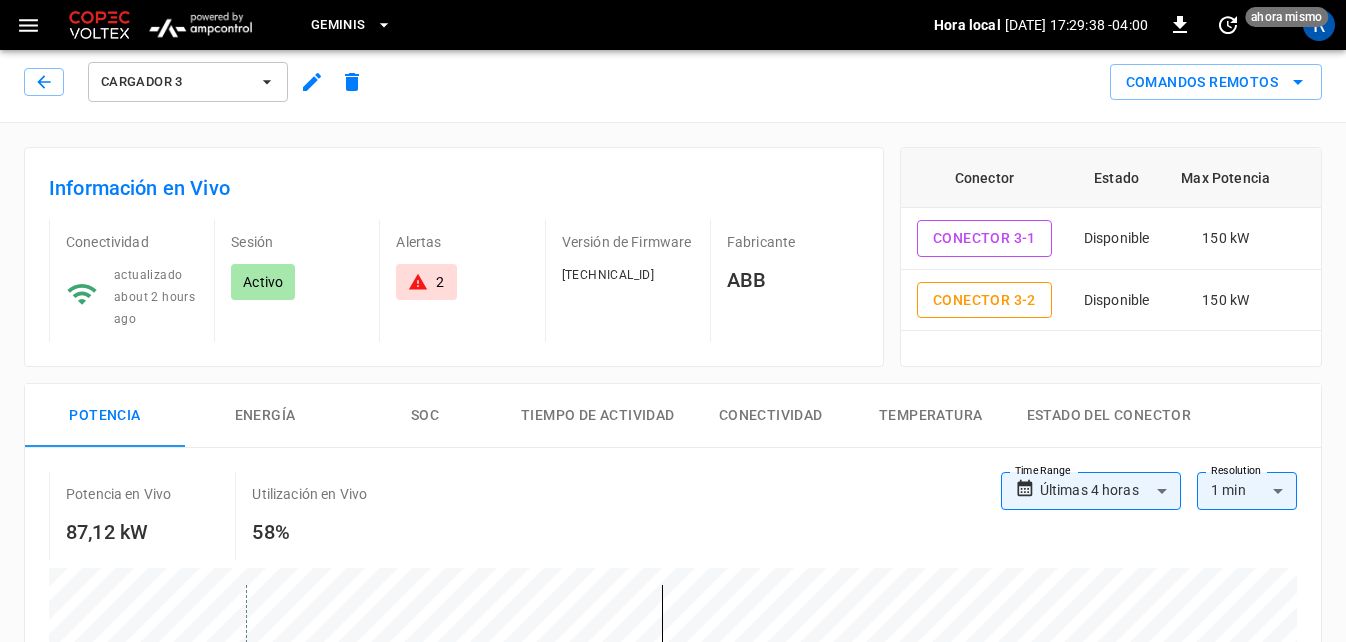 scroll, scrollTop: 0, scrollLeft: 0, axis: both 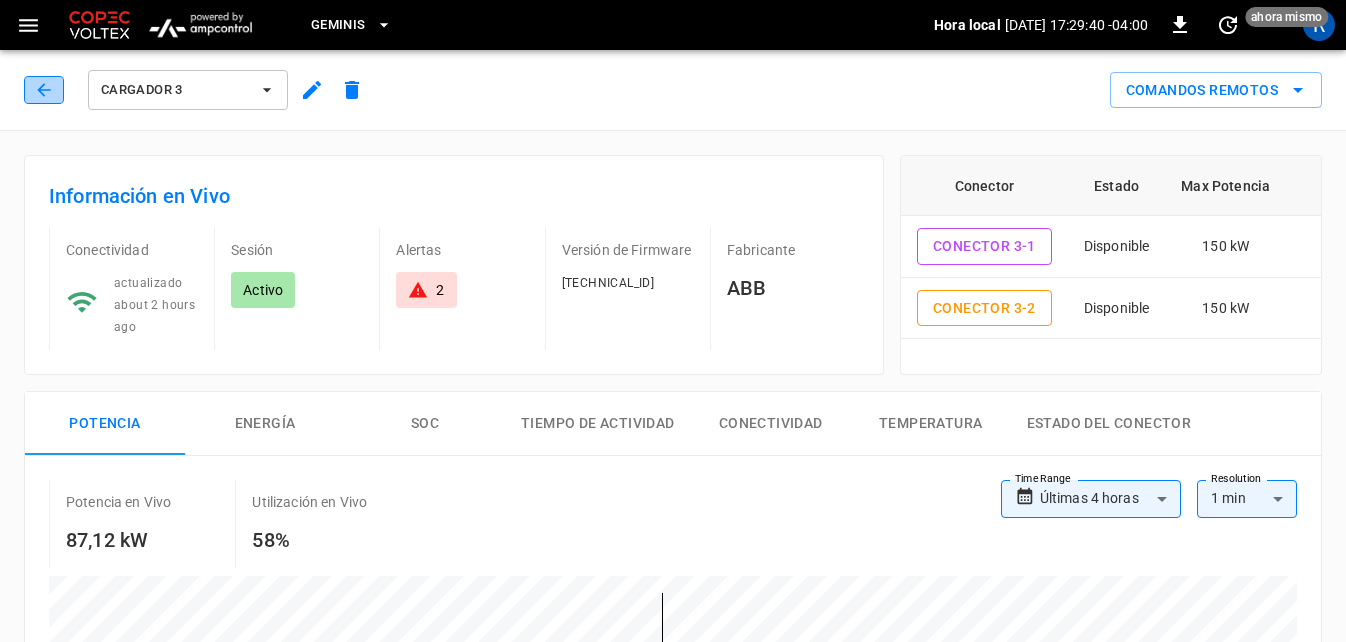 click at bounding box center (44, 90) 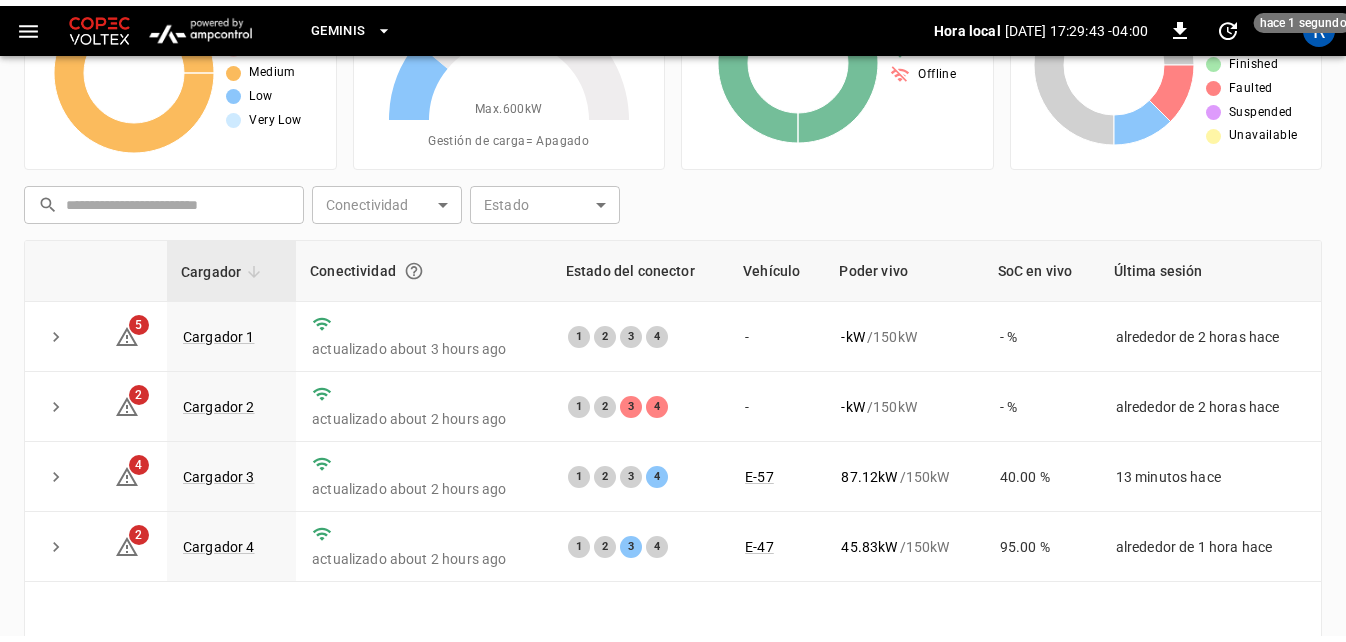 scroll, scrollTop: 200, scrollLeft: 0, axis: vertical 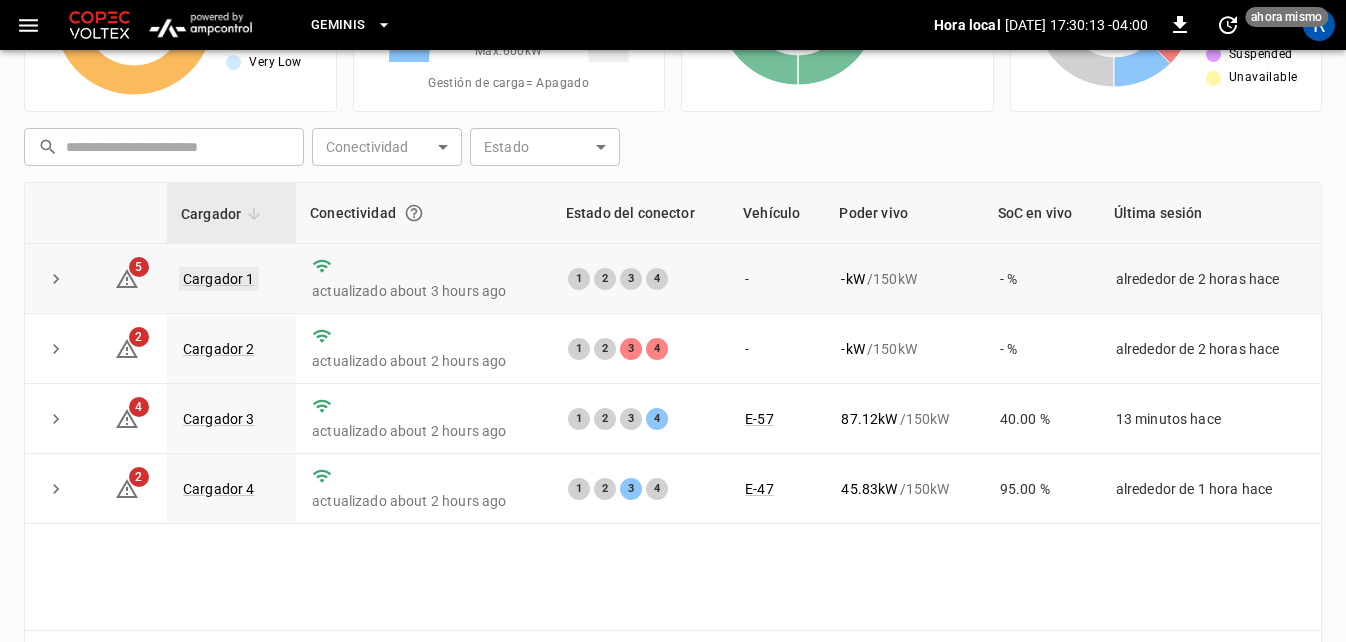 click on "Cargador 1" at bounding box center [219, 279] 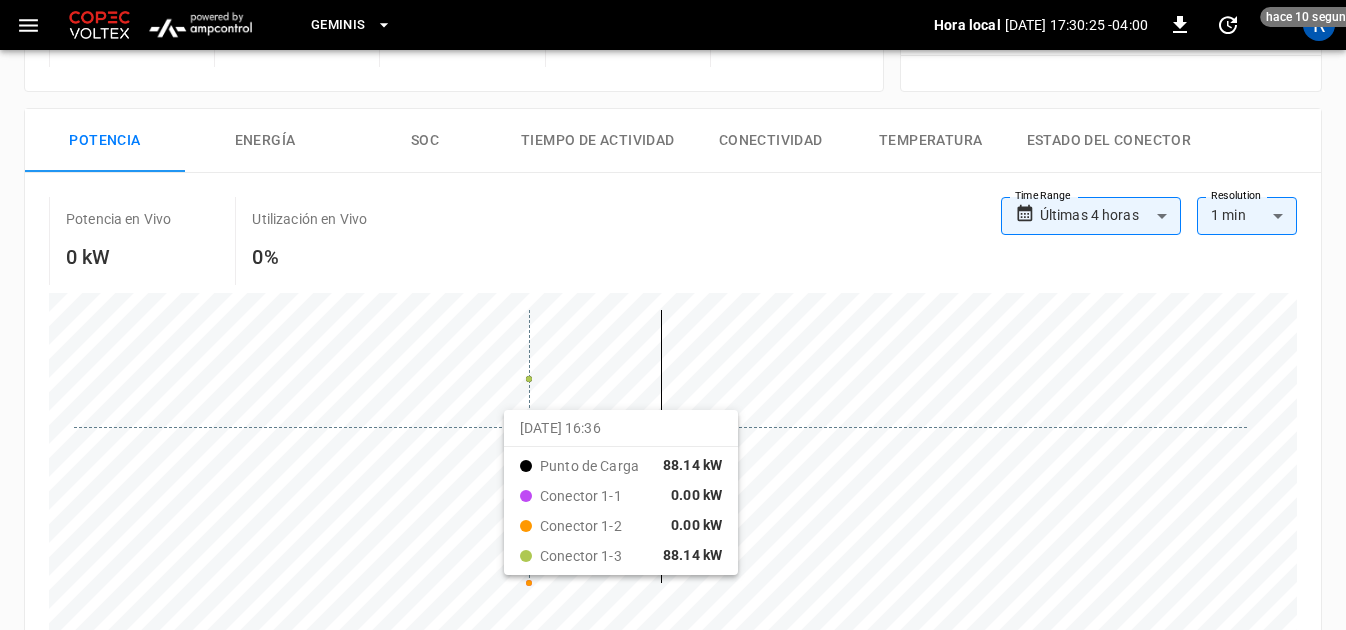 scroll, scrollTop: 0, scrollLeft: 0, axis: both 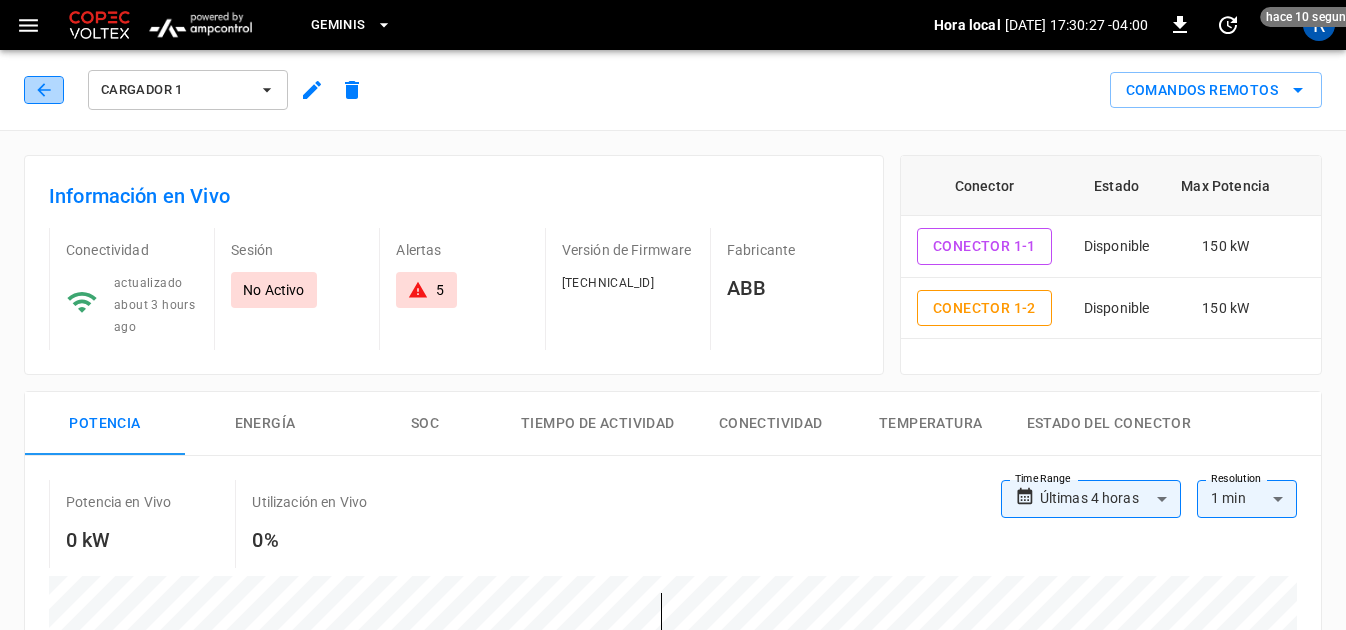 click 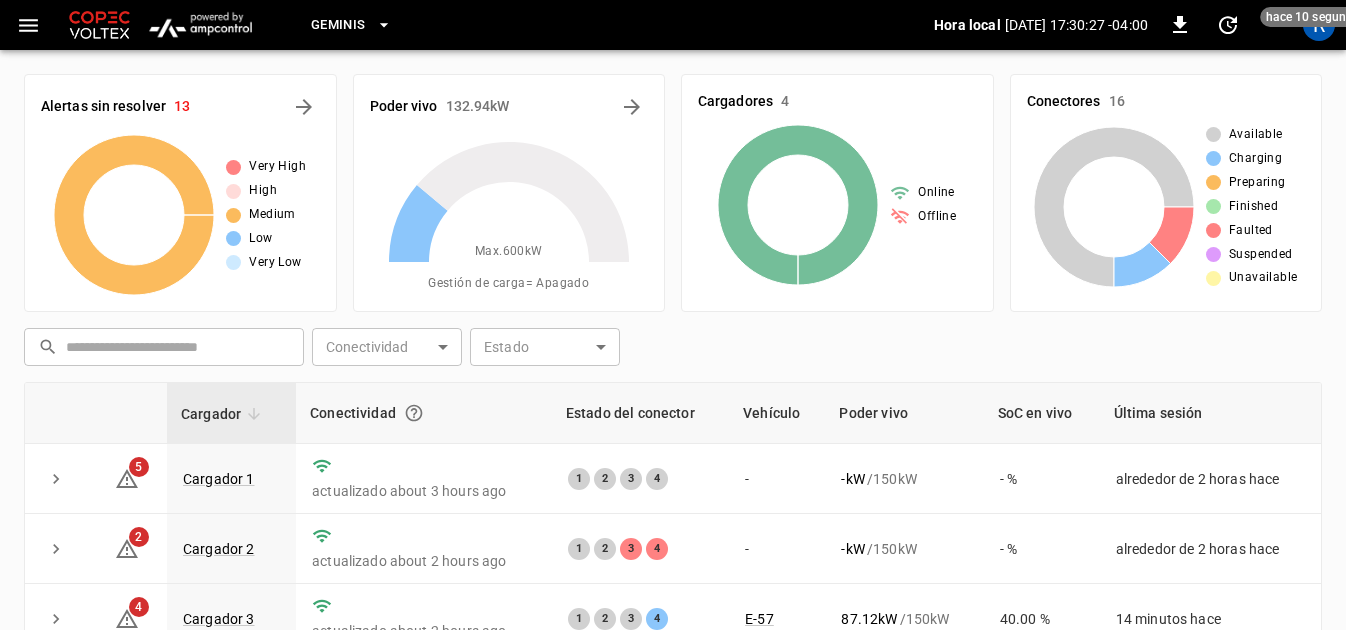 scroll, scrollTop: 200, scrollLeft: 0, axis: vertical 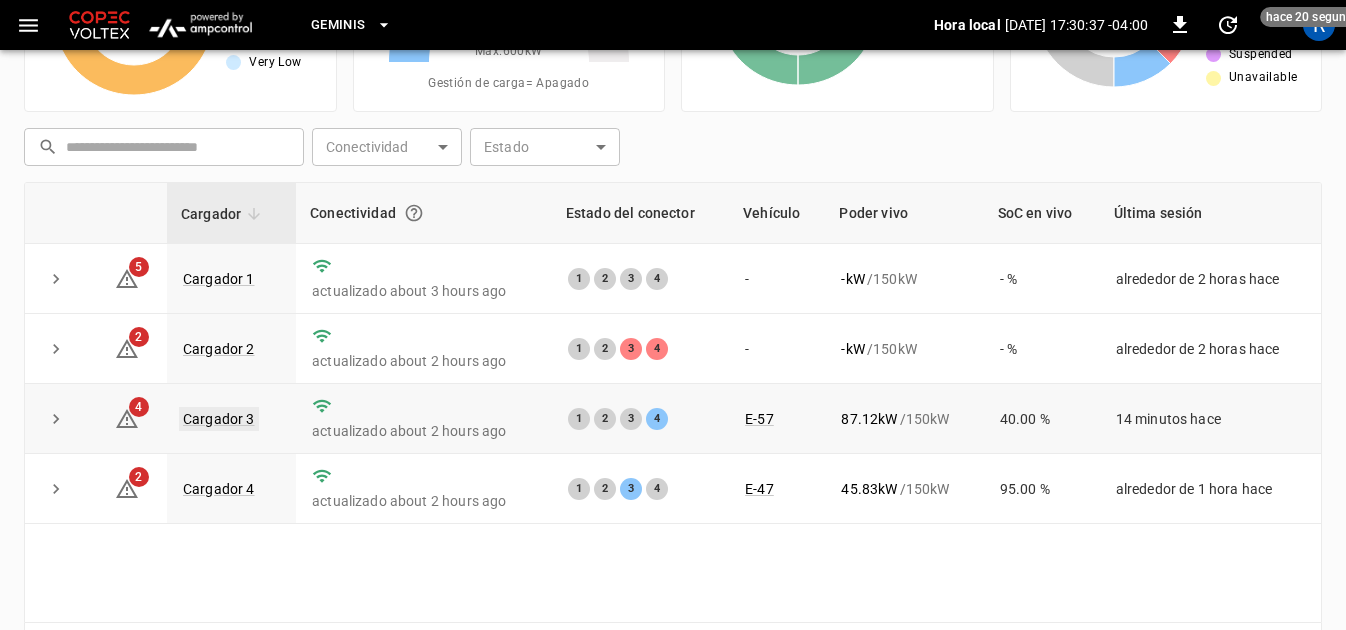 click on "Cargador 3" at bounding box center (219, 419) 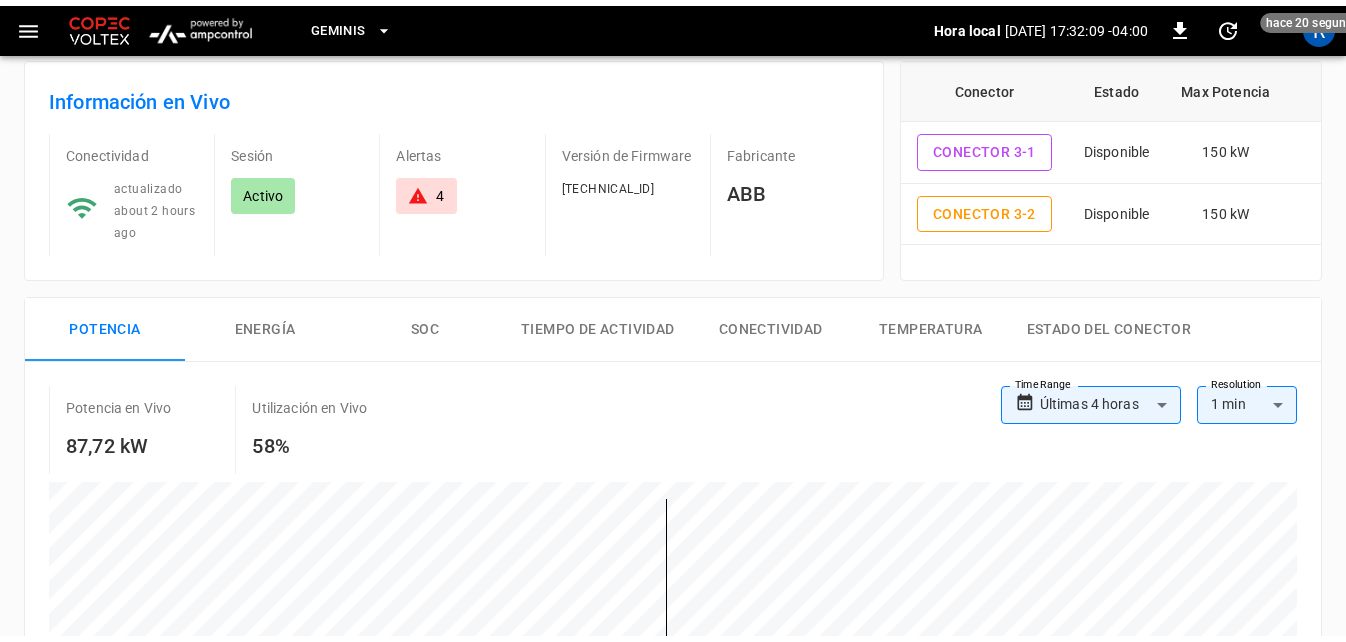 scroll, scrollTop: 0, scrollLeft: 0, axis: both 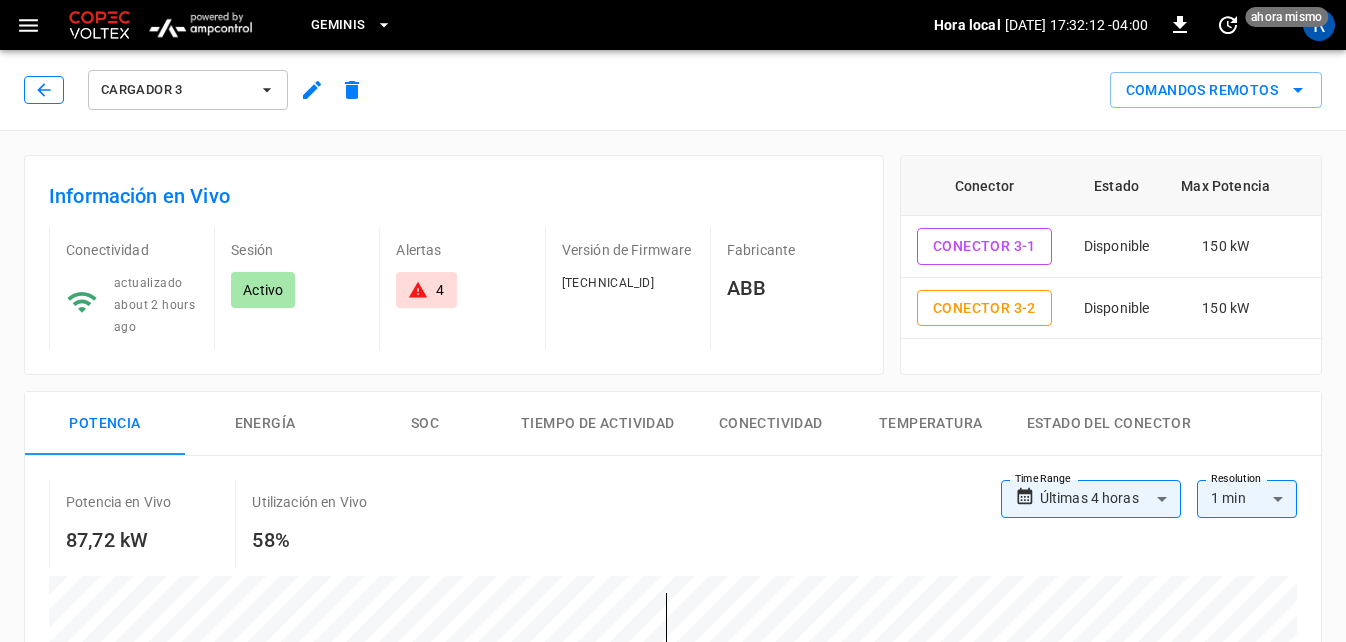 click 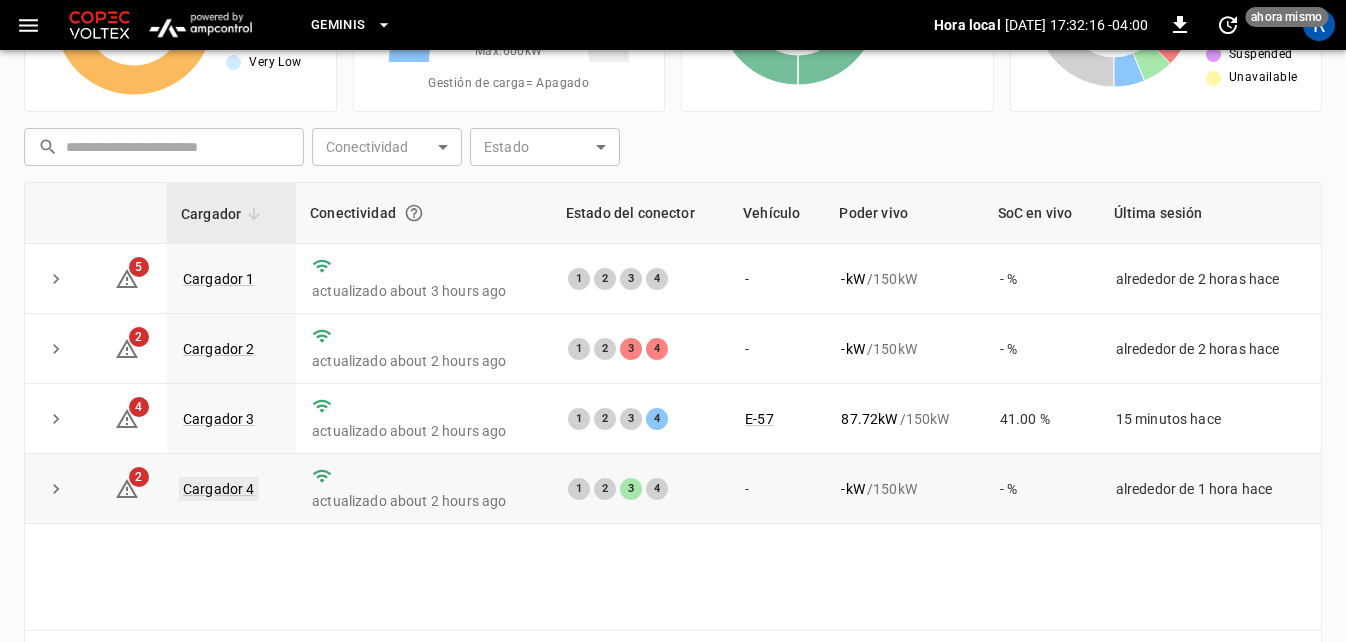 click on "Cargador 4" at bounding box center (219, 489) 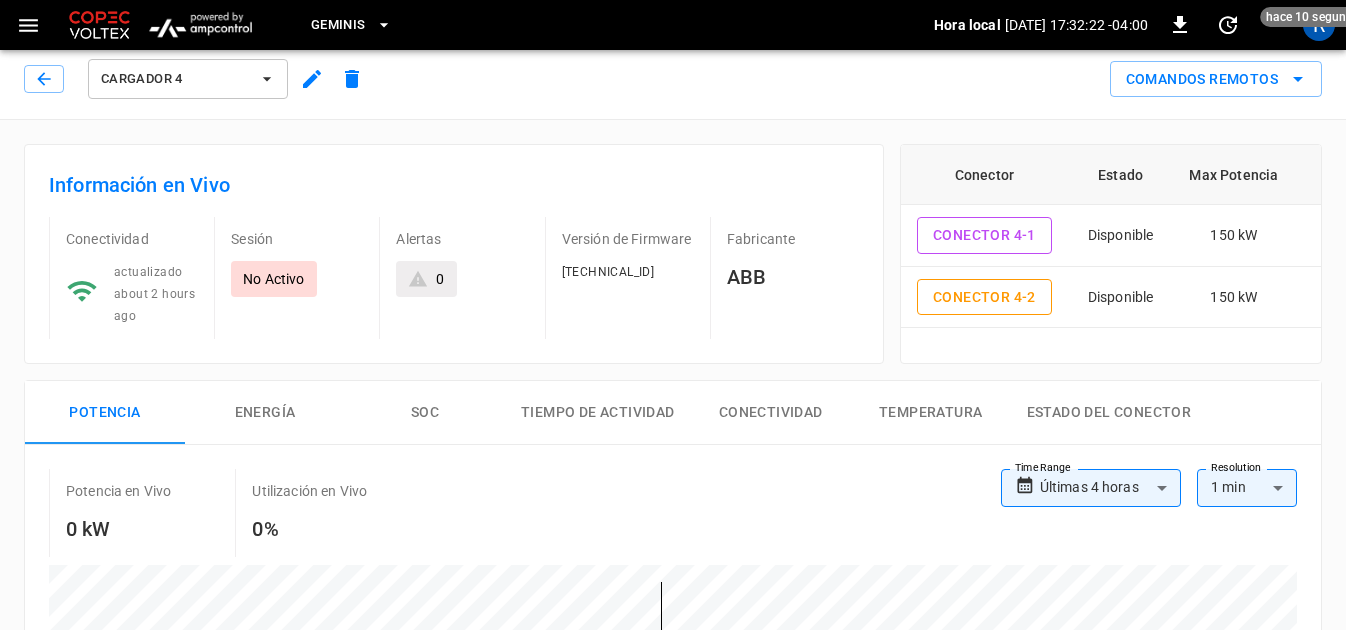 scroll, scrollTop: 0, scrollLeft: 0, axis: both 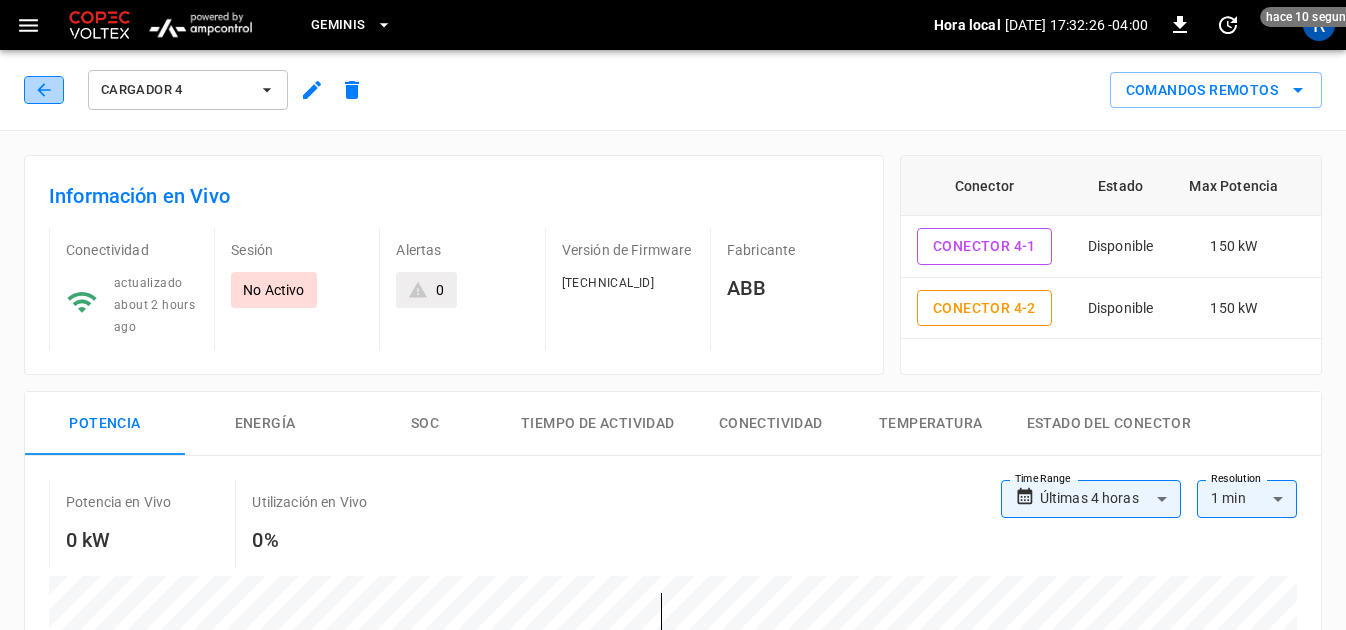 click 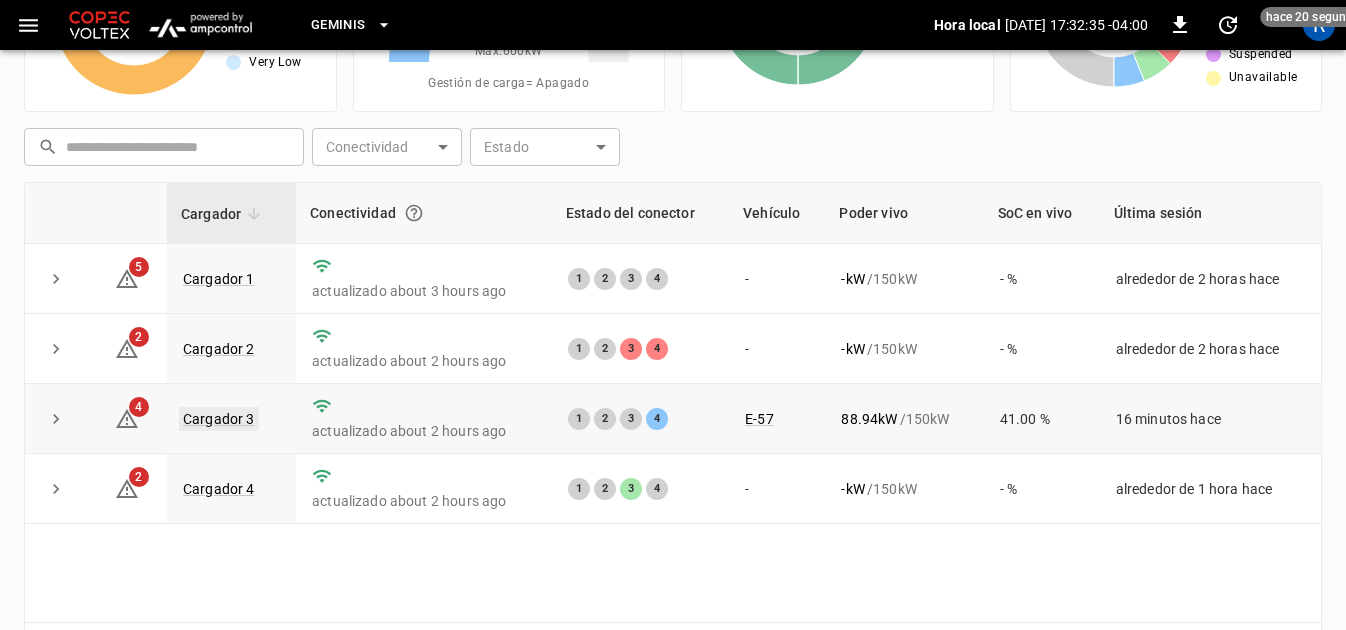 click on "Cargador 3" at bounding box center (219, 419) 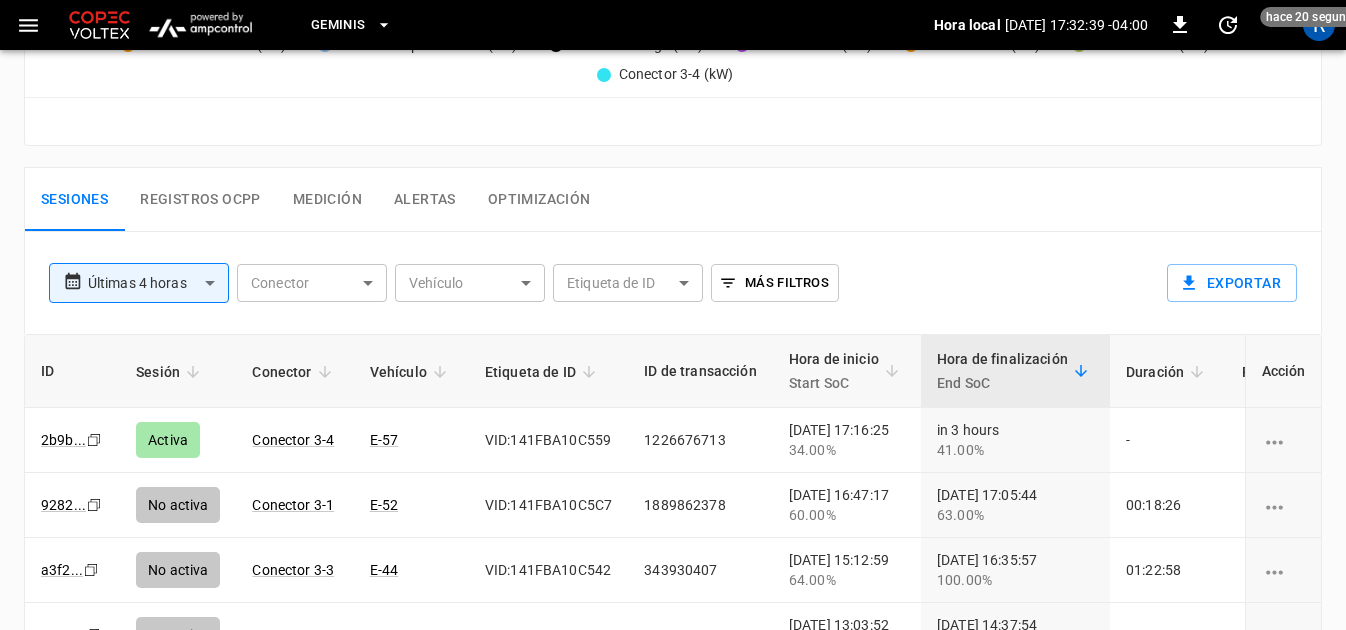 scroll, scrollTop: 900, scrollLeft: 0, axis: vertical 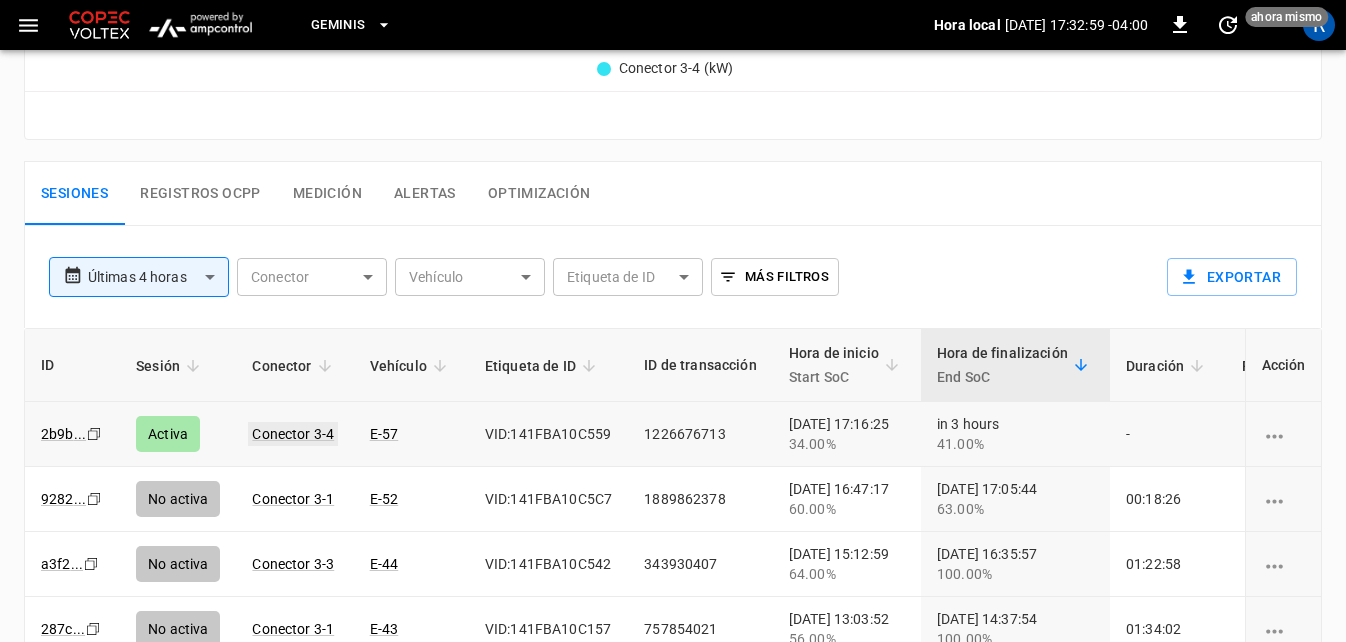 click on "Conector 3-4" at bounding box center (293, 434) 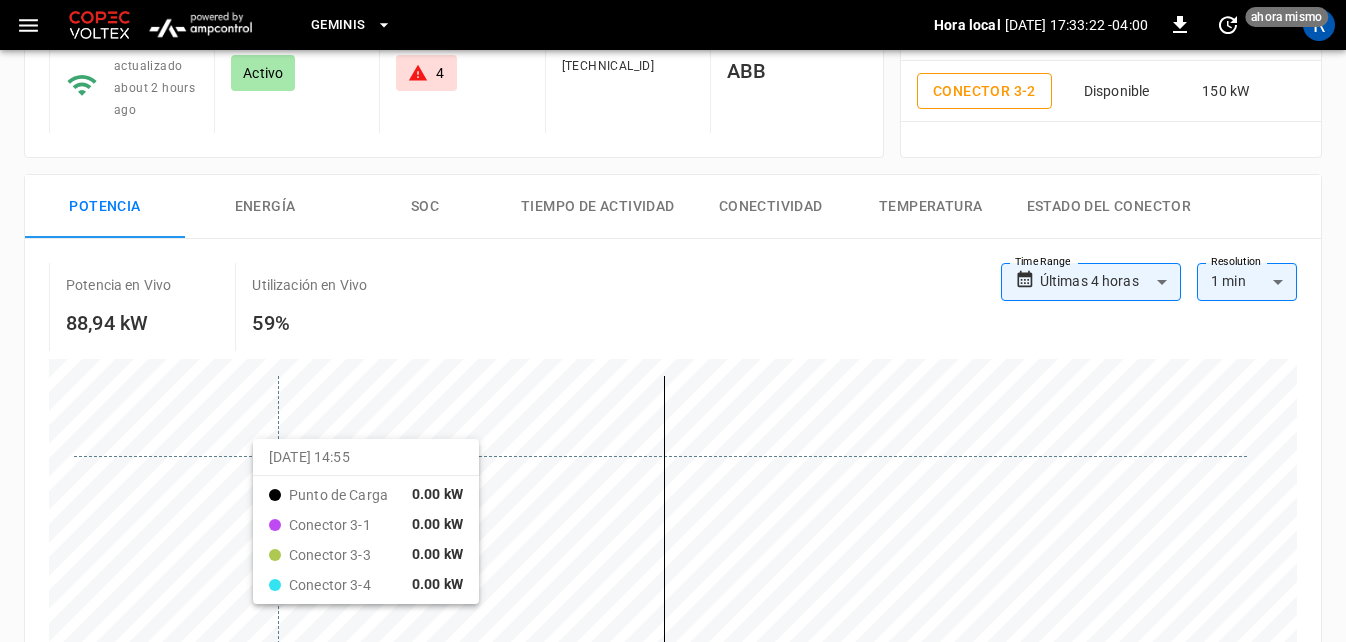 scroll, scrollTop: 0, scrollLeft: 0, axis: both 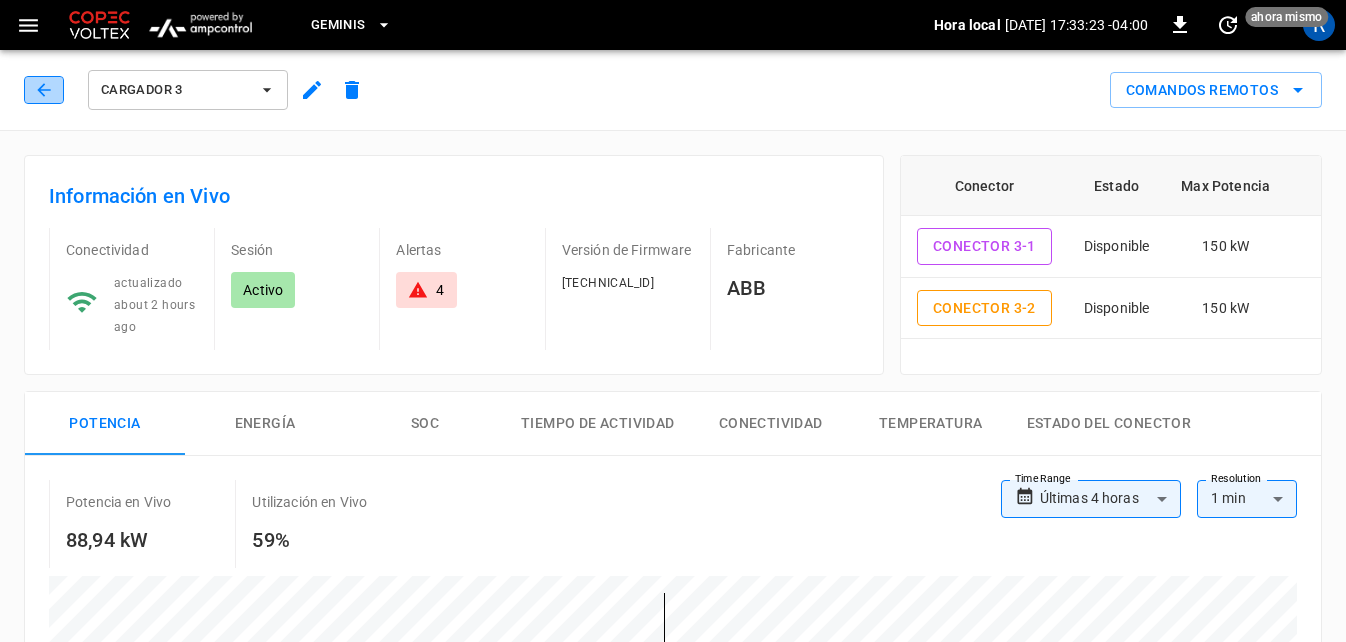 click 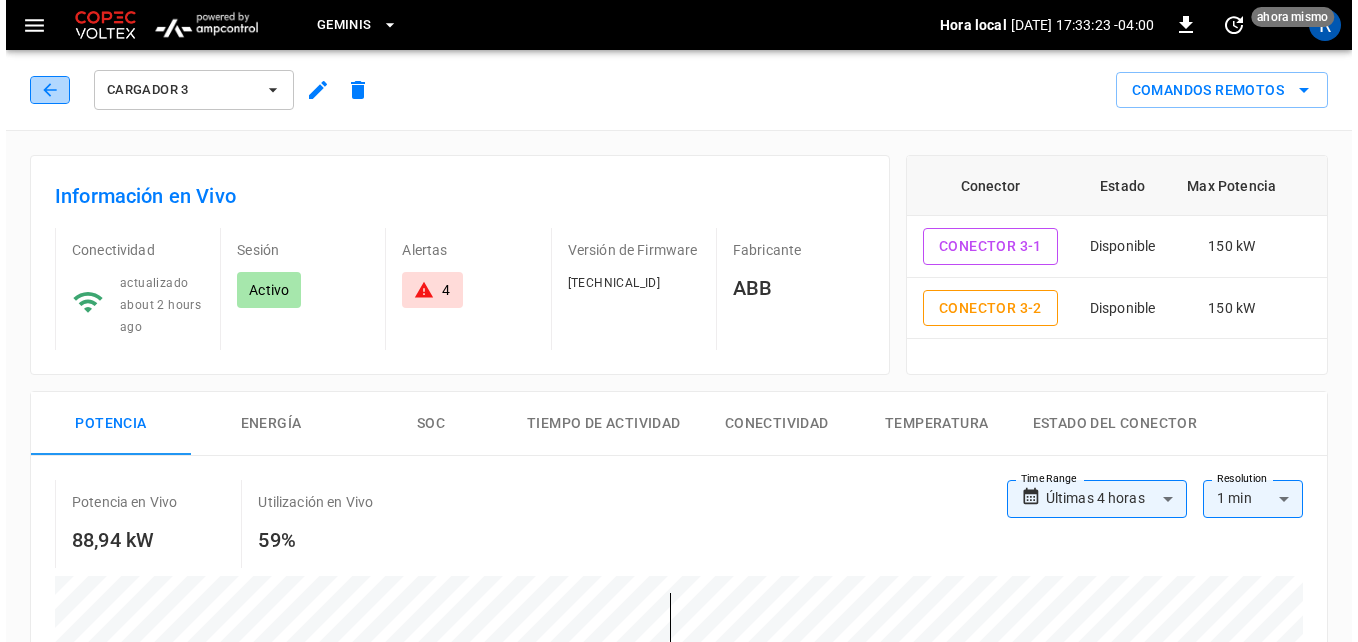 scroll, scrollTop: 900, scrollLeft: 0, axis: vertical 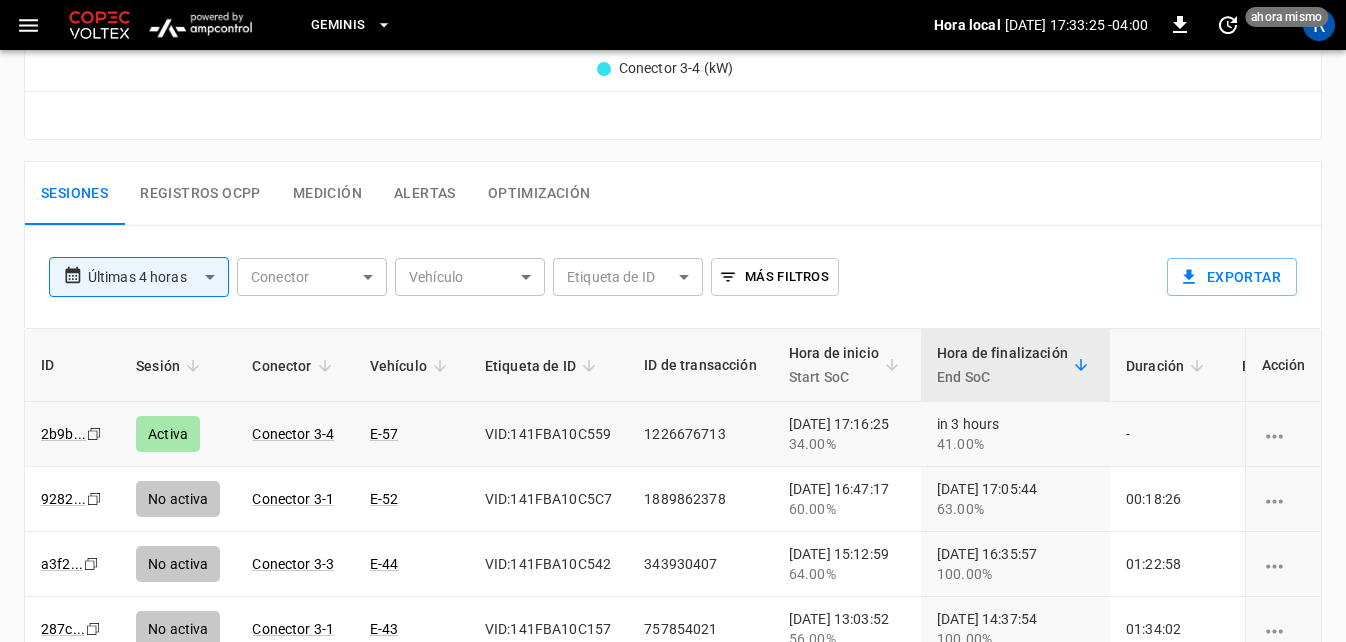 click 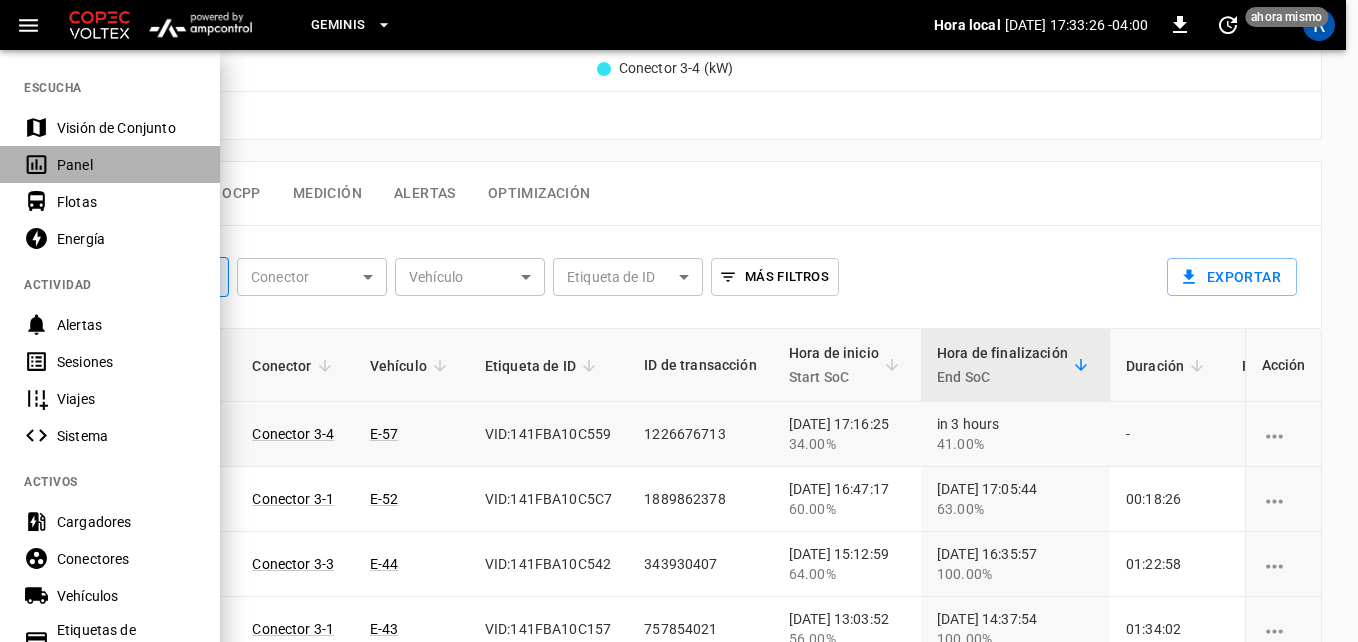 click on "Panel" at bounding box center [126, 165] 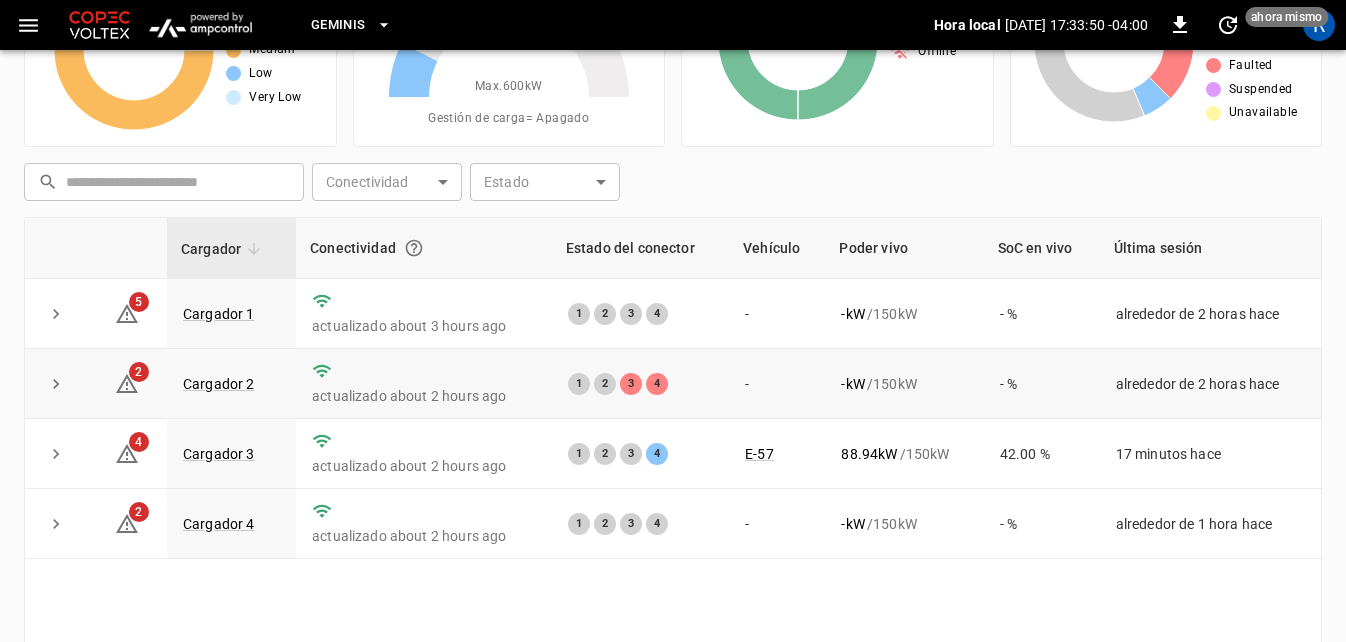 scroll, scrollTop: 200, scrollLeft: 0, axis: vertical 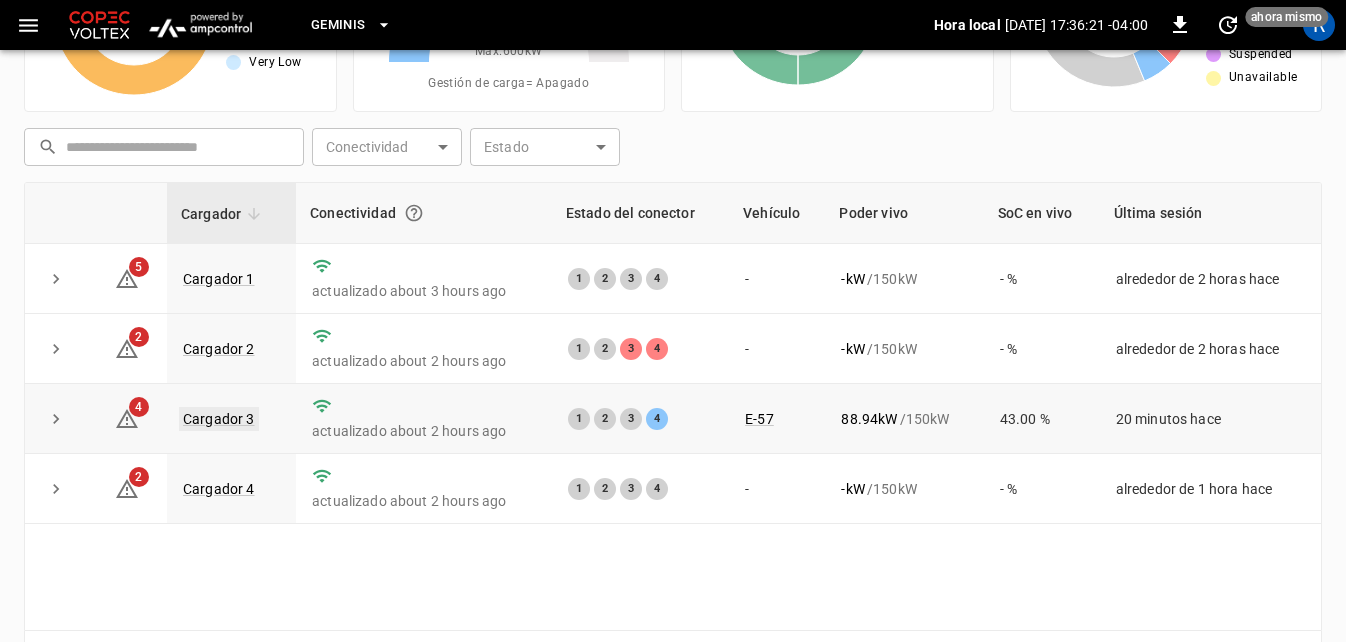 click on "Cargador 3" at bounding box center [219, 419] 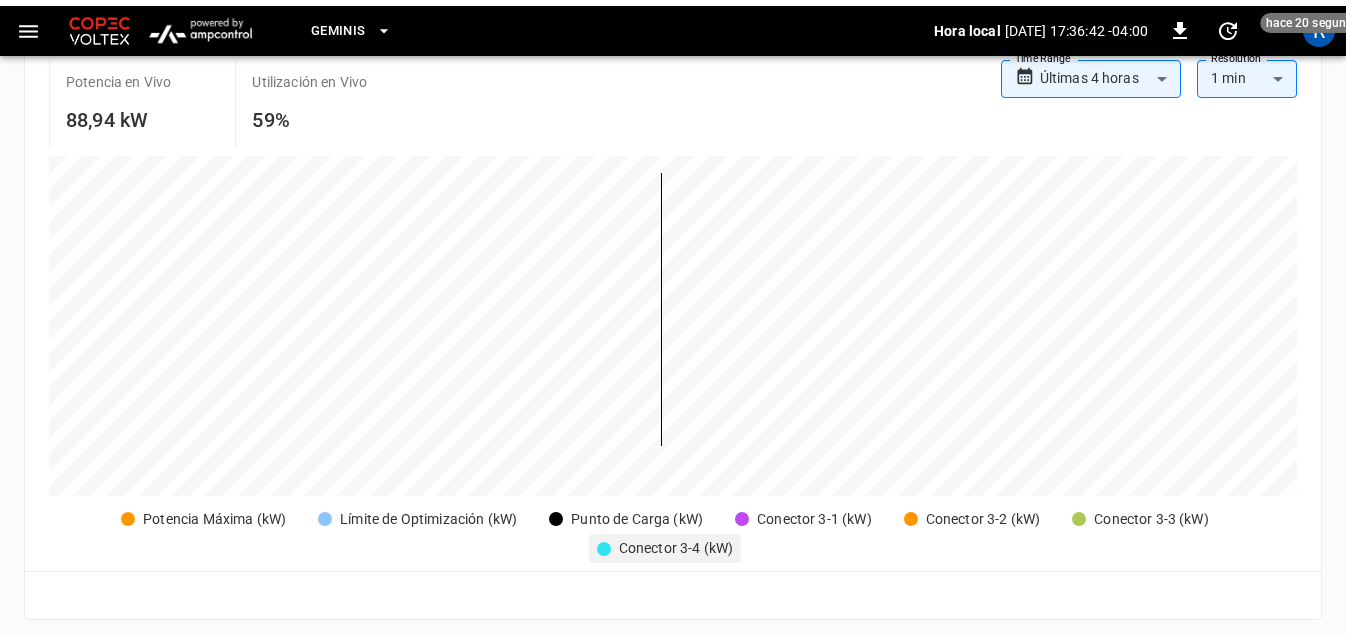 scroll, scrollTop: 400, scrollLeft: 0, axis: vertical 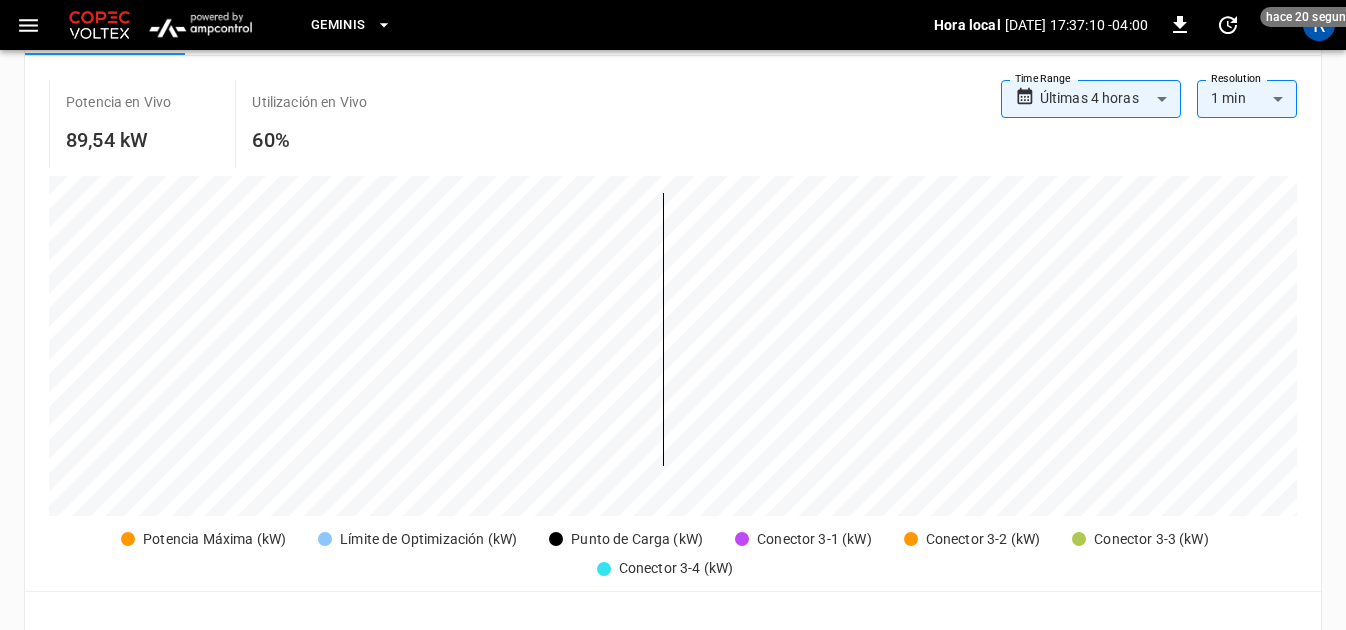 click on "**********" at bounding box center (673, 473) 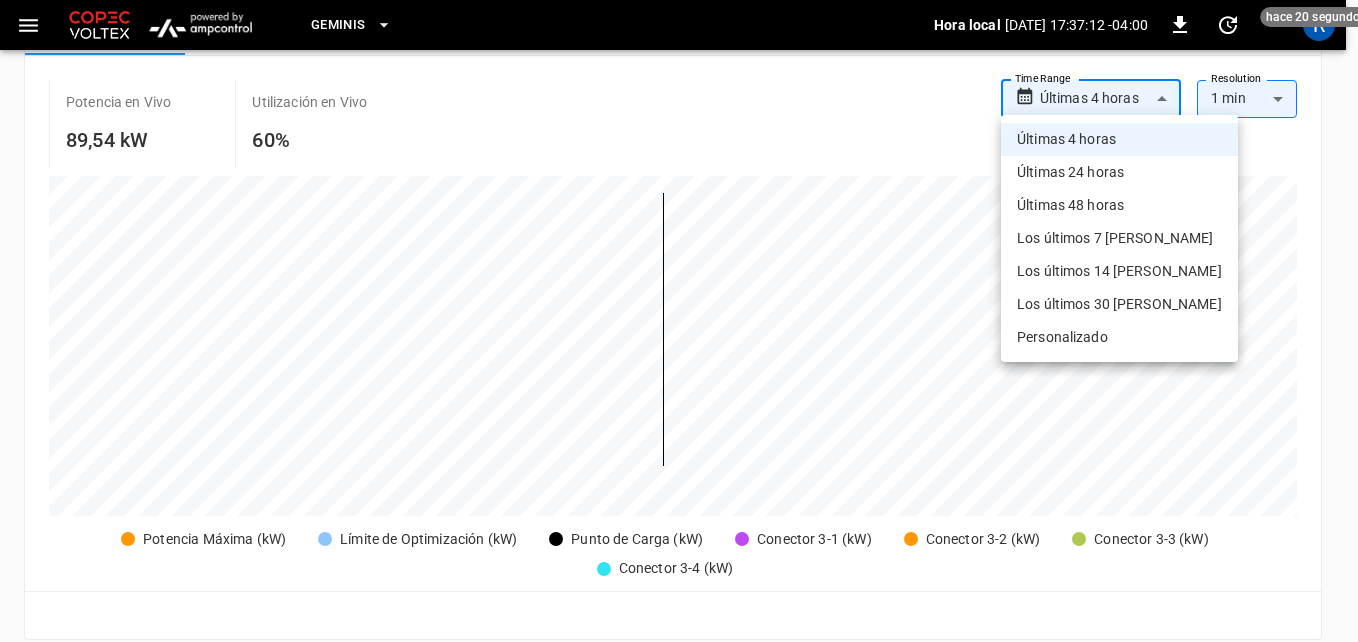 click on "Últimas 24 horas" at bounding box center (1119, 172) 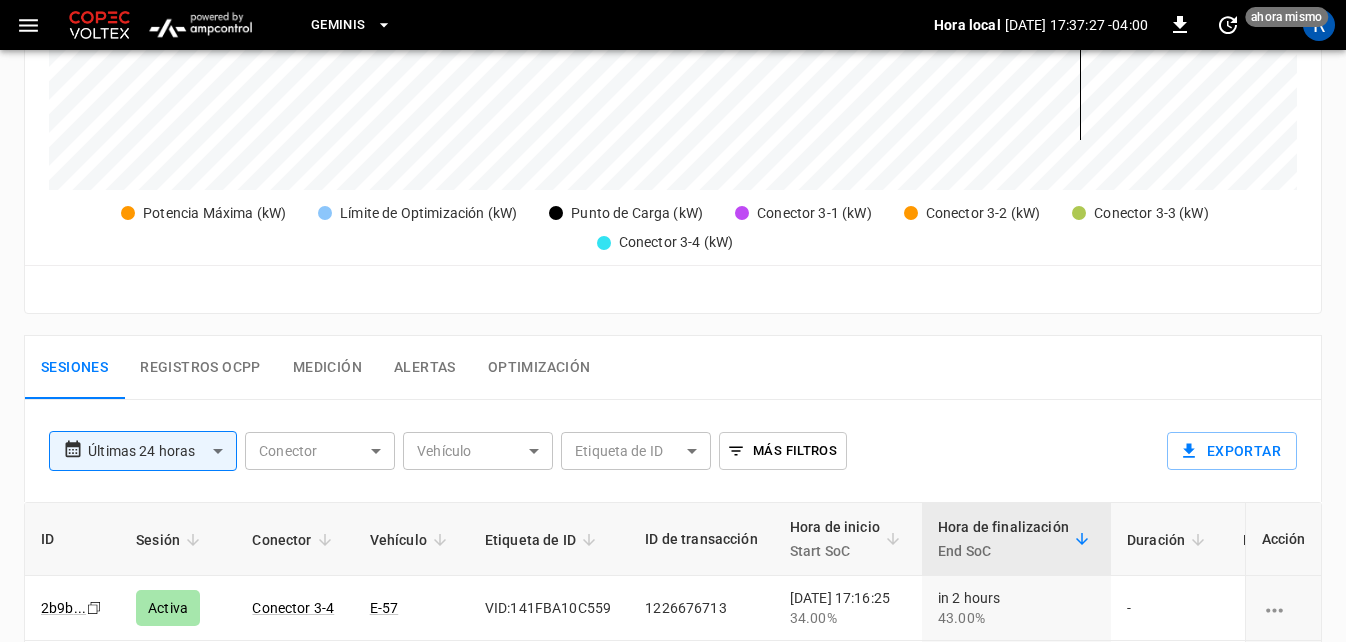 scroll, scrollTop: 800, scrollLeft: 0, axis: vertical 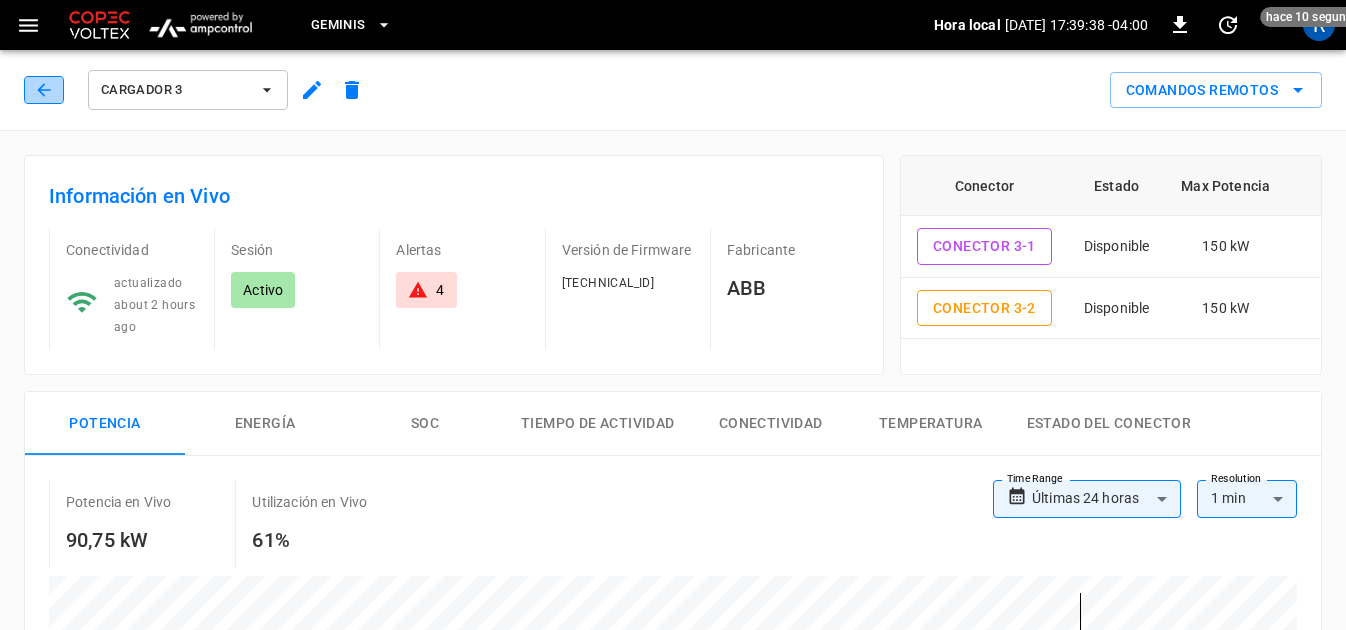 click 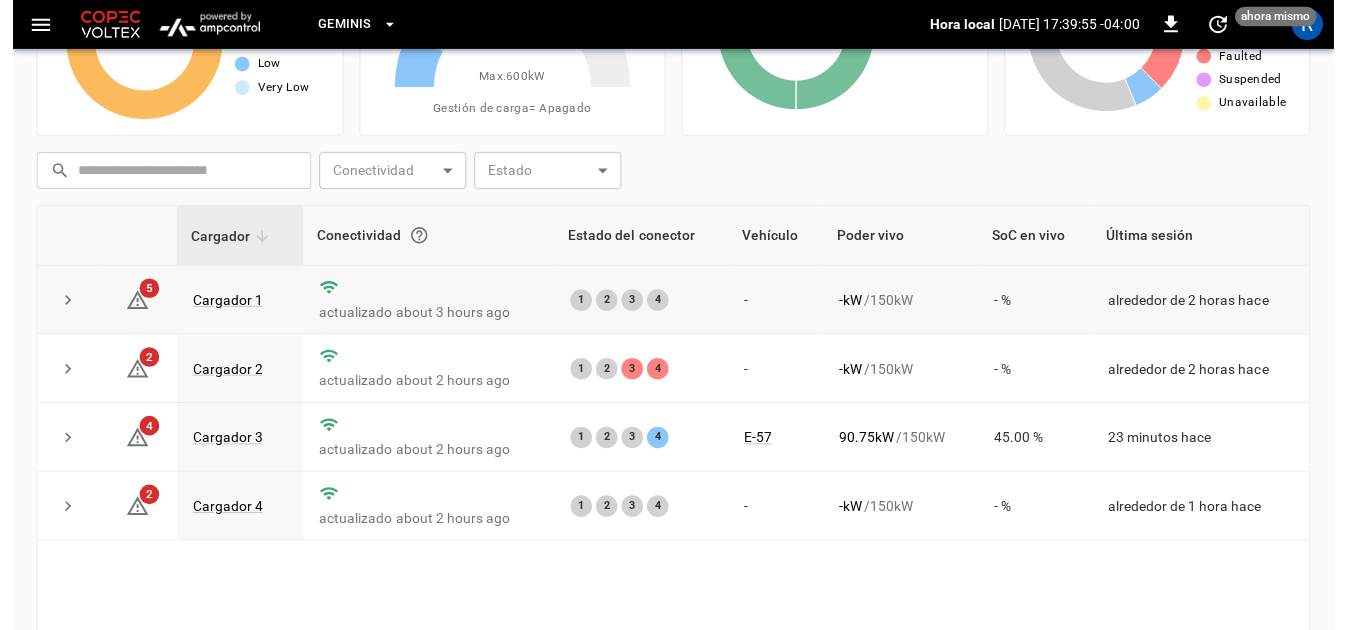 scroll, scrollTop: 200, scrollLeft: 0, axis: vertical 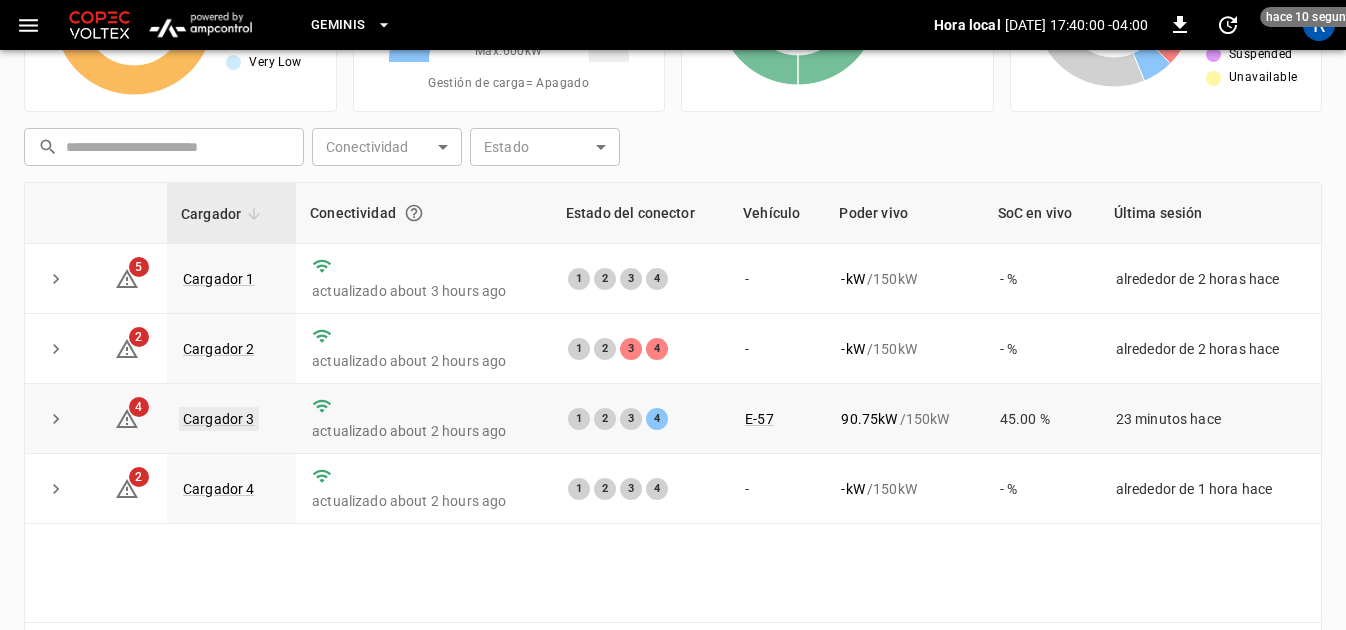 click on "Cargador 3" at bounding box center [219, 419] 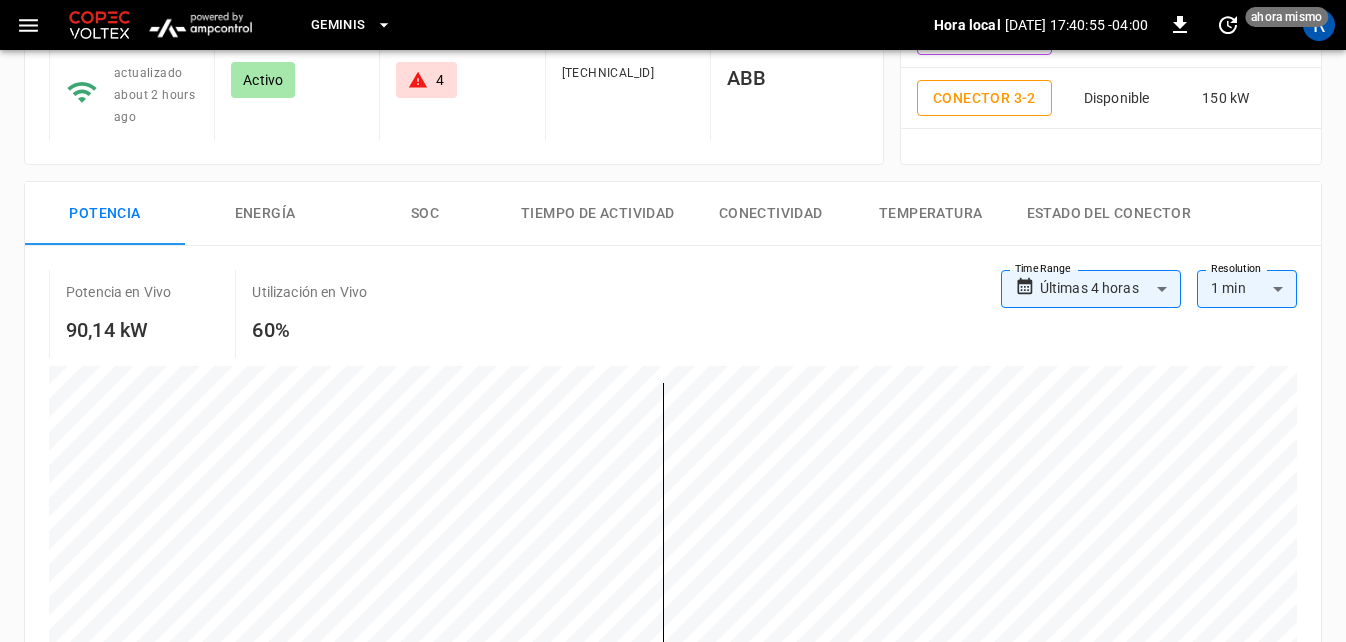 scroll, scrollTop: 0, scrollLeft: 0, axis: both 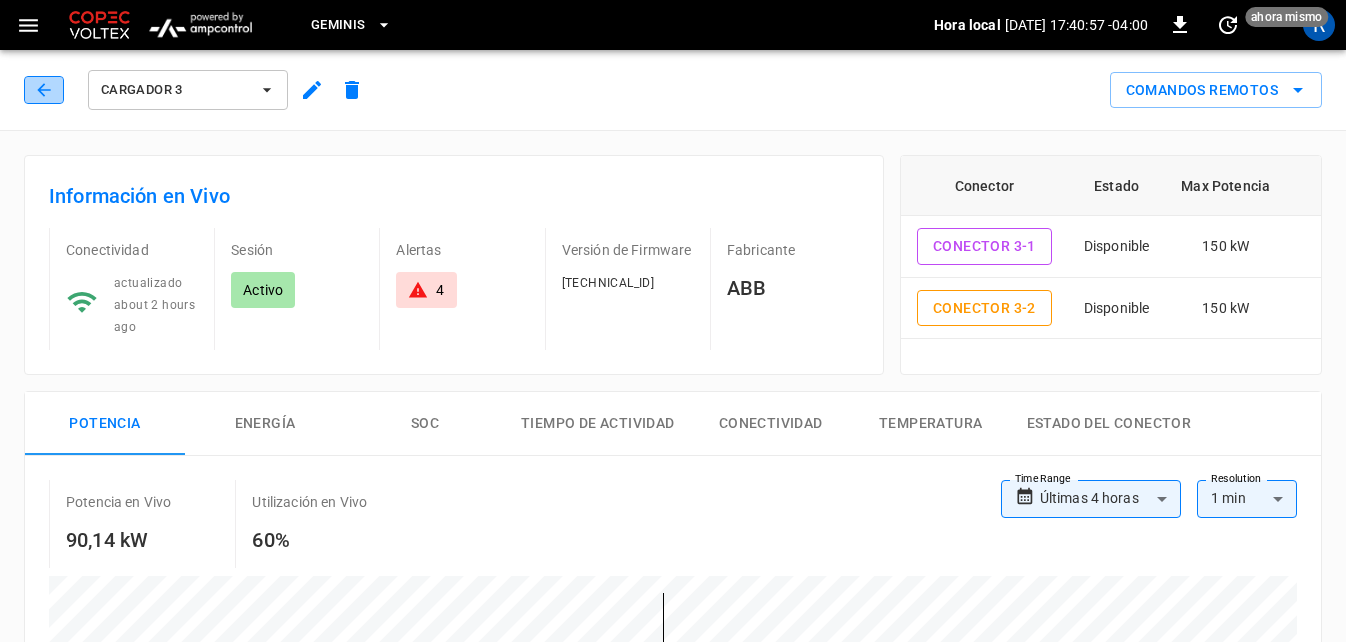 click 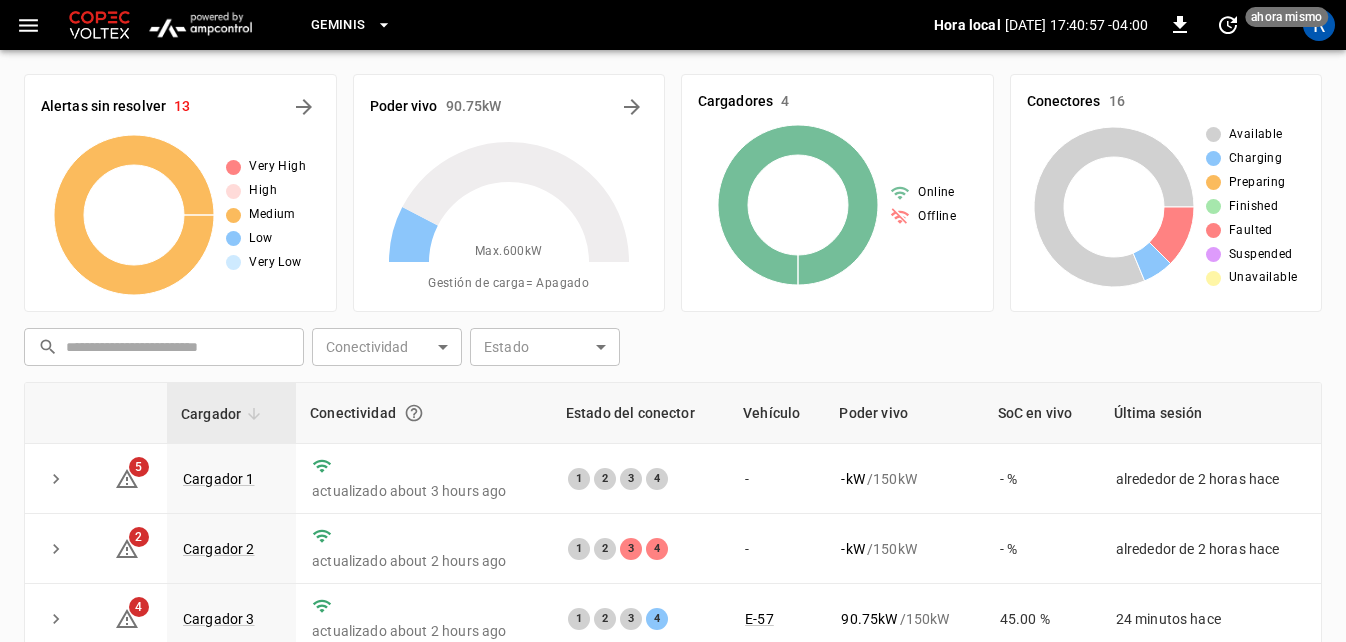 scroll, scrollTop: 200, scrollLeft: 0, axis: vertical 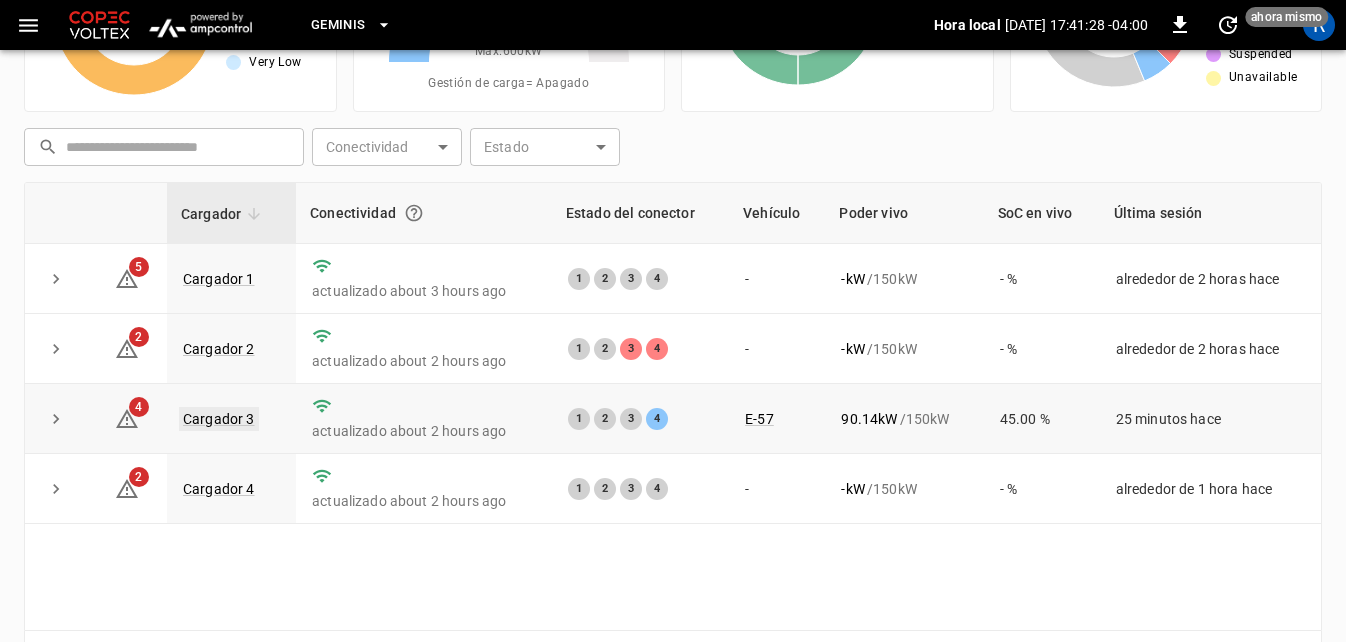 click on "Cargador 3" at bounding box center (219, 419) 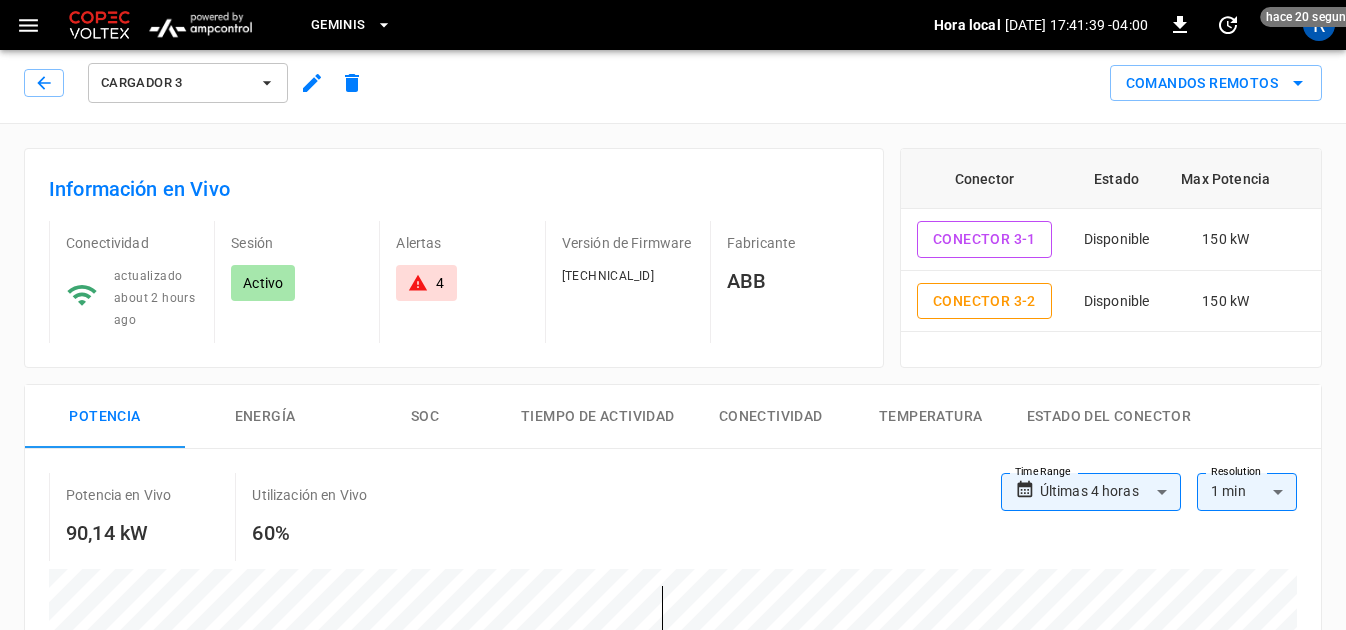 scroll, scrollTop: 0, scrollLeft: 0, axis: both 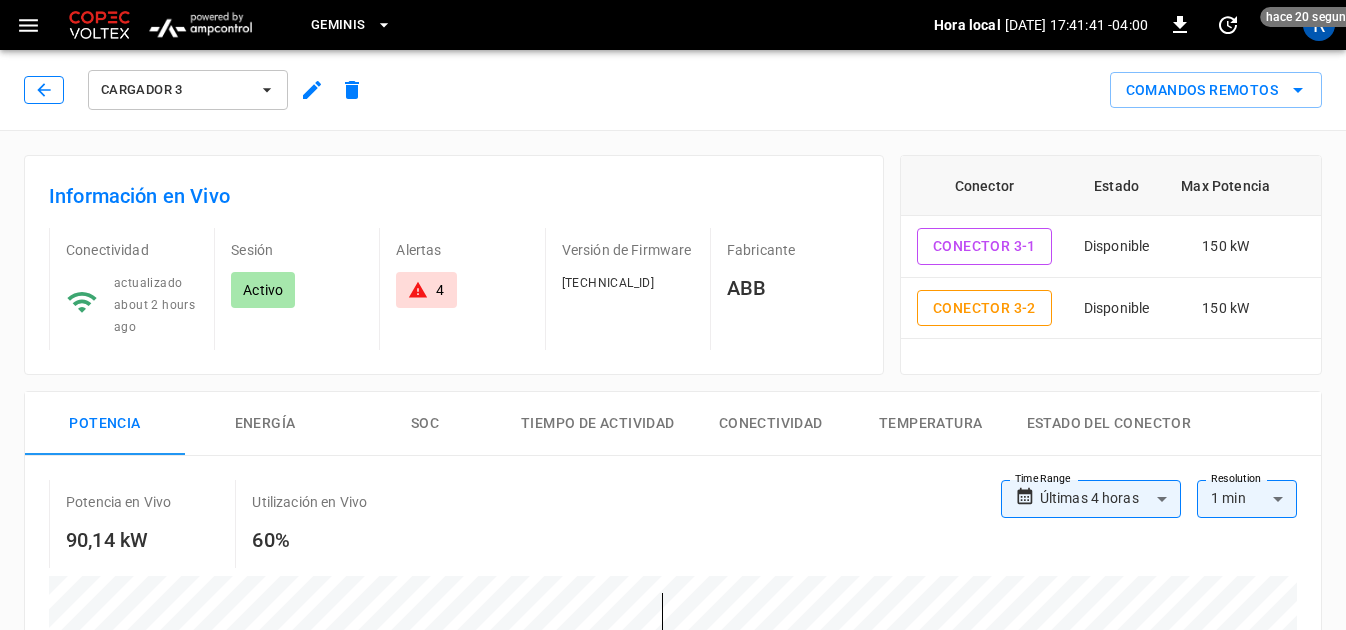 click 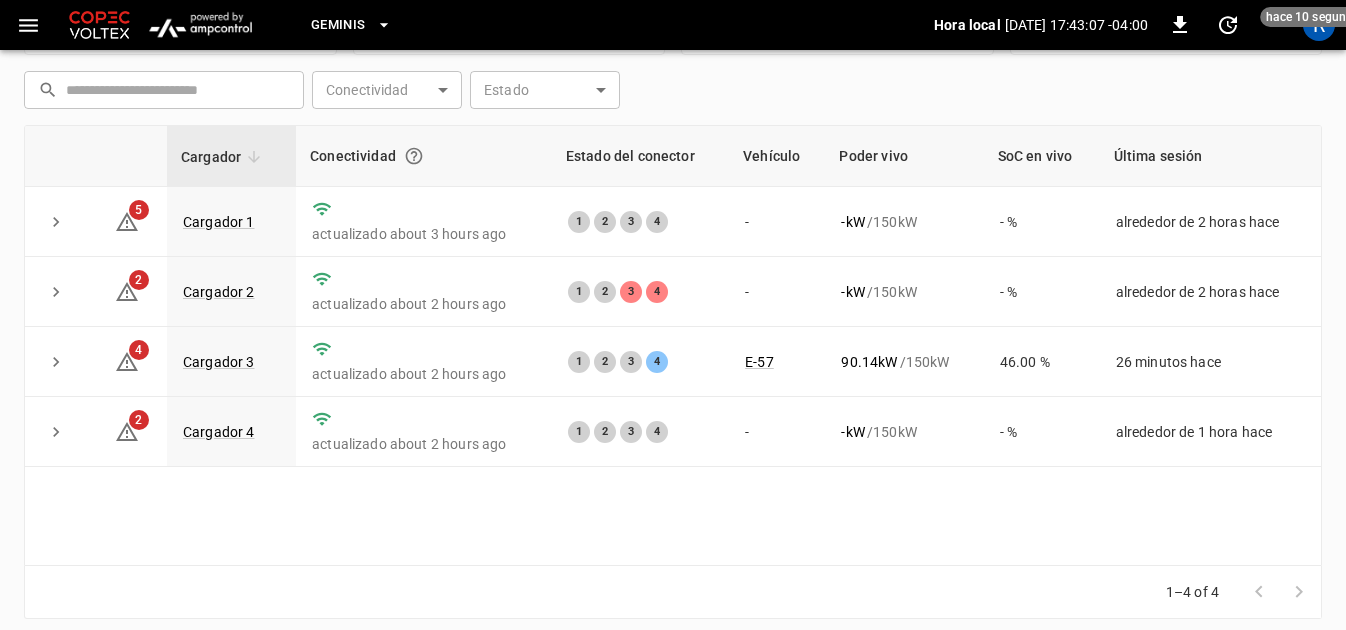 scroll, scrollTop: 278, scrollLeft: 0, axis: vertical 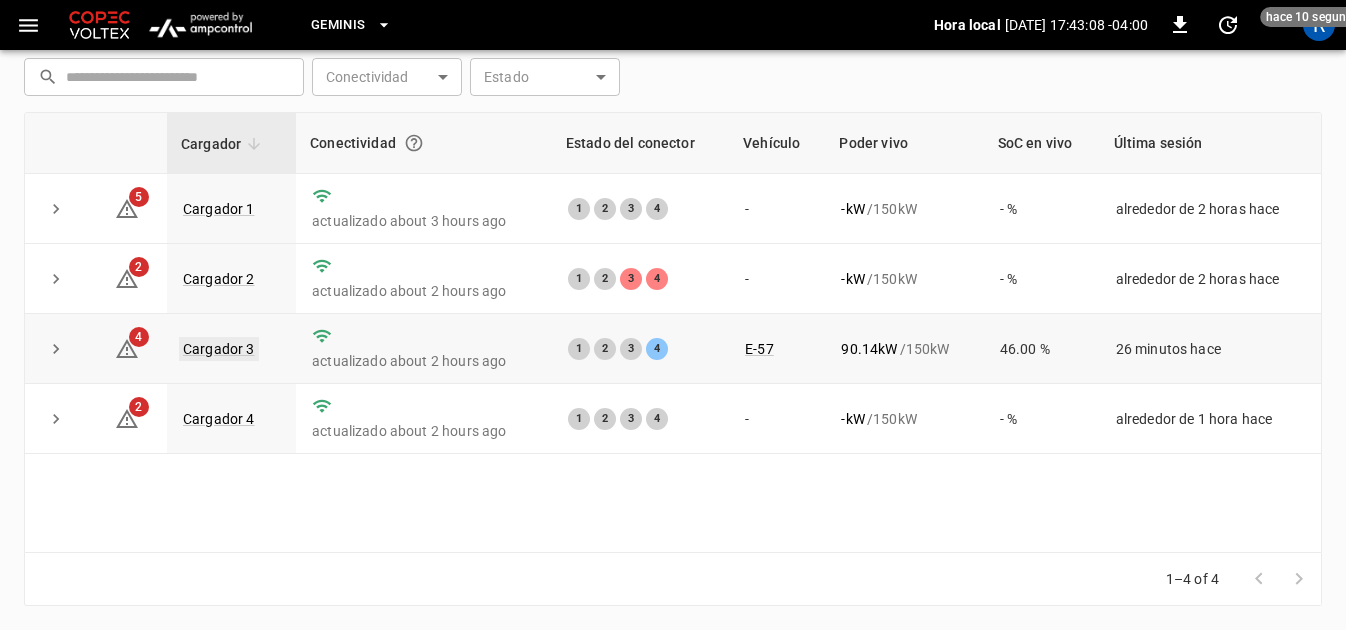 click on "Cargador 3" at bounding box center [219, 349] 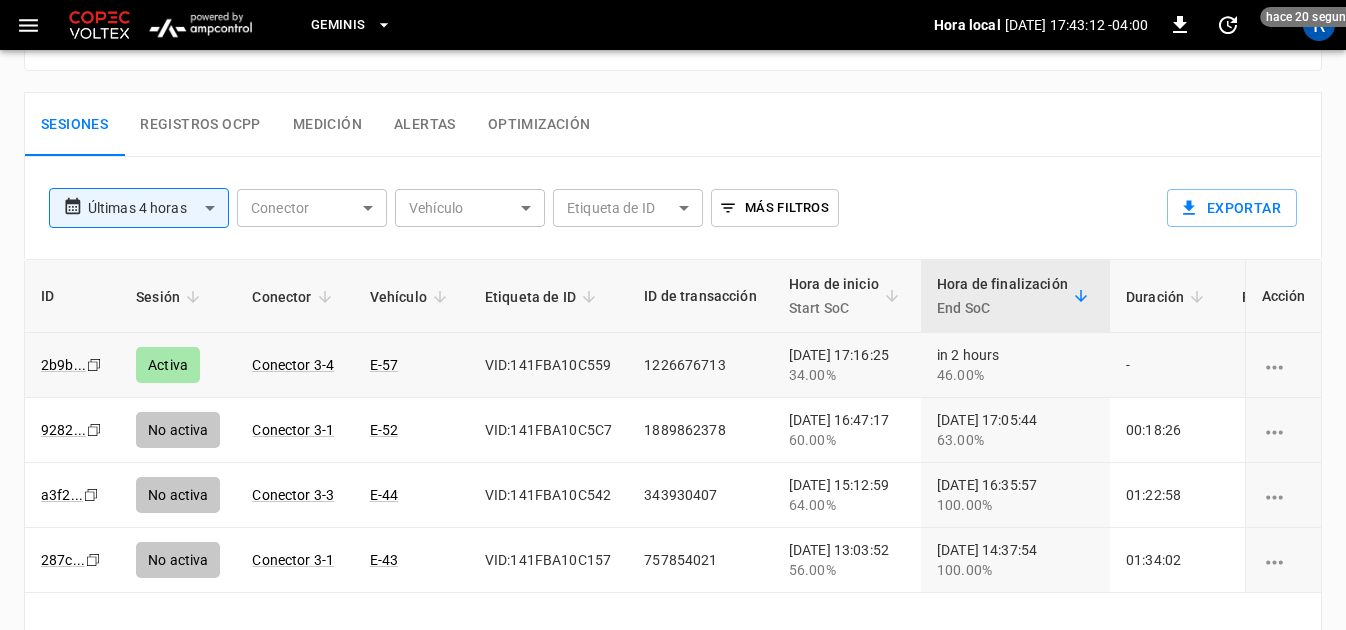 scroll, scrollTop: 1000, scrollLeft: 0, axis: vertical 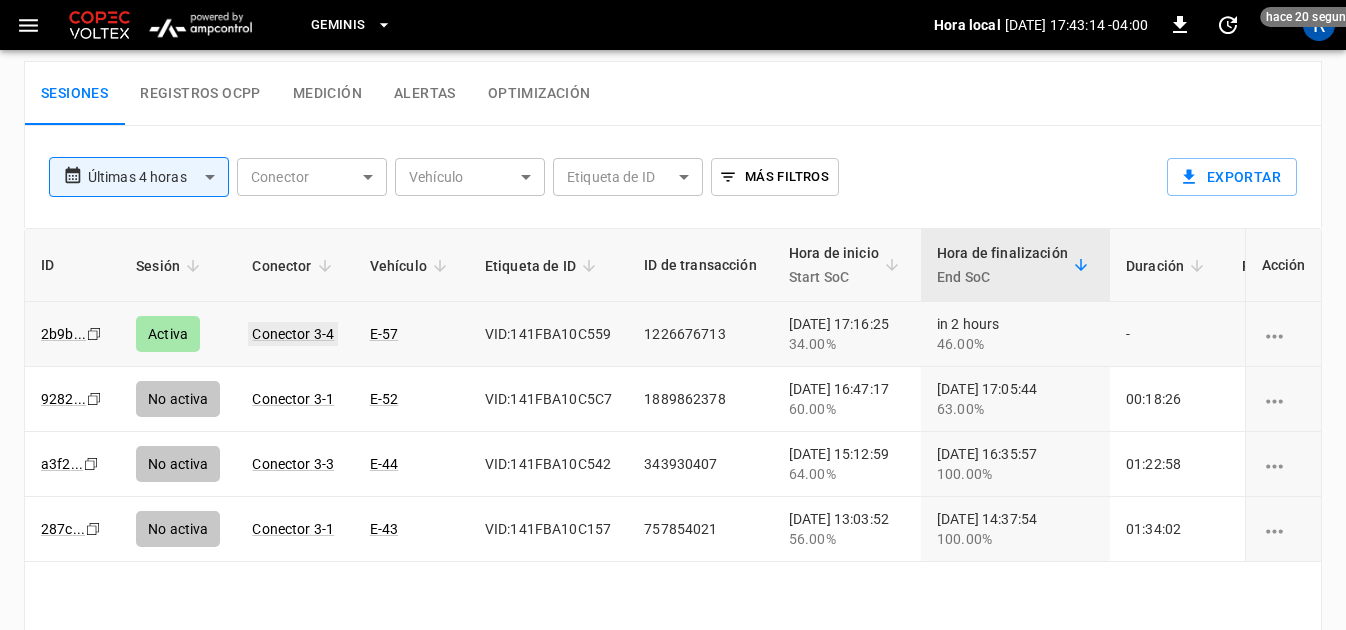 click on "Conector 3-4" at bounding box center (293, 334) 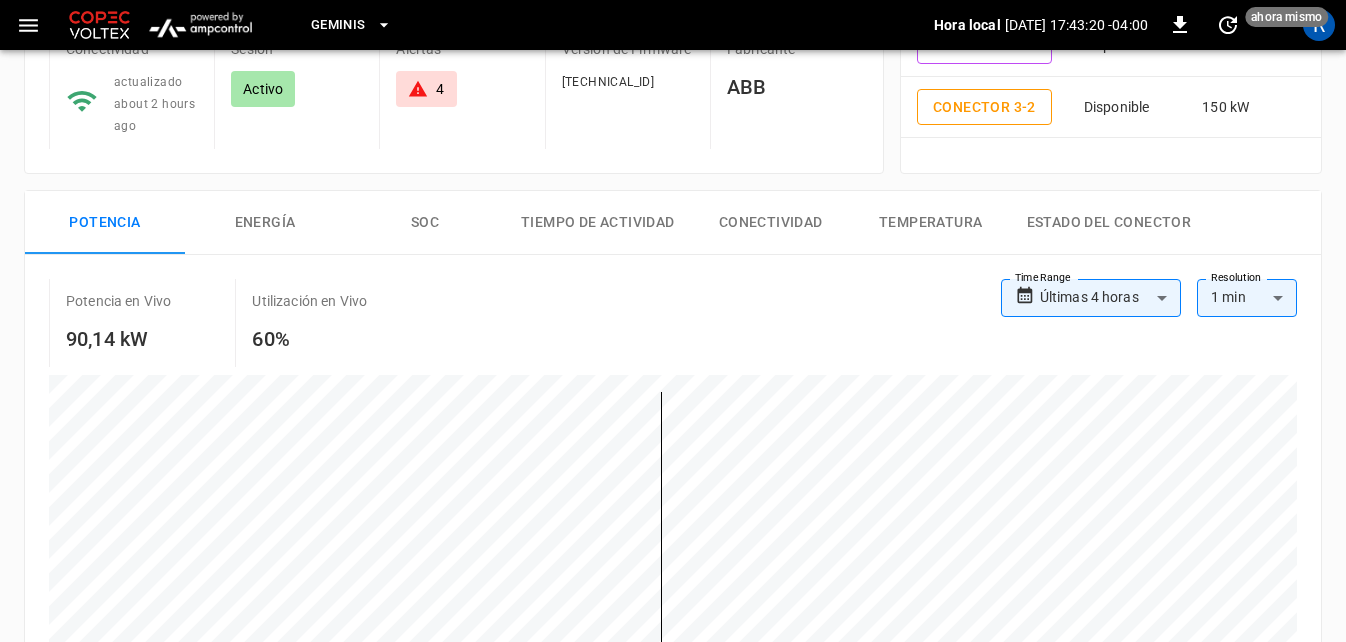 scroll, scrollTop: 0, scrollLeft: 0, axis: both 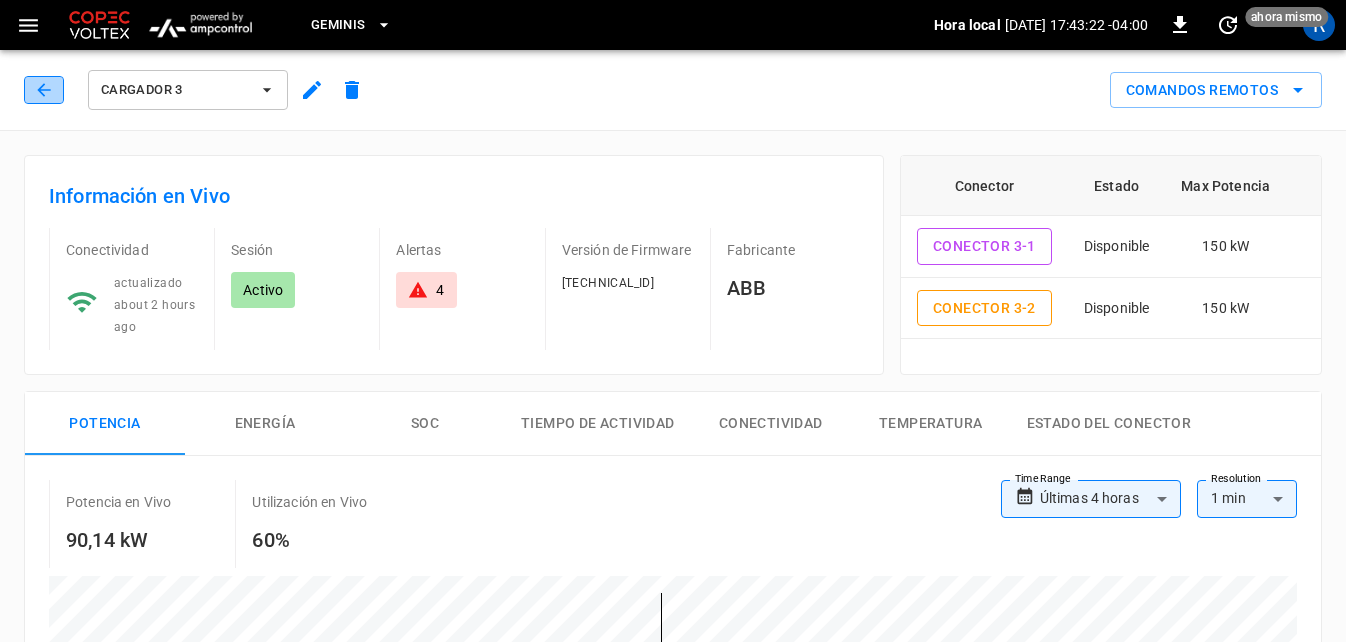 click 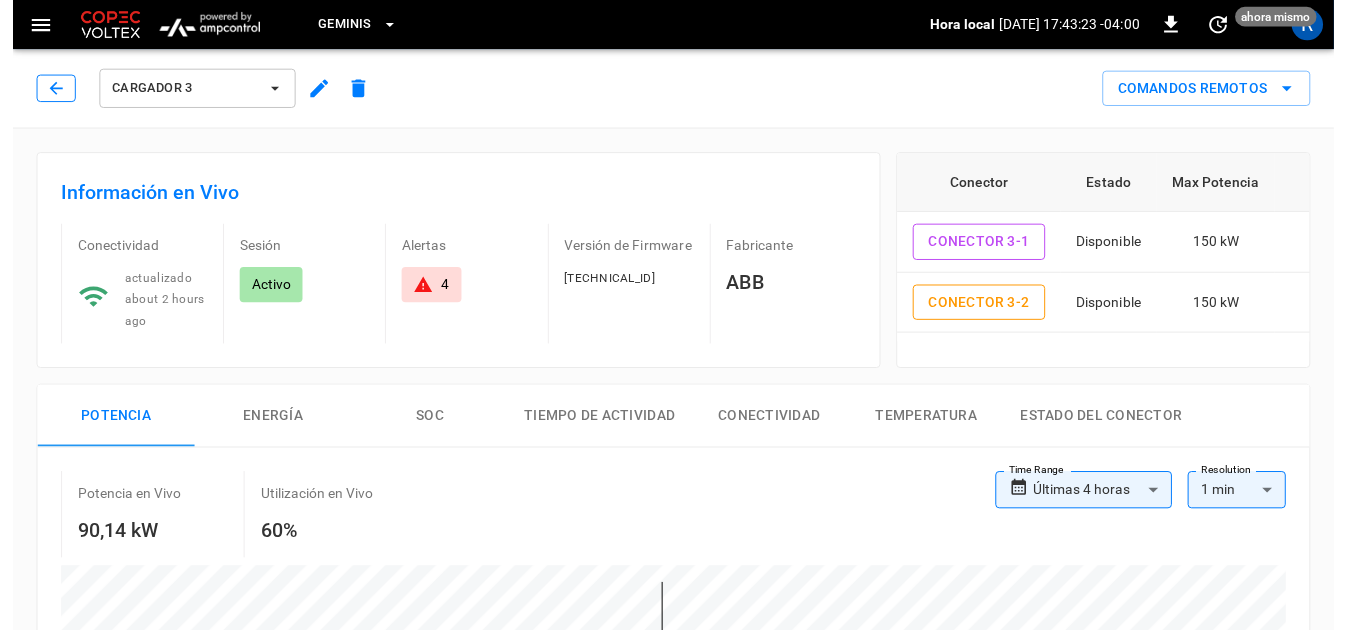 scroll, scrollTop: 1000, scrollLeft: 0, axis: vertical 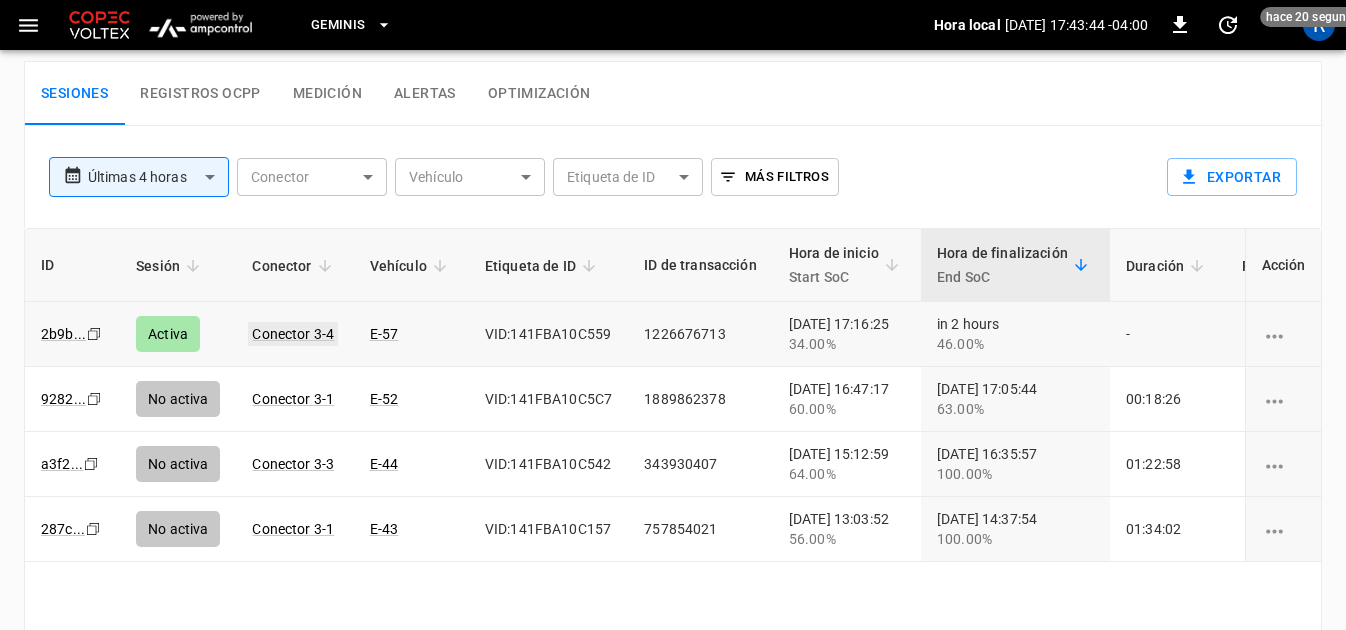 click on "Conector 3-4" at bounding box center [293, 334] 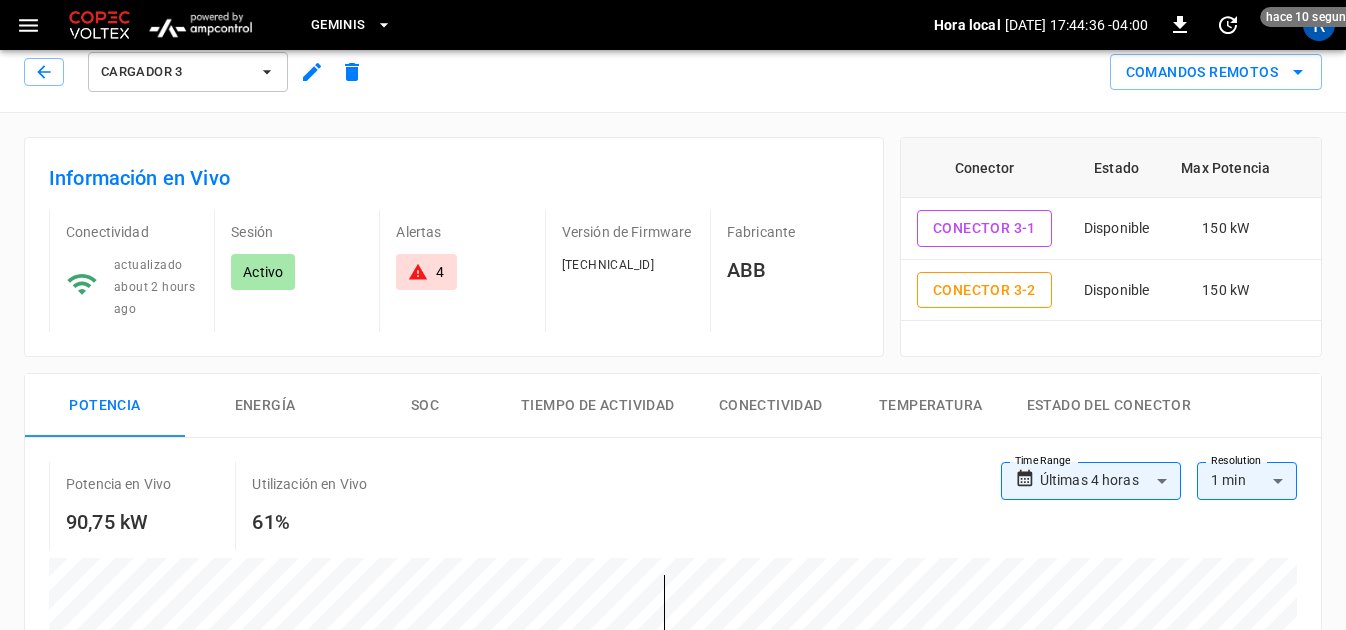 scroll, scrollTop: 0, scrollLeft: 0, axis: both 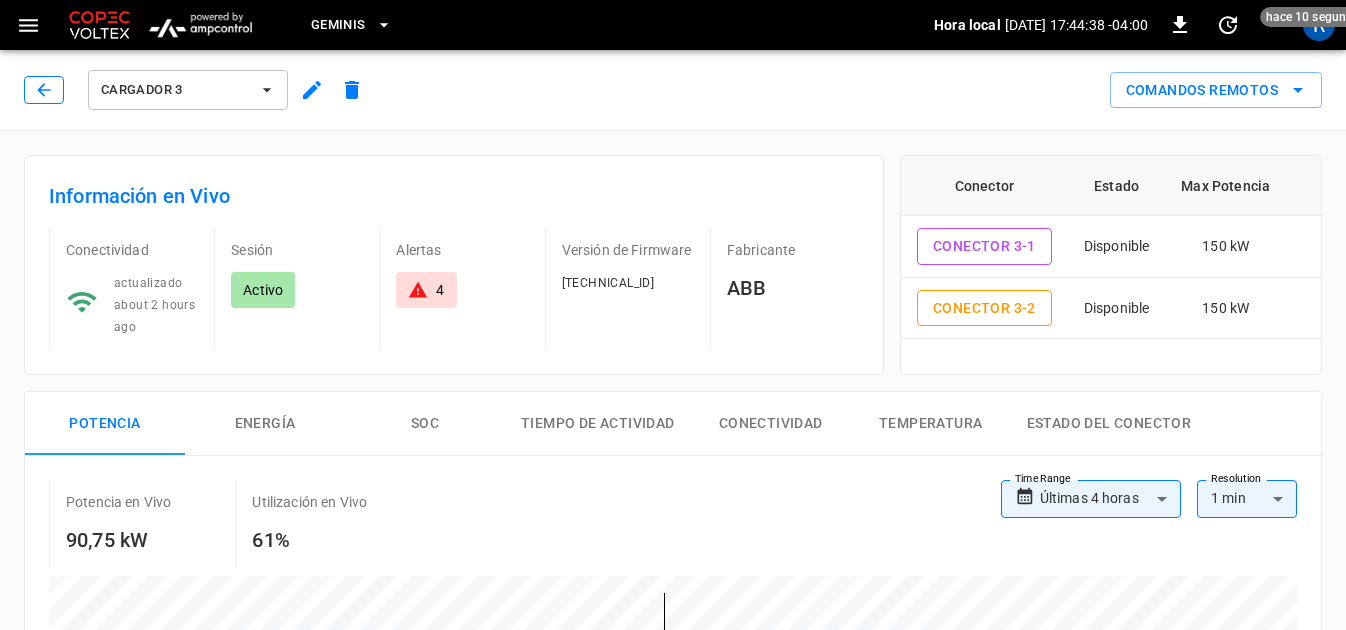 click 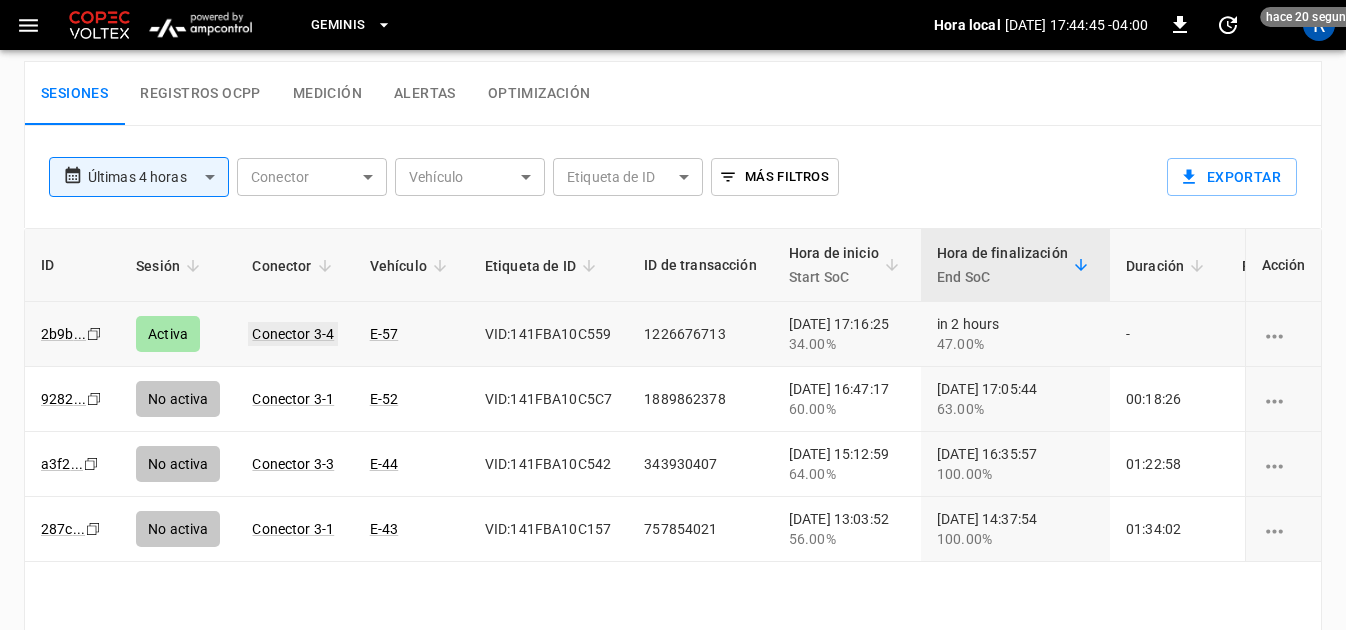 click on "Conector 3-4" at bounding box center (293, 334) 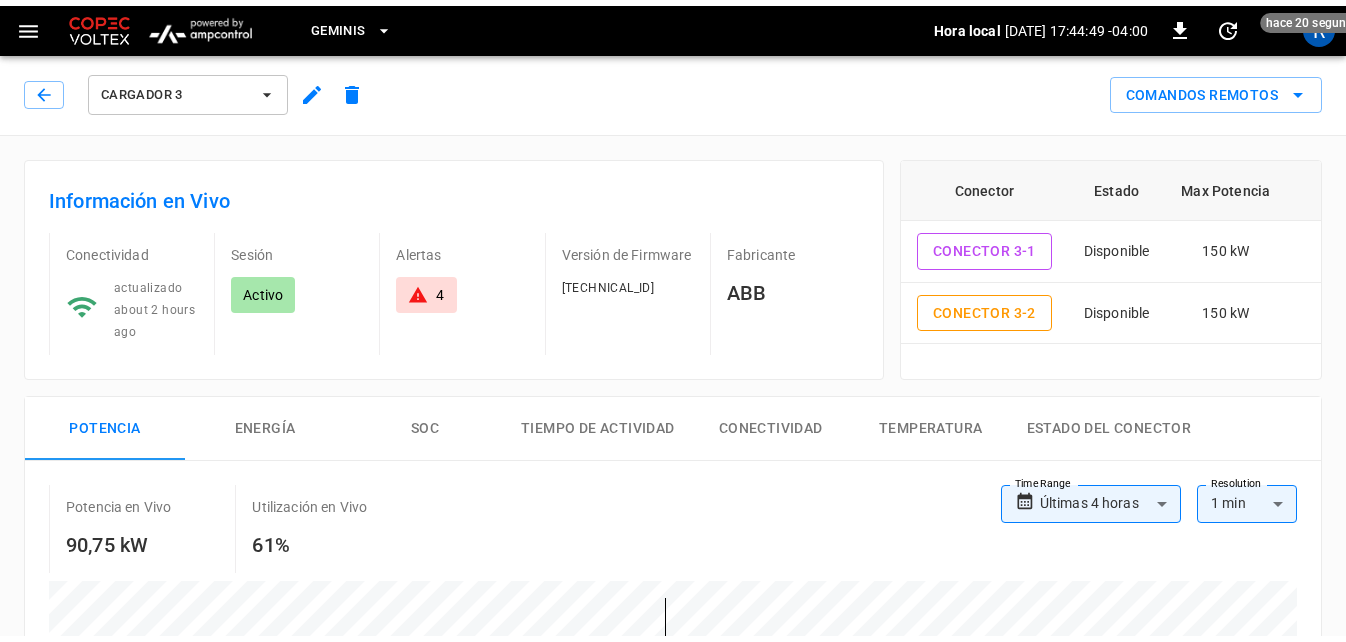 scroll, scrollTop: 0, scrollLeft: 0, axis: both 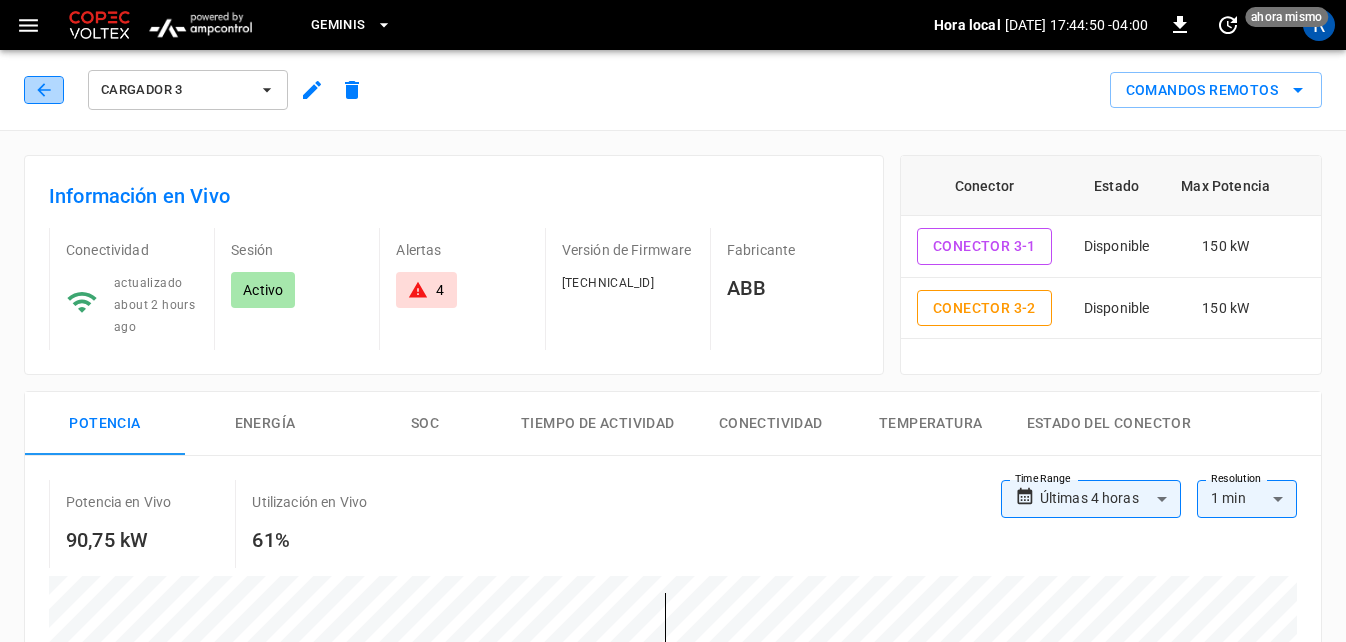 click 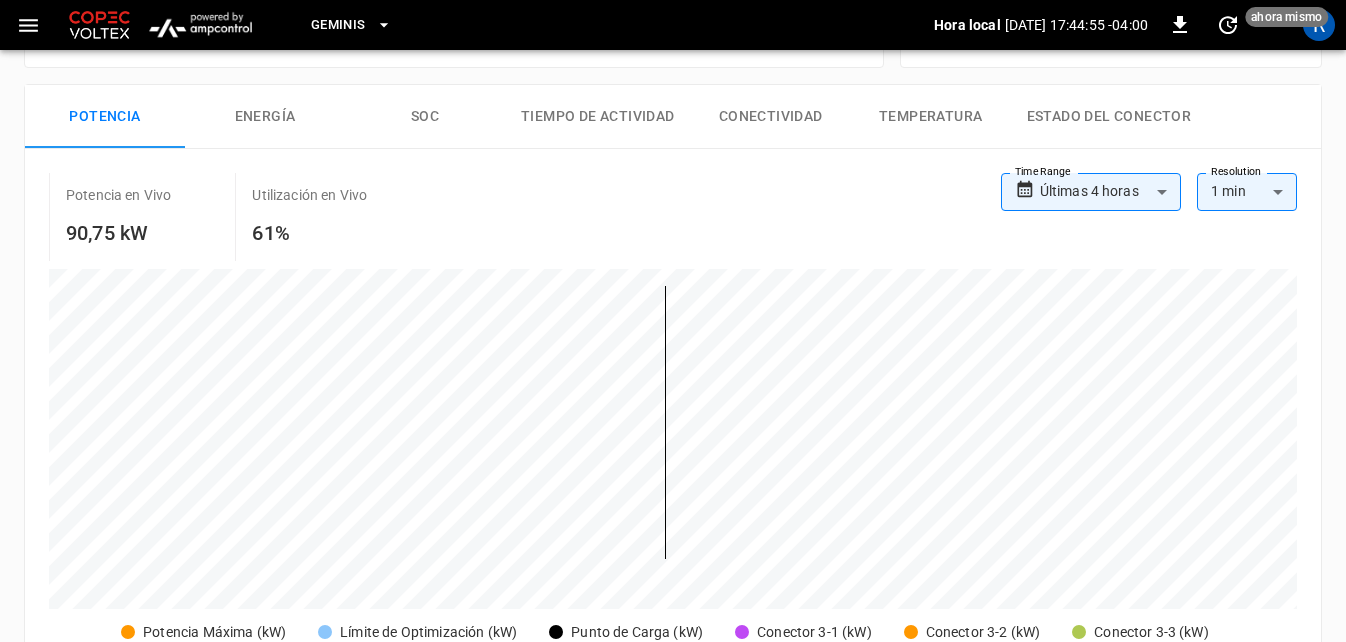 scroll, scrollTop: 0, scrollLeft: 0, axis: both 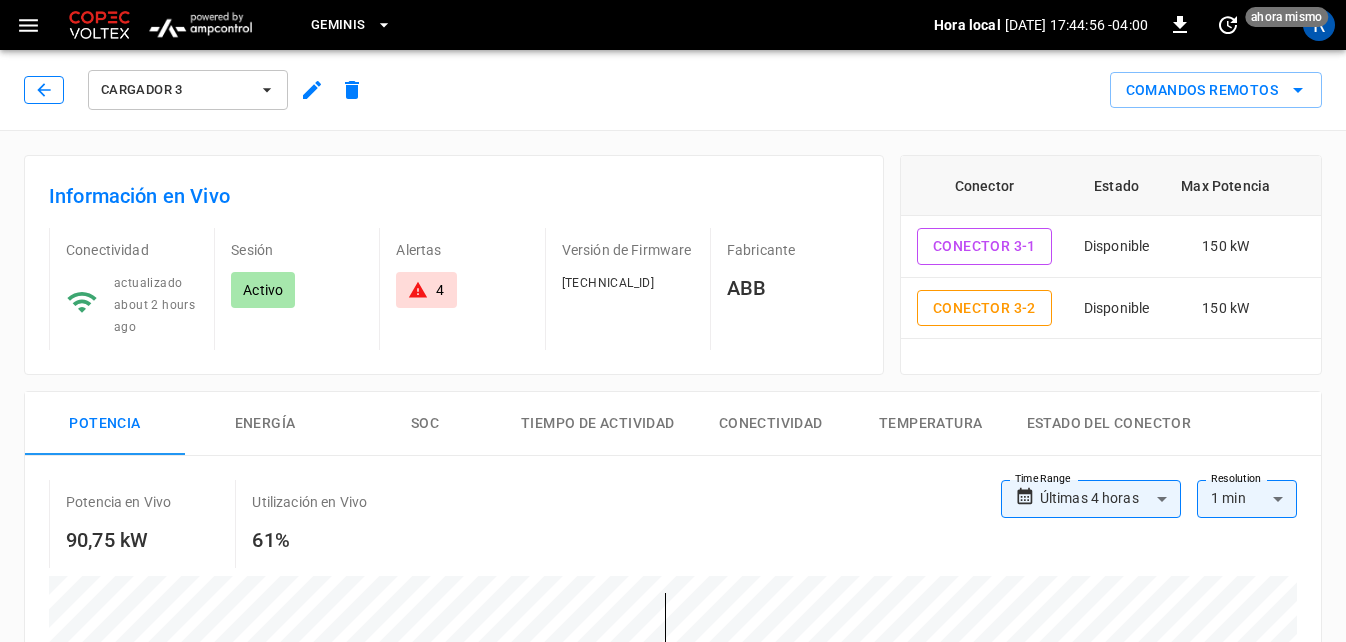 click 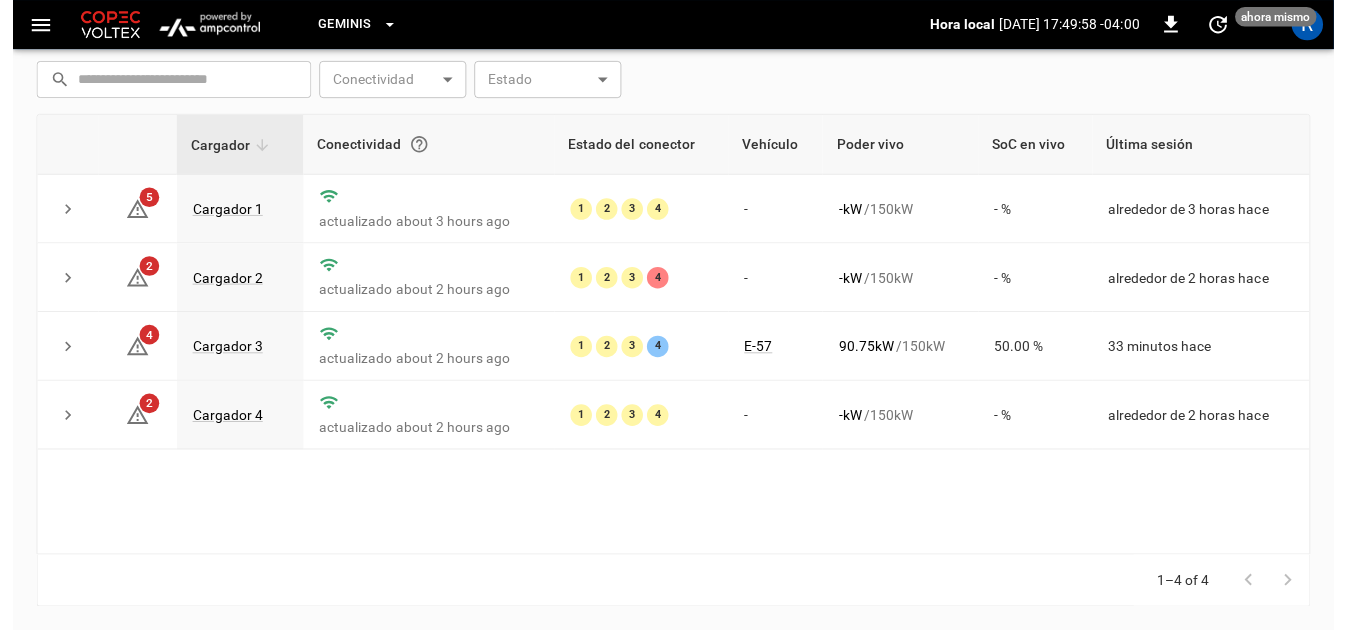 scroll, scrollTop: 278, scrollLeft: 0, axis: vertical 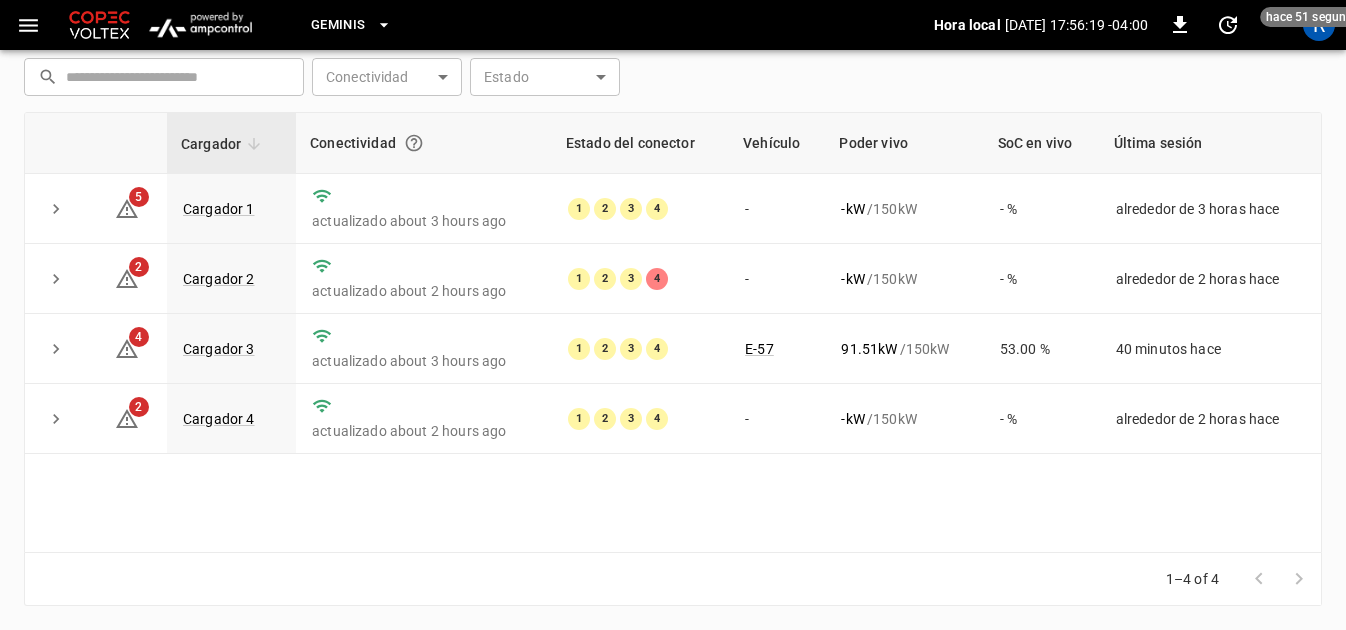 click on "1–4 of 4" at bounding box center [673, 579] 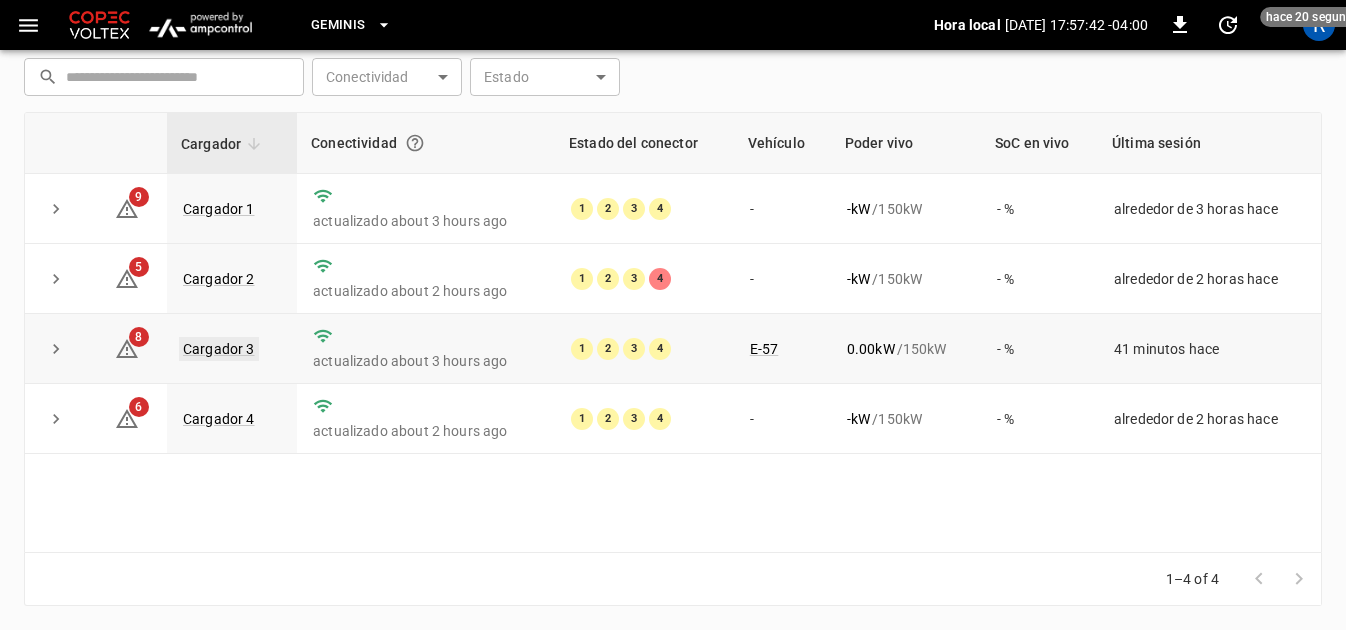 click on "Cargador 3" at bounding box center [219, 349] 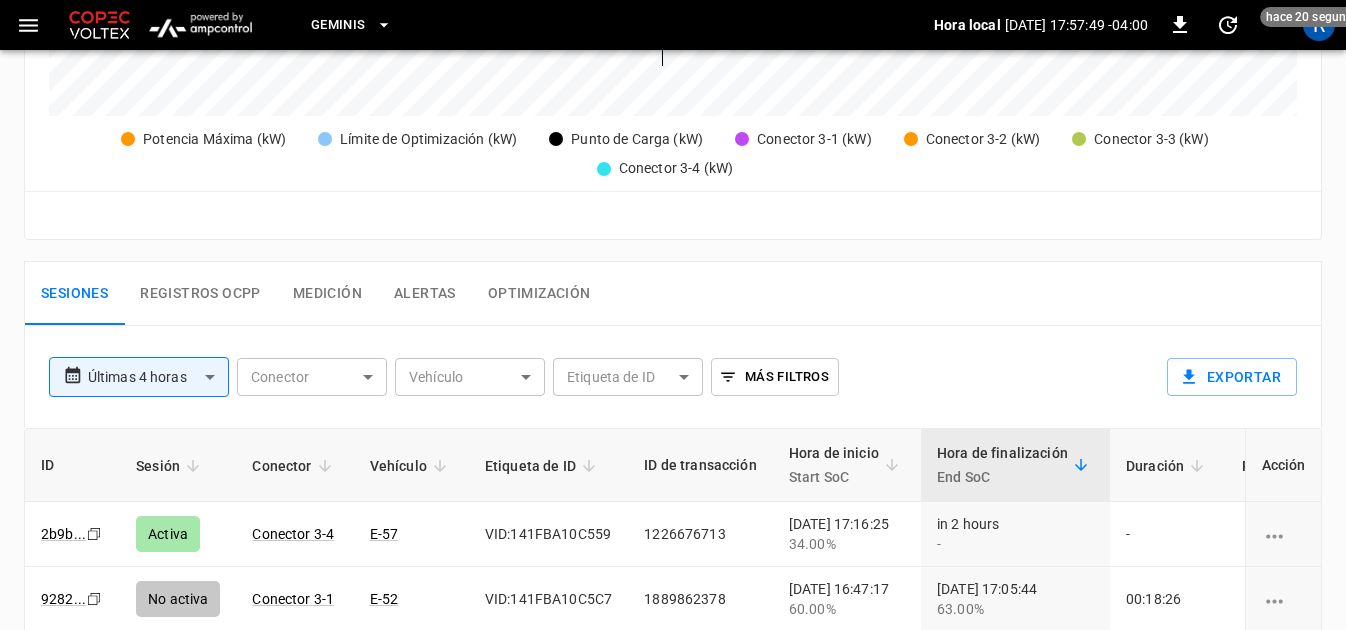 scroll, scrollTop: 900, scrollLeft: 0, axis: vertical 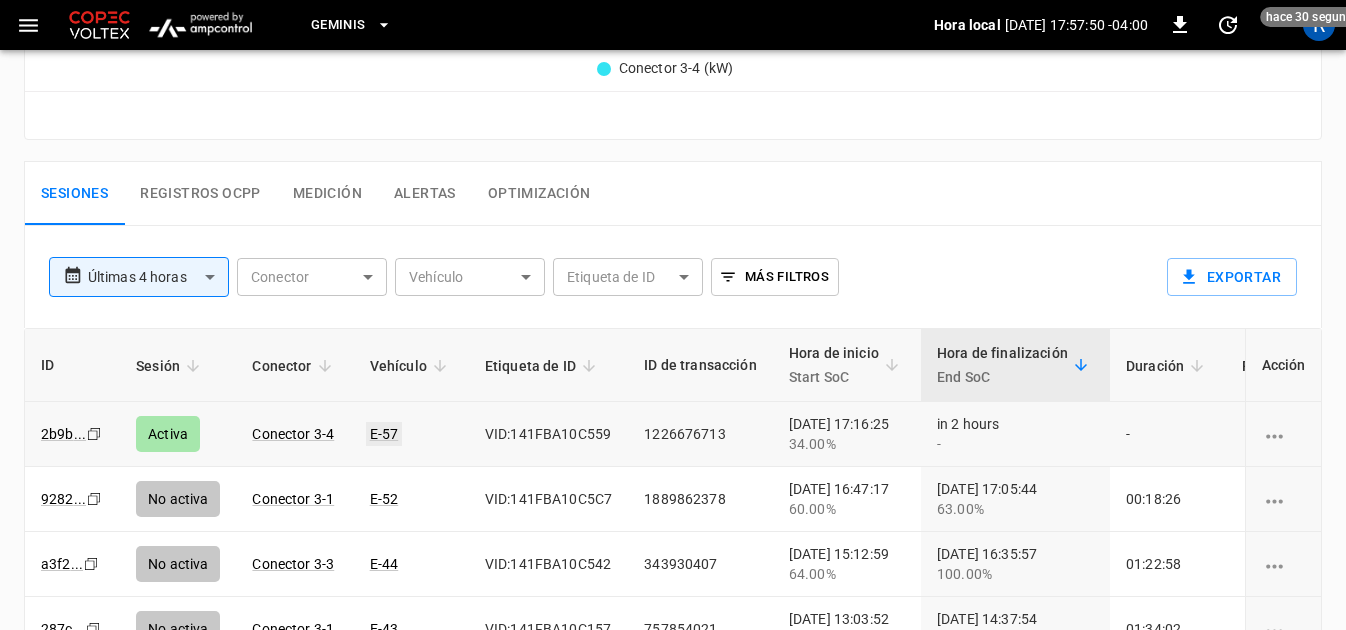 click on "E-57" at bounding box center (384, 434) 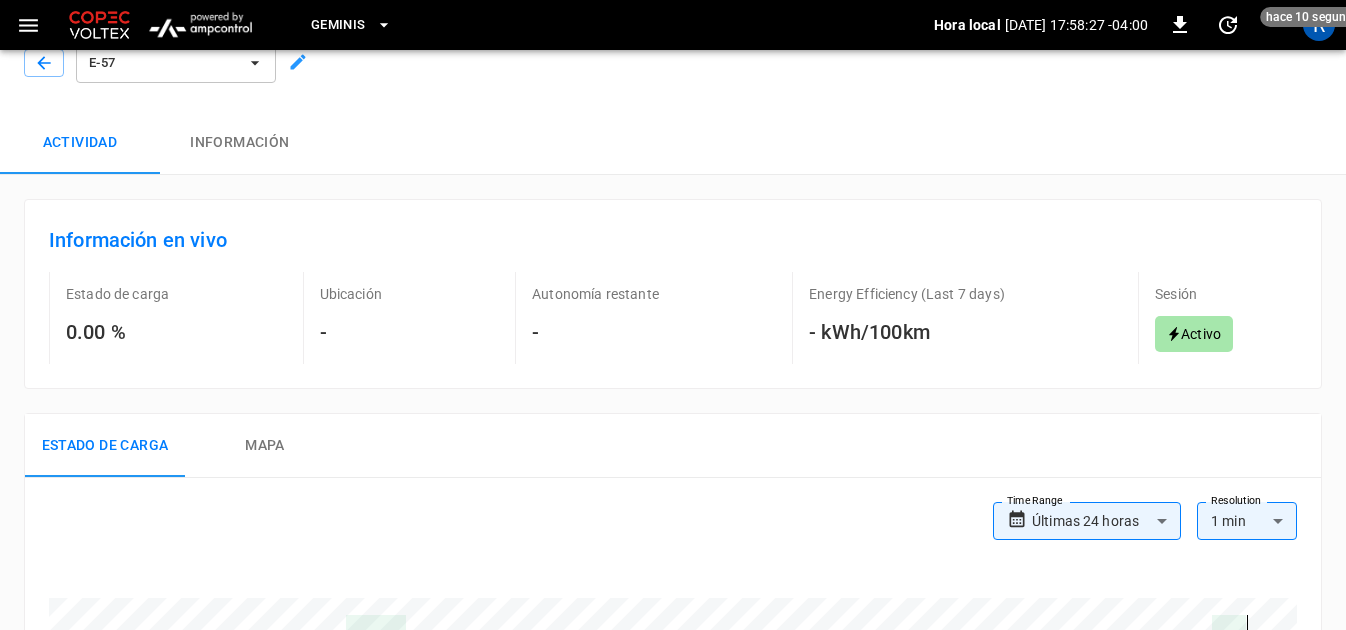 scroll, scrollTop: 0, scrollLeft: 0, axis: both 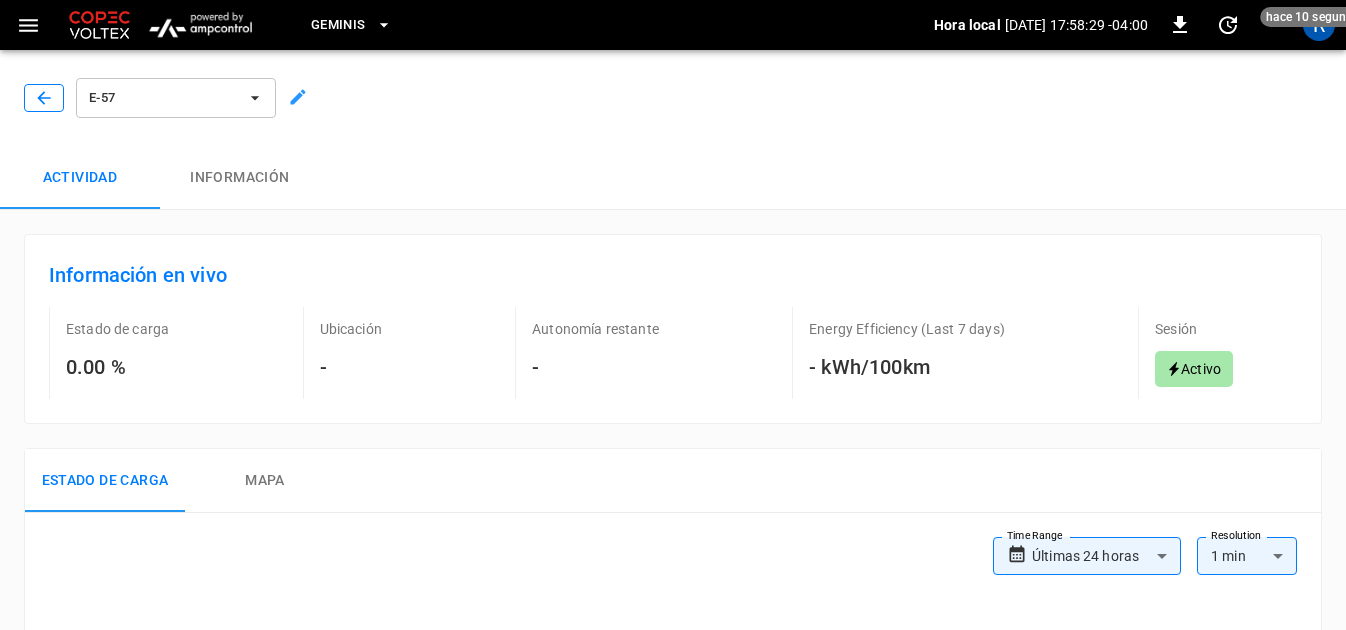 click 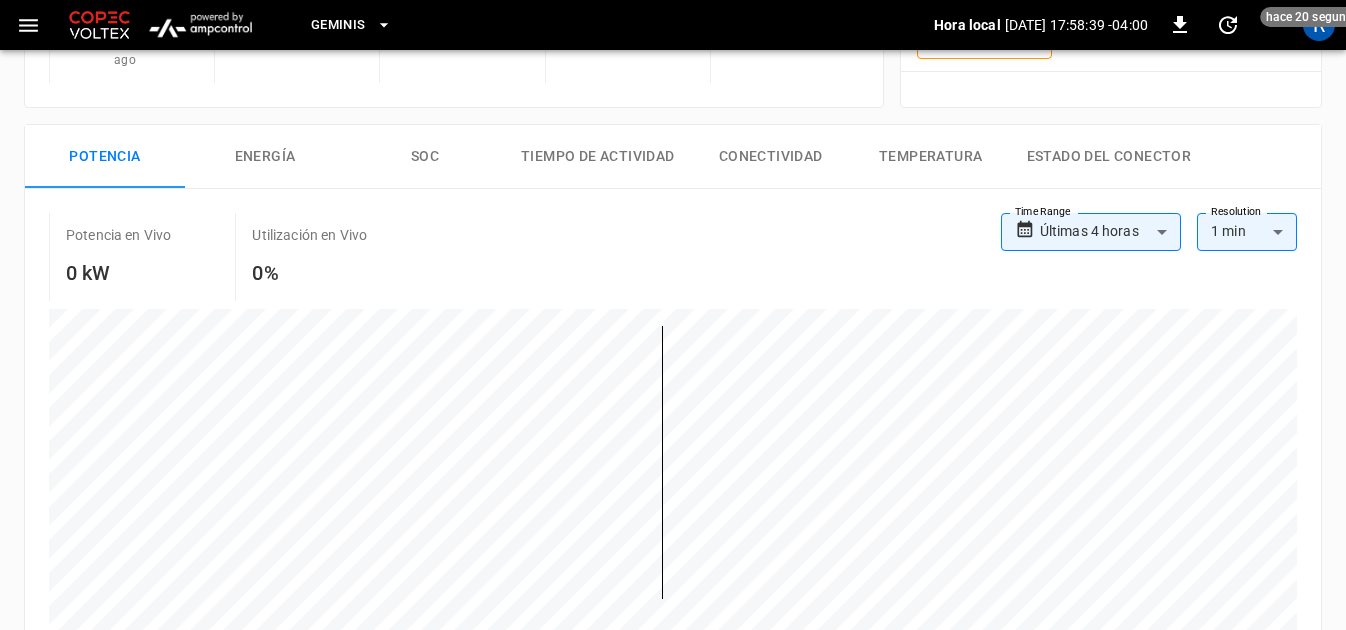 scroll, scrollTop: 0, scrollLeft: 0, axis: both 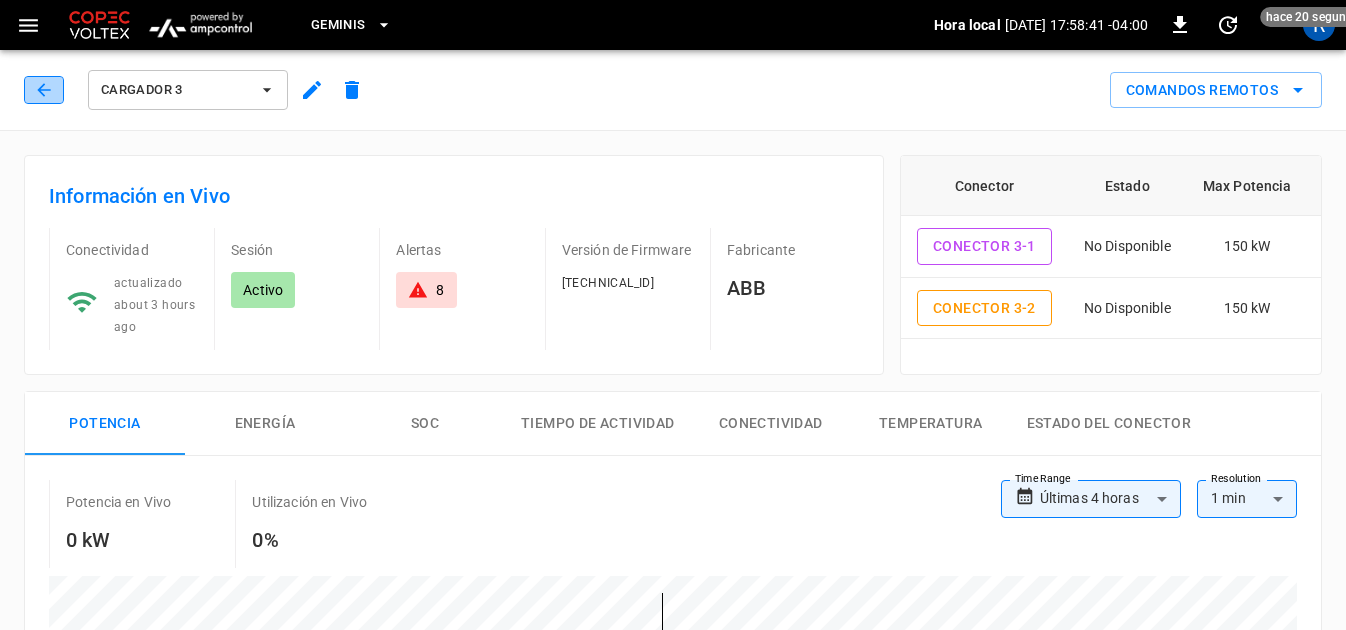 click 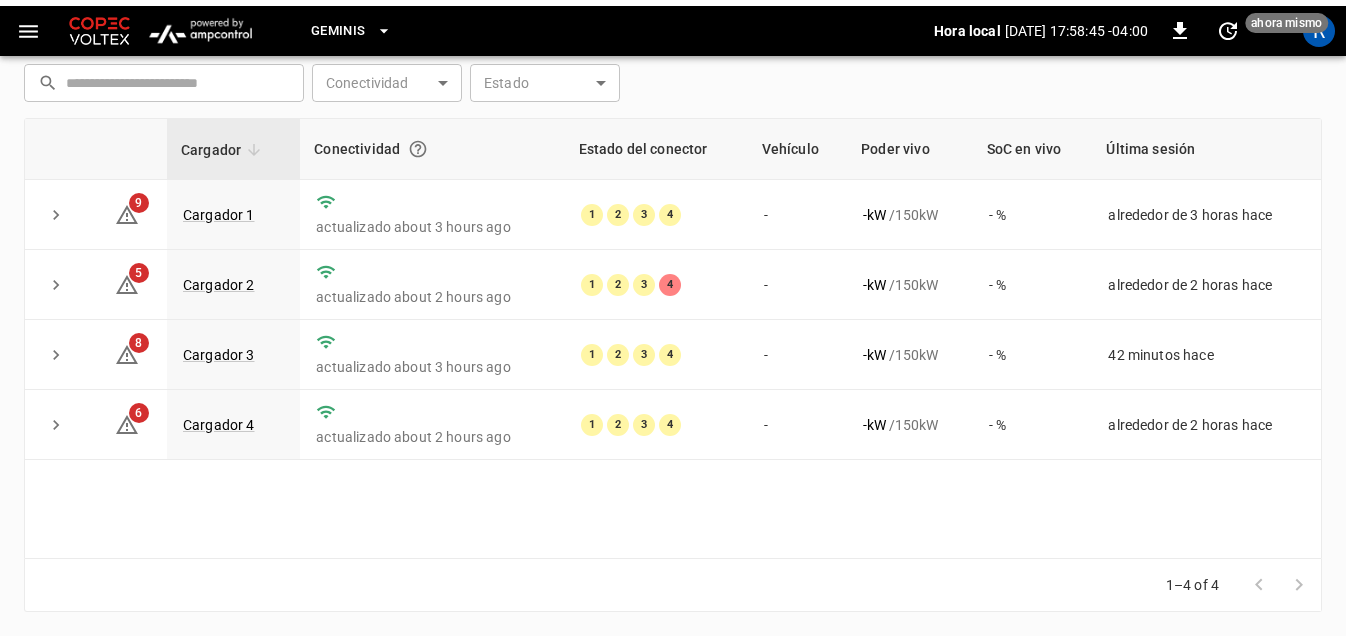 scroll, scrollTop: 266, scrollLeft: 0, axis: vertical 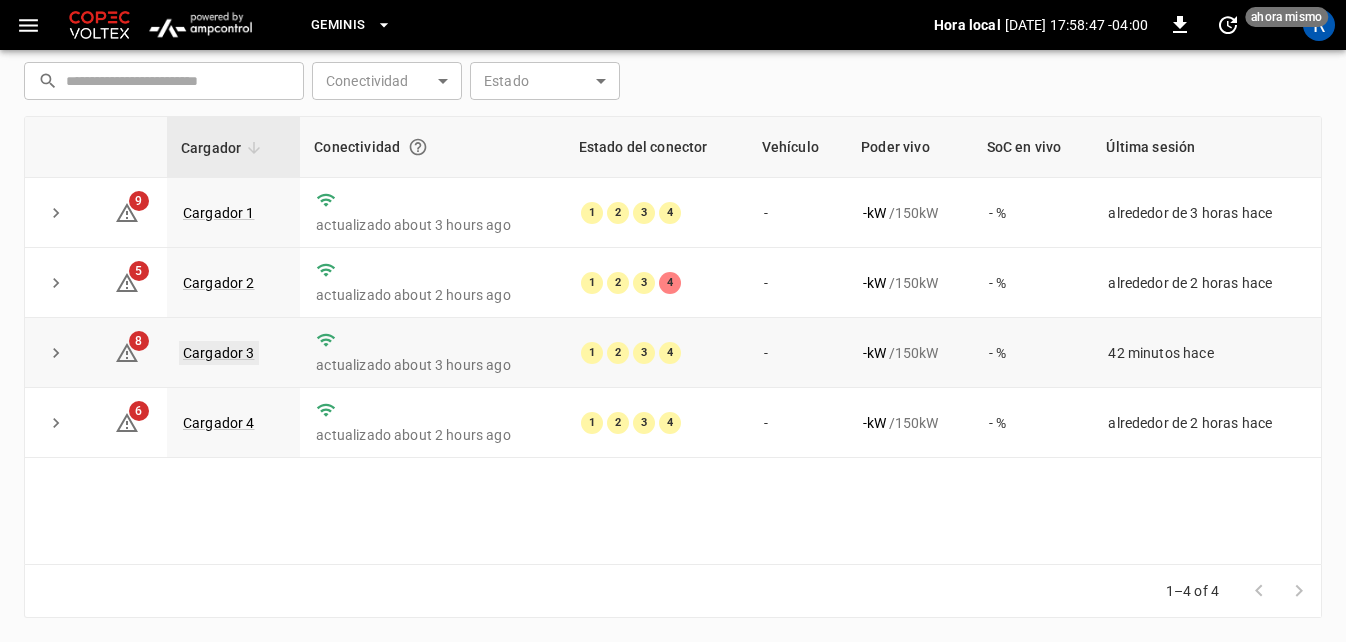 click on "Cargador 3" at bounding box center [219, 353] 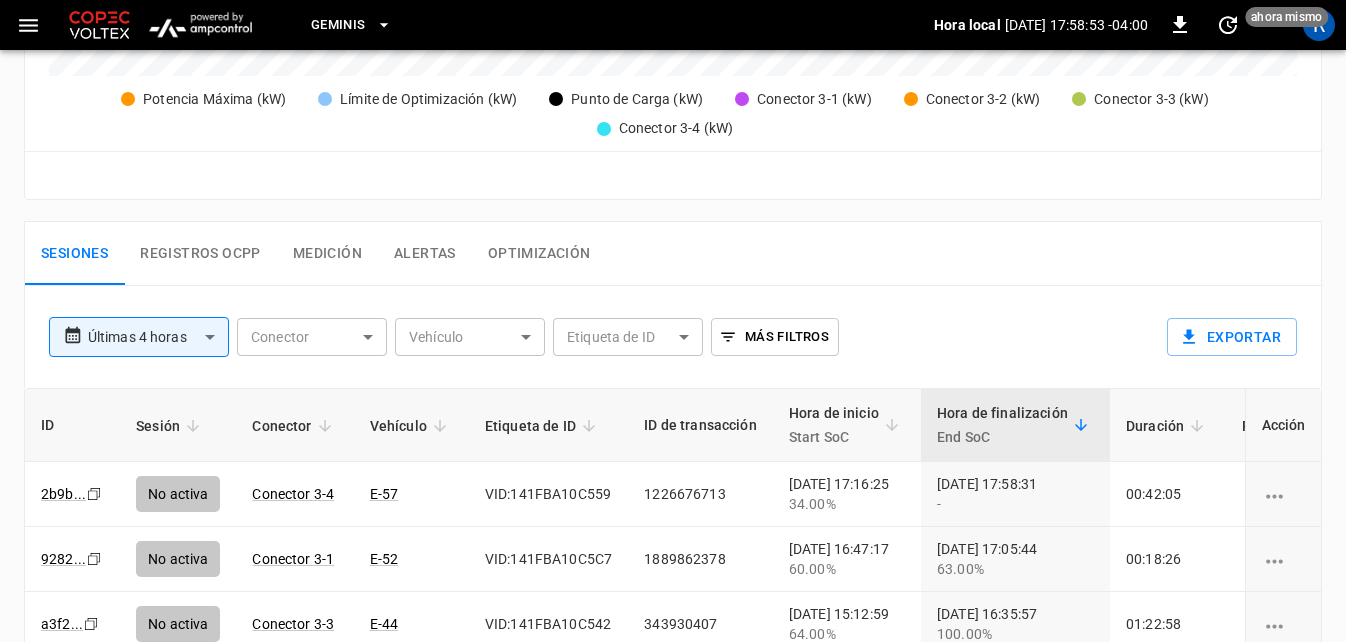scroll, scrollTop: 900, scrollLeft: 0, axis: vertical 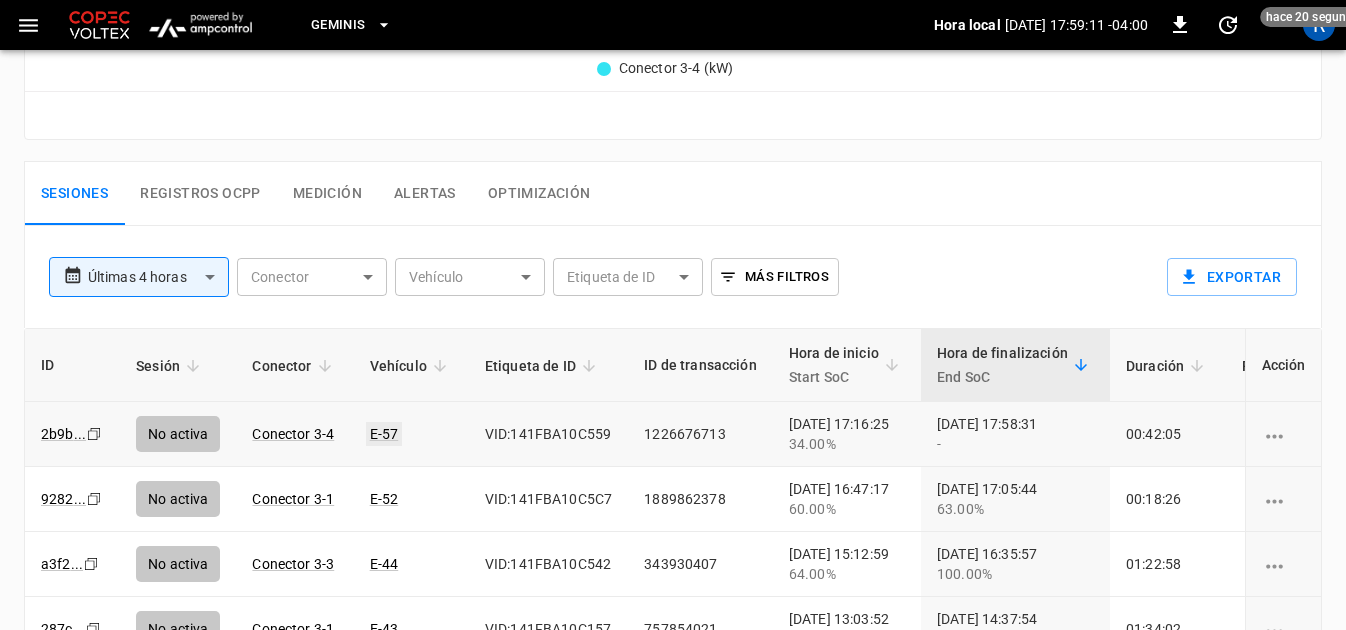click on "E-57" at bounding box center [384, 434] 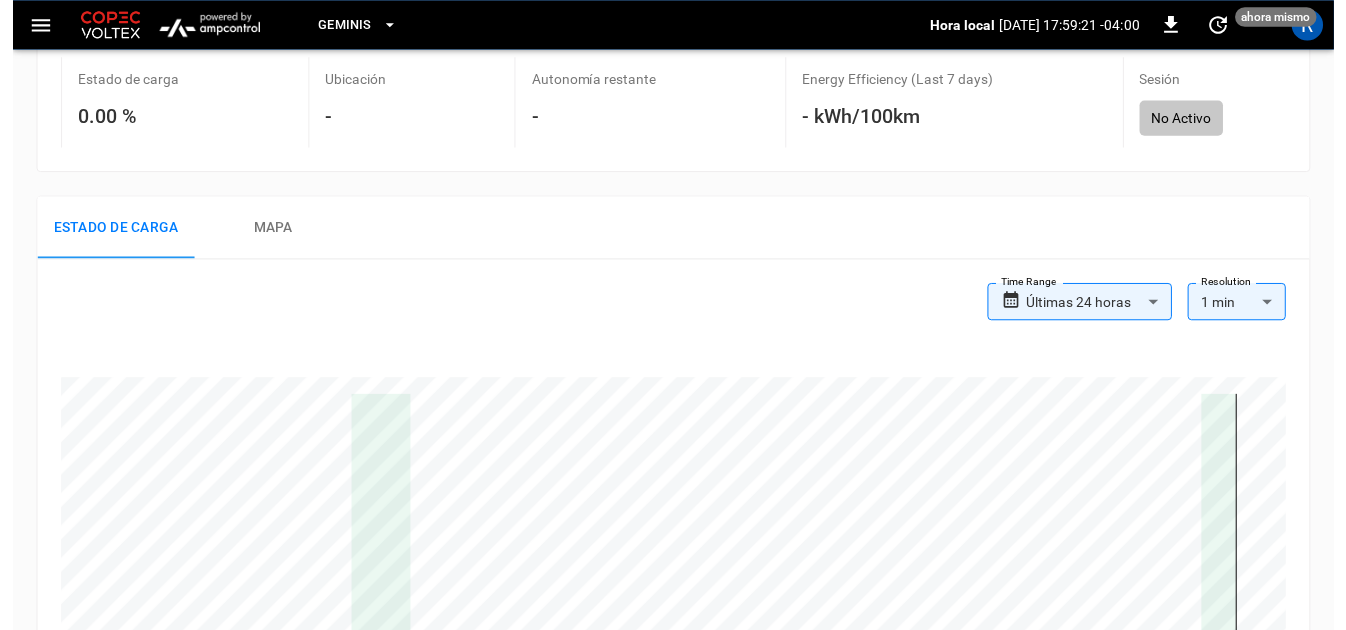 scroll, scrollTop: 0, scrollLeft: 0, axis: both 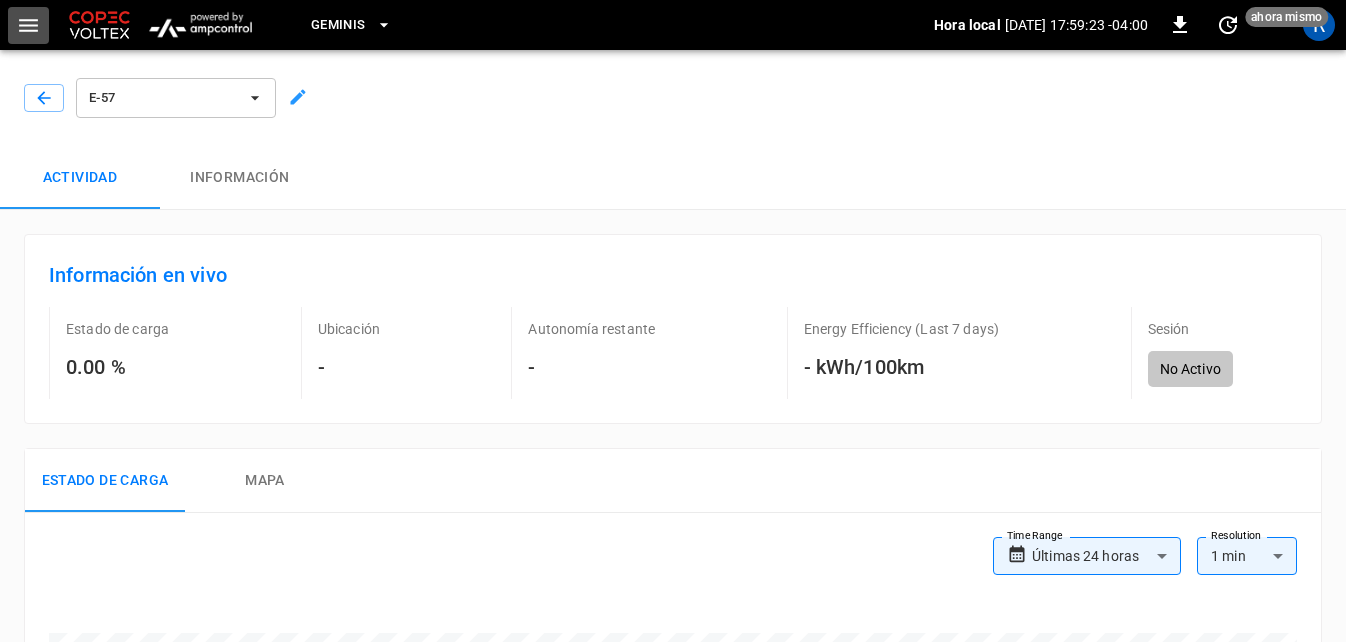 click 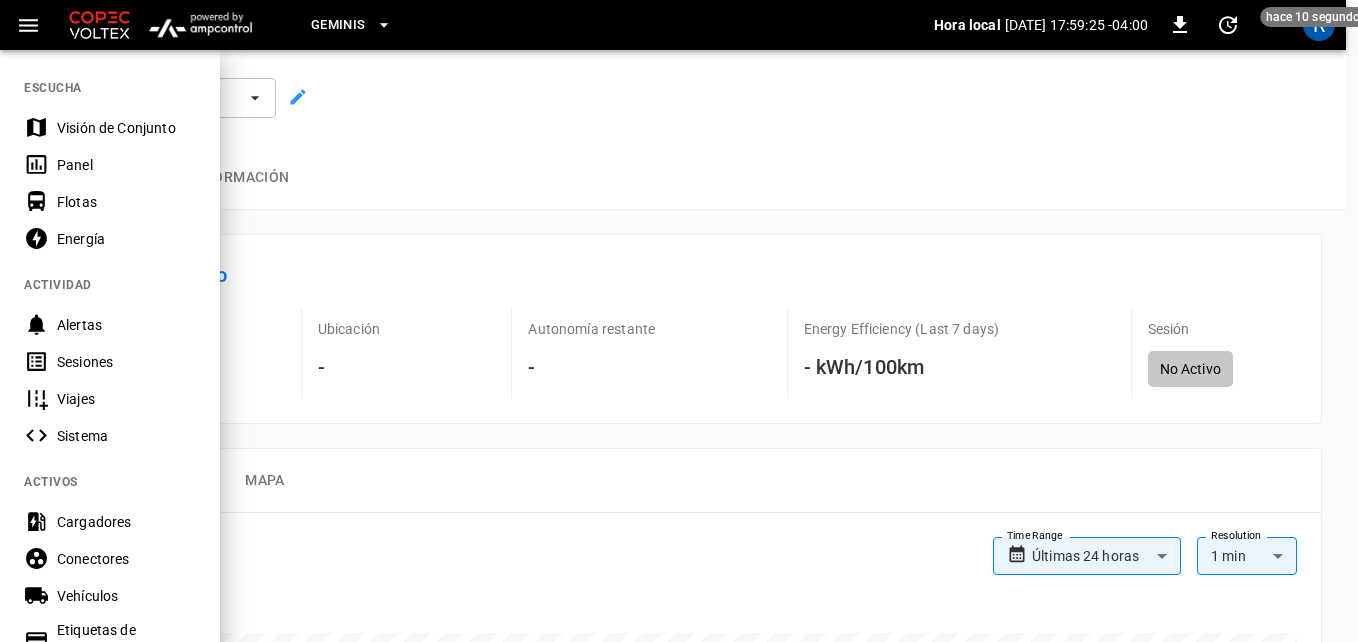 click on "Flotas" at bounding box center [126, 202] 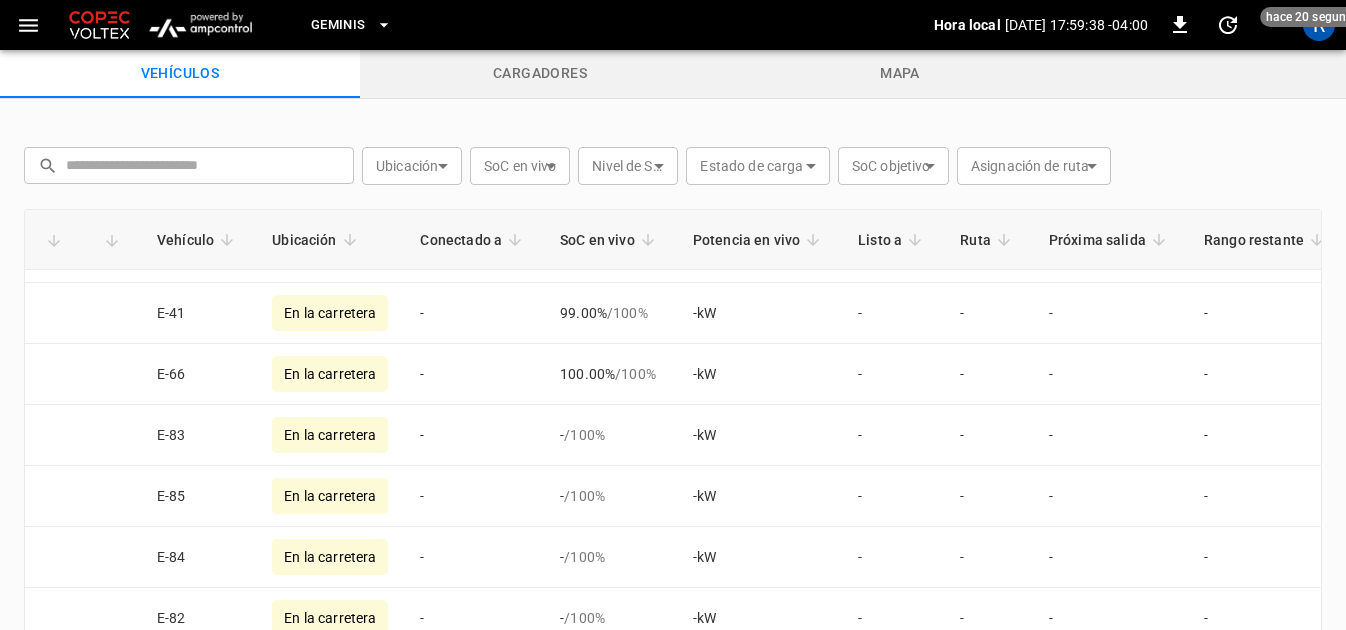 scroll, scrollTop: 2371, scrollLeft: 0, axis: vertical 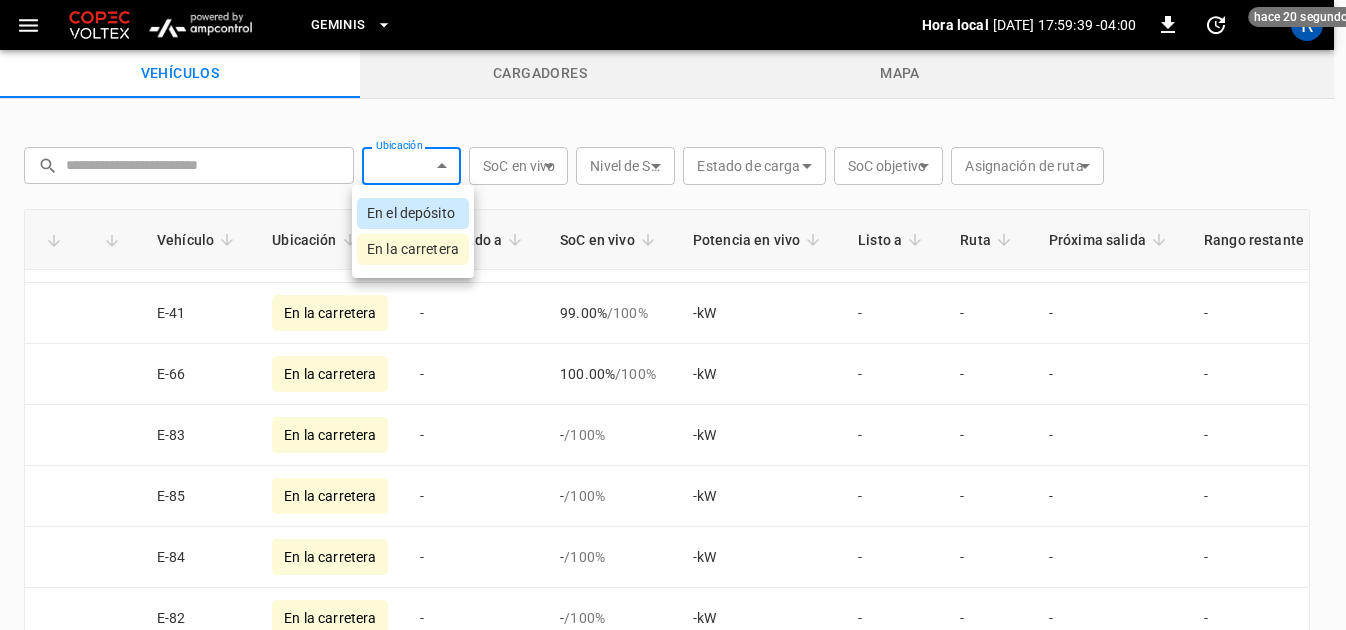 click on "Geminis Hora local 2025-07-02 17:59:39 -04:00 0 hace 20 segundos R vehículos cargadores mapa ​ ​ Ubicación ​ Location SoC en vivo ​ Live SoC Nivel de SoC ​ socLevel Estado de carga ​ Charging Status SoC objetivo ​ Target SoC Asignación de ruta ​ Route Assignation Vehículo Ubicación Conectado a SoC en vivo Potencia en vivo Listo a Ruta Próxima salida Rango restante Grupo de vehículos E-57 En la carretera  - -  /  100 % -  kW - - - - - E-47 En la carretera  - 95.00%  /  100 % -  kW - - - - - E-58 En la carretera  - 100.00%  /  100 % -  kW - - - - - E-52 En la carretera  - 63.00%  /  100 % -  kW - - - - - E-56 En la carretera  - 100.00%  /  100 % -  kW - - - - - E-44 En la carretera  - 100.00%  /  100 % -  kW - - - - - E-53 En la carretera  - 93.00%  /  100 % -  kW - - - - - E-70 En la carretera  - 100.00%  /  100 % -  kW - - - - - E-75 En la carretera  - 98.00%  /  100 % -  kW - - - - - E-43 En la carretera  - 100.00%  /  100 % -  kW - - - - - E-42 En la carretera  - %" at bounding box center [673, 364] 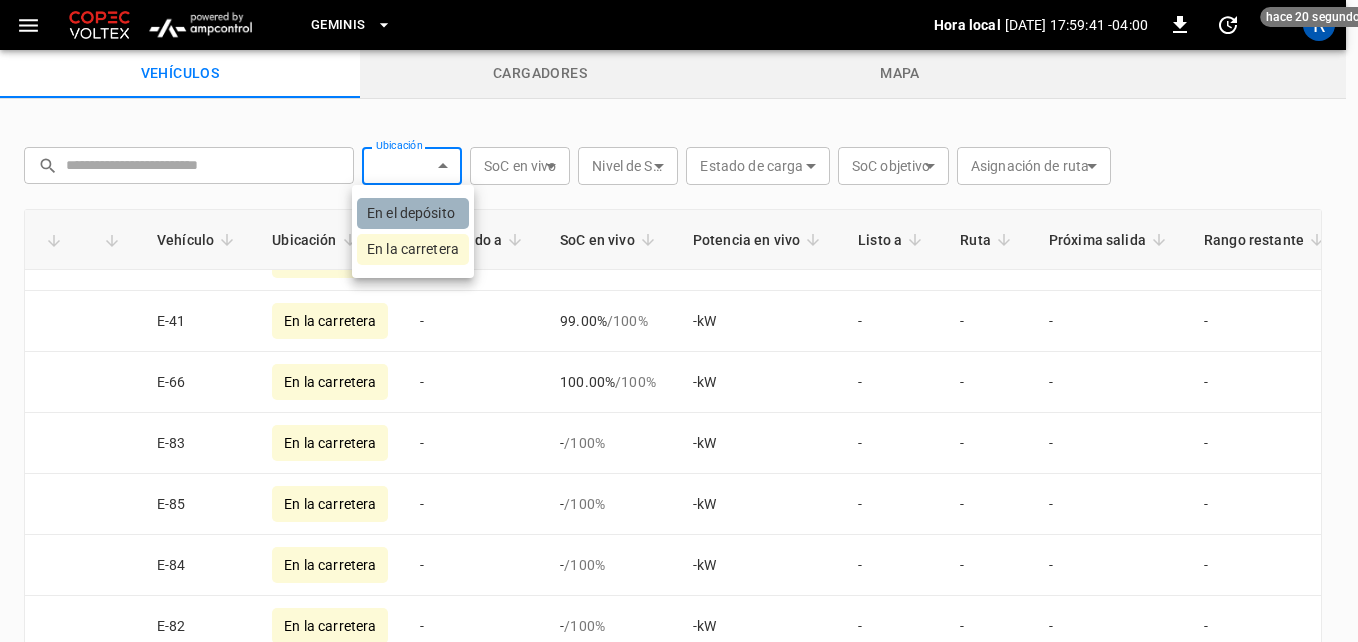 click on "En el depósito" at bounding box center (413, 213) 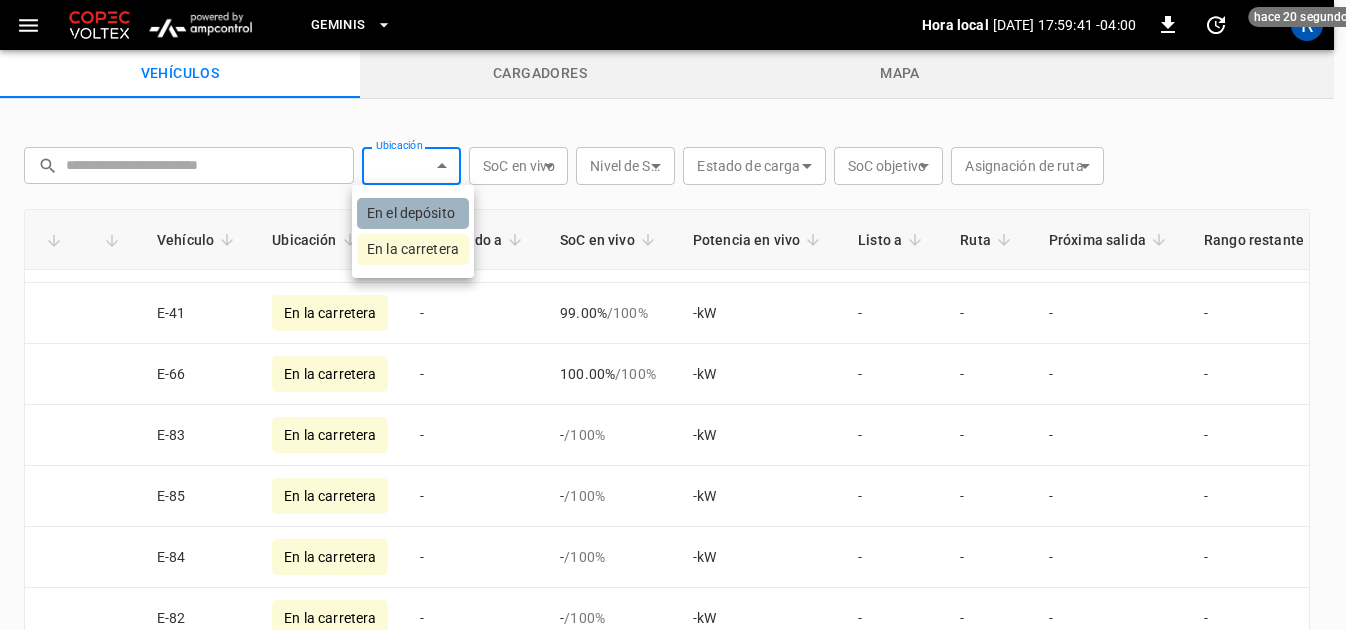 scroll, scrollTop: 0, scrollLeft: 0, axis: both 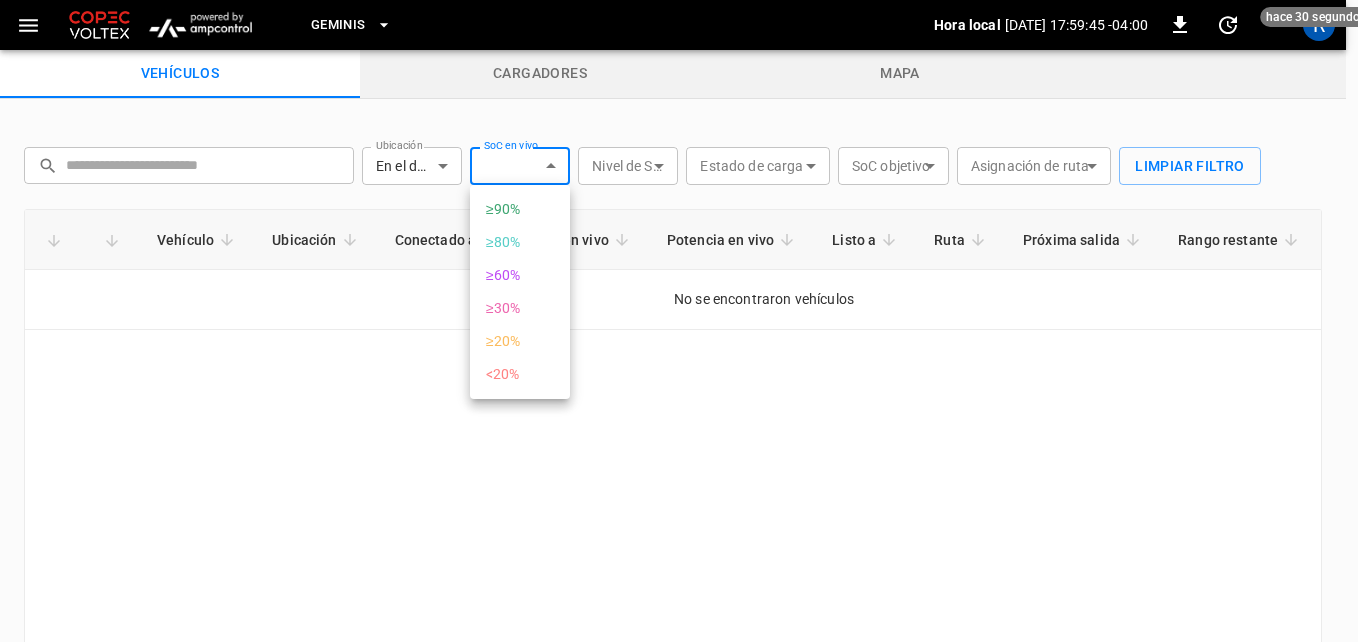 click on "Geminis Hora local 2025-07-02 17:59:45 -04:00 0 hace 30 segundos R vehículos cargadores mapa ​ ​ Ubicación En el depósito ******** Location SoC en vivo ​ Live SoC Nivel de SoC ​ socLevel Estado de carga ​ Charging Status SoC objetivo ​ Target SoC Asignación de ruta ​ Route Assignation Limpiar filtro Vehículo Ubicación Conectado a SoC en vivo Potencia en vivo Listo a Ruta Próxima salida Rango restante Grupo de vehículos No se encontraron vehículos 0–0 of 0 Actualizar cada 5 sec Actualizar cada 30 sec Apagada Copec-Geminis Ricardo Araya ricardo.araya@geminis.cl user Configuración de perfil Configuración de notificaciones Cerrar sesión ≥90% ≥80% ≥60% ≥30% ≥20% <20%" at bounding box center [679, 368] 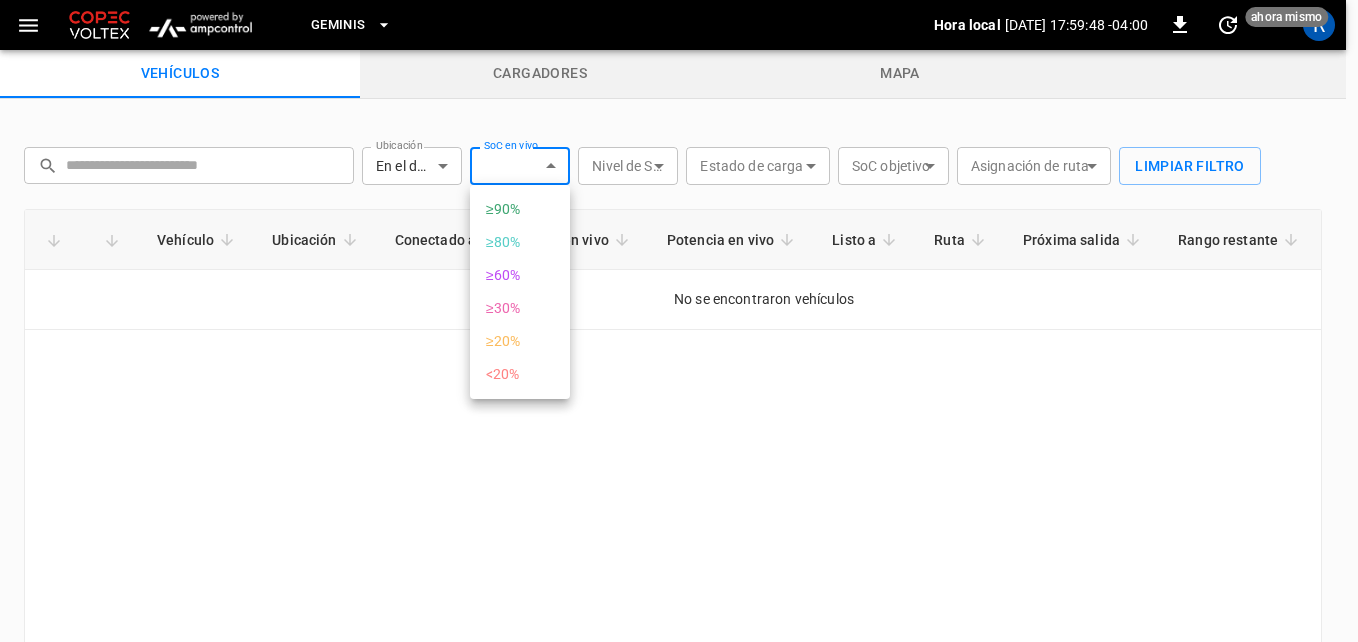 click at bounding box center [679, 321] 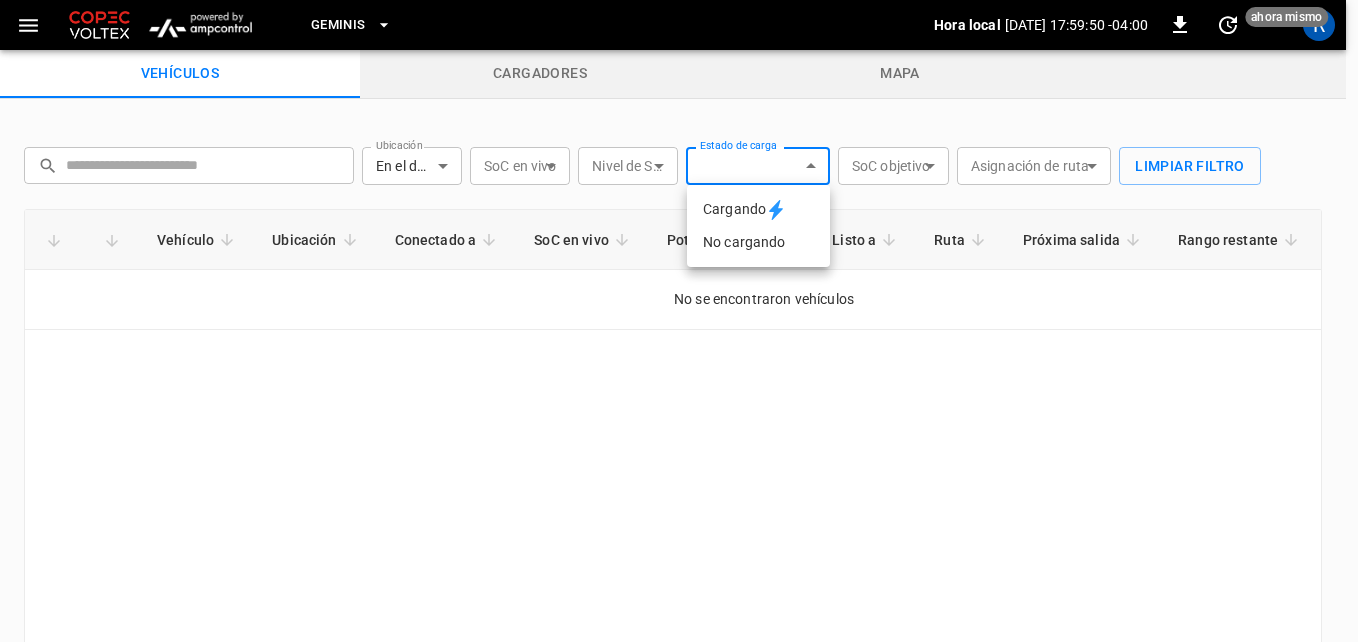 click on "Geminis Hora local 2025-07-02 17:59:50 -04:00 0 ahora mismo R vehículos cargadores mapa ​ ​ Ubicación En el depósito ******** Location SoC en vivo ​ Live SoC Nivel de SoC ​ socLevel Estado de carga ​ Charging Status SoC objetivo ​ Target SoC Asignación de ruta ​ Route Assignation Limpiar filtro Vehículo Ubicación Conectado a SoC en vivo Potencia en vivo Listo a Ruta Próxima salida Rango restante Grupo de vehículos No se encontraron vehículos 0–0 of 0 Actualizar ahora Actualizar cada 5 sec Actualizar cada 30 sec Apagada Copec-Geminis Ricardo Araya ricardo.araya@geminis.cl user Configuración de perfil Configuración de notificaciones Cerrar sesión Cargando No cargando" at bounding box center [679, 368] 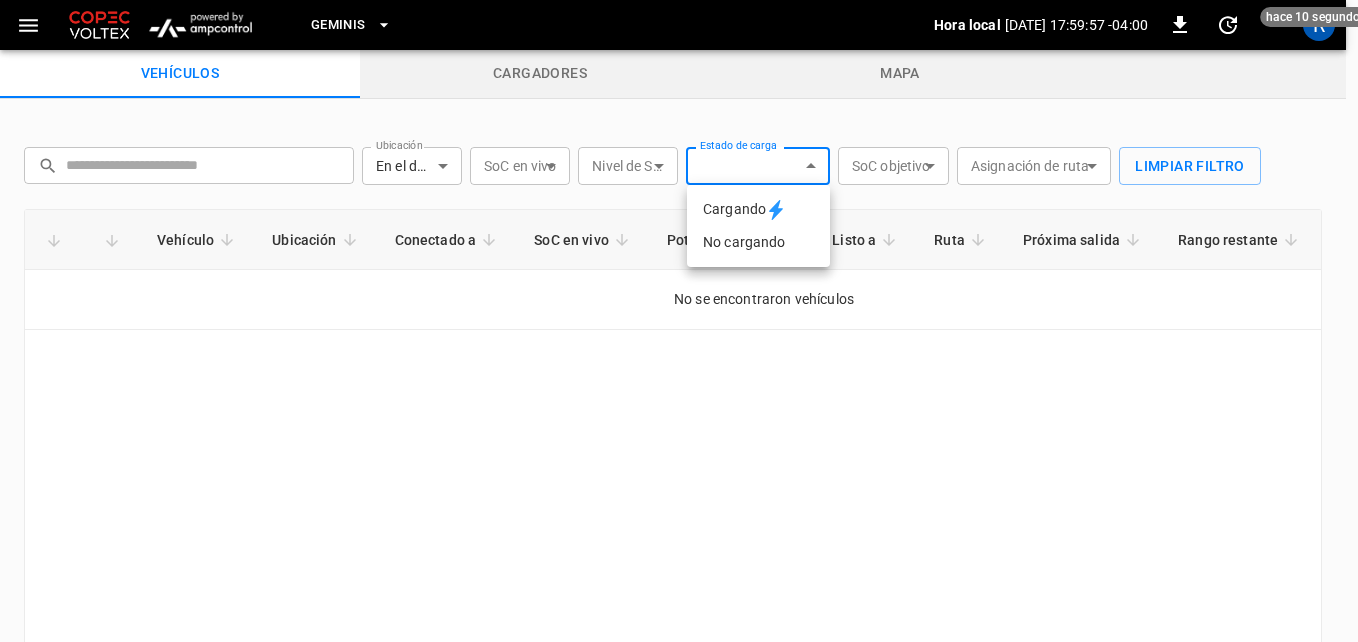 click at bounding box center (679, 321) 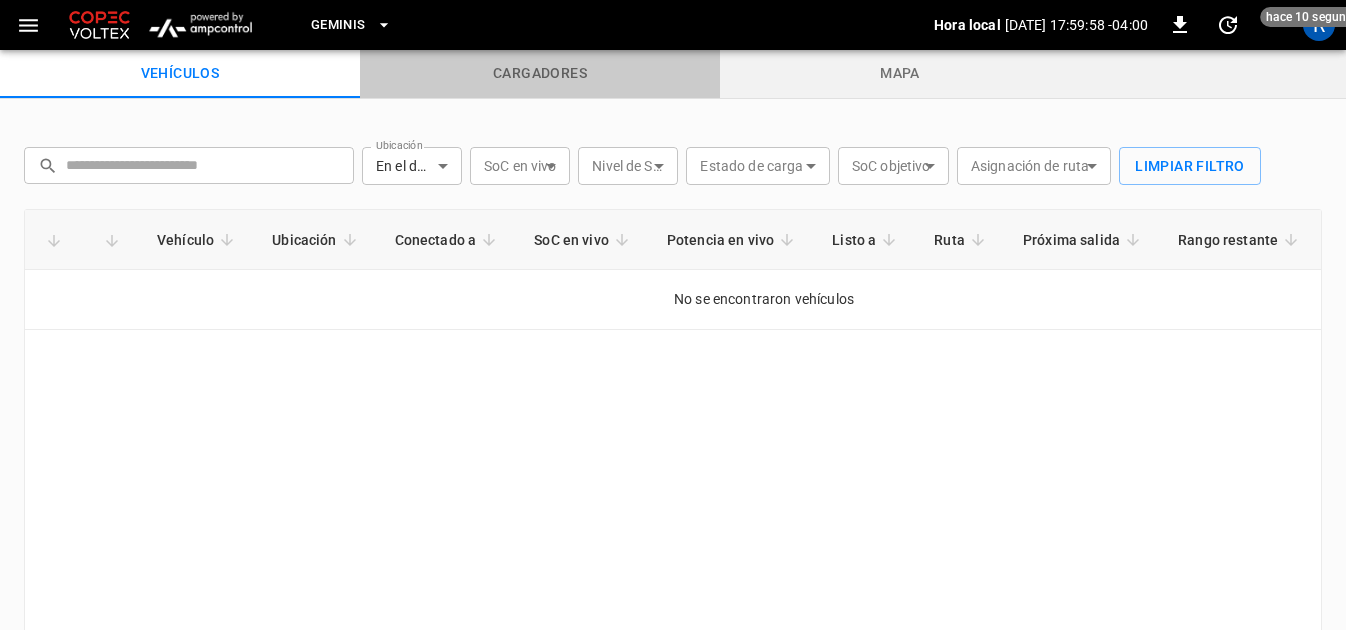 click on "cargadores" at bounding box center (540, 74) 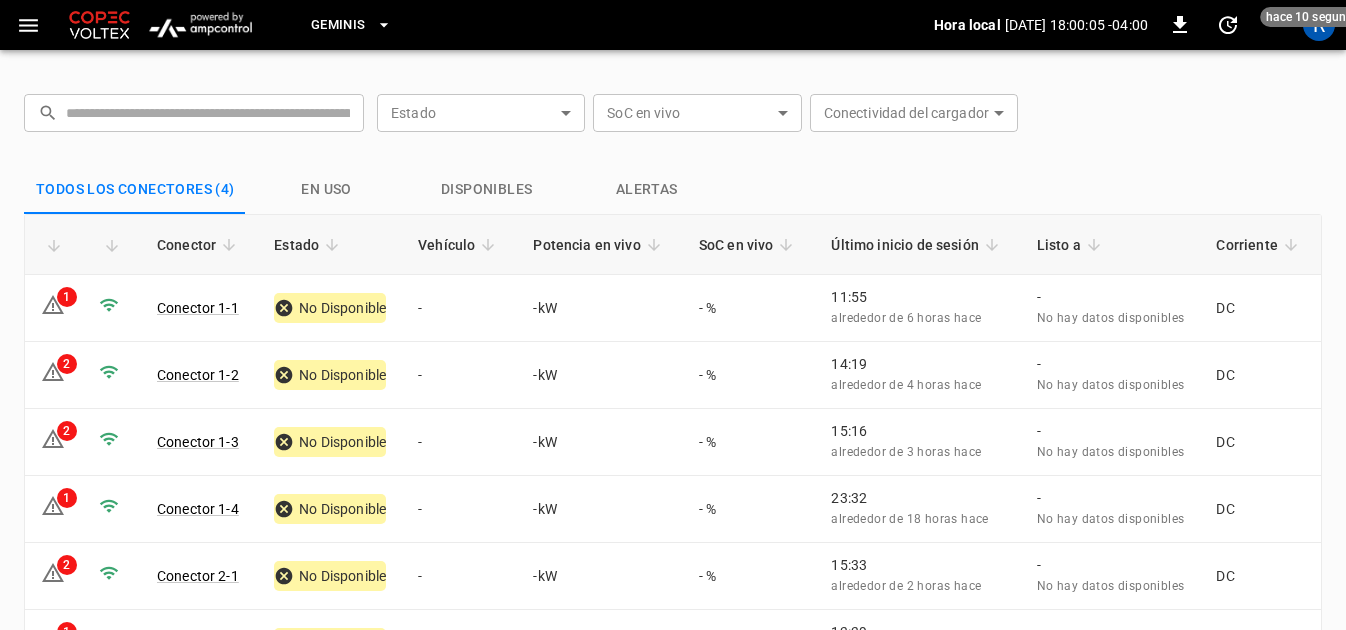 scroll, scrollTop: 100, scrollLeft: 0, axis: vertical 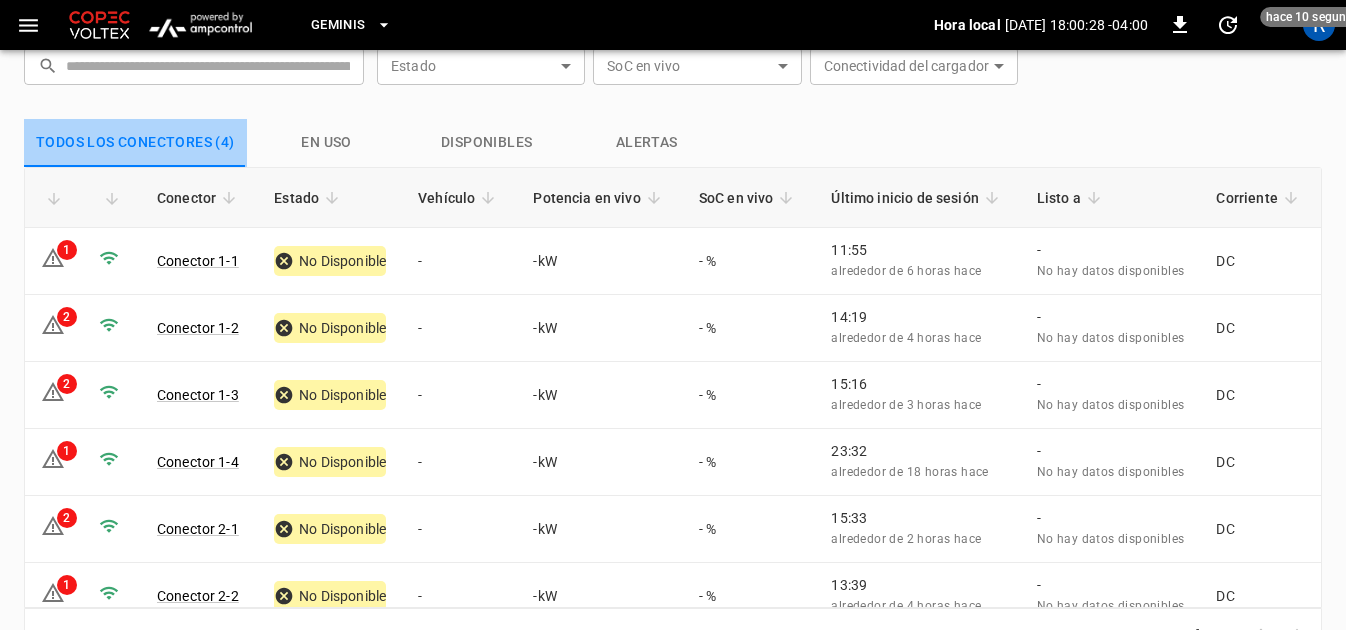 click on "Todos los conectores (4)" at bounding box center [135, 143] 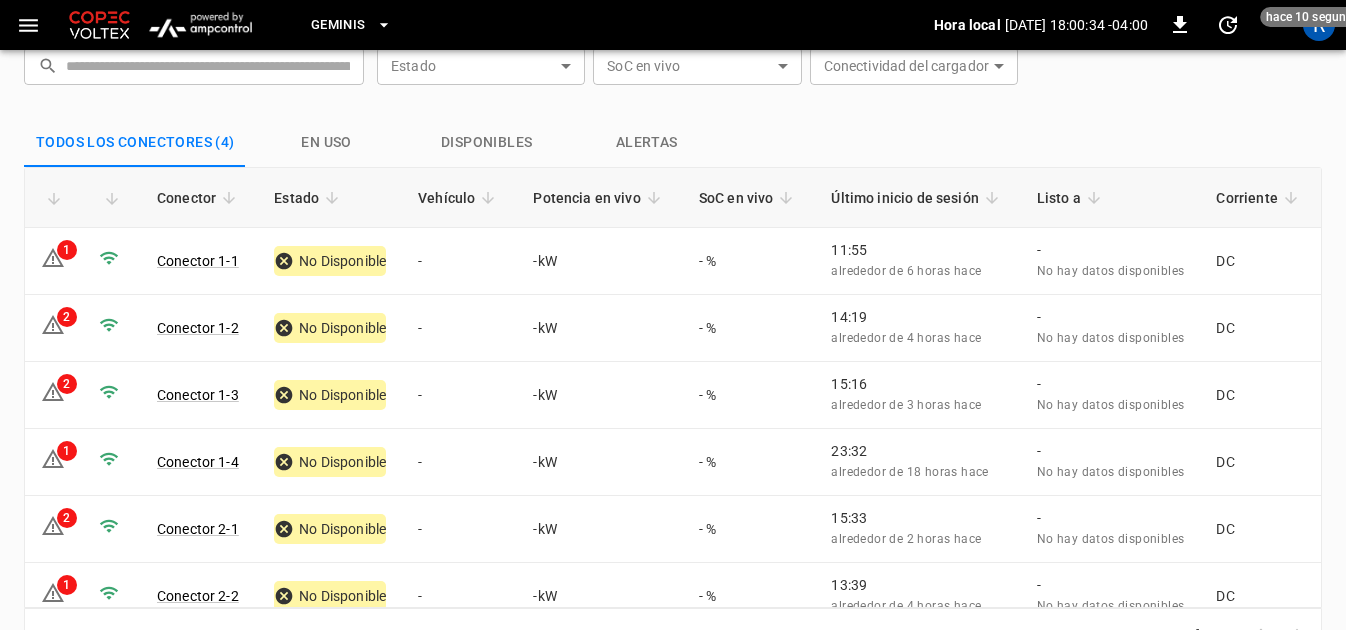 click on "En uso" at bounding box center [327, 143] 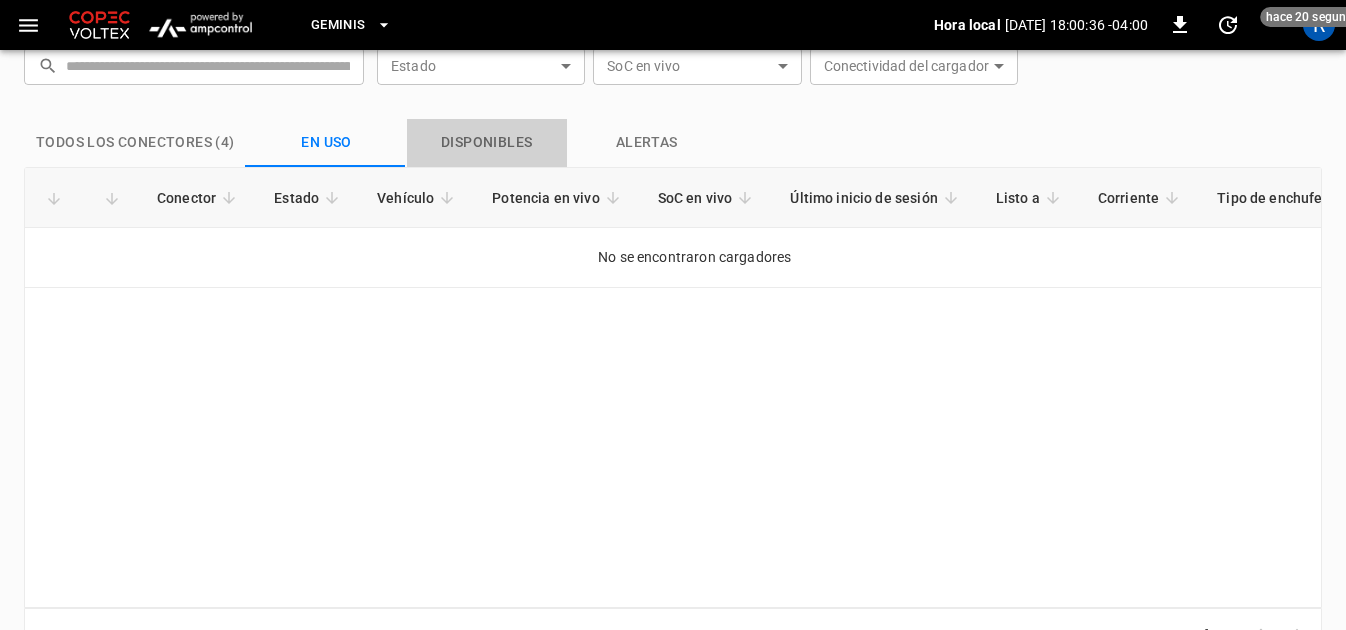 click on "Disponibles" at bounding box center (487, 143) 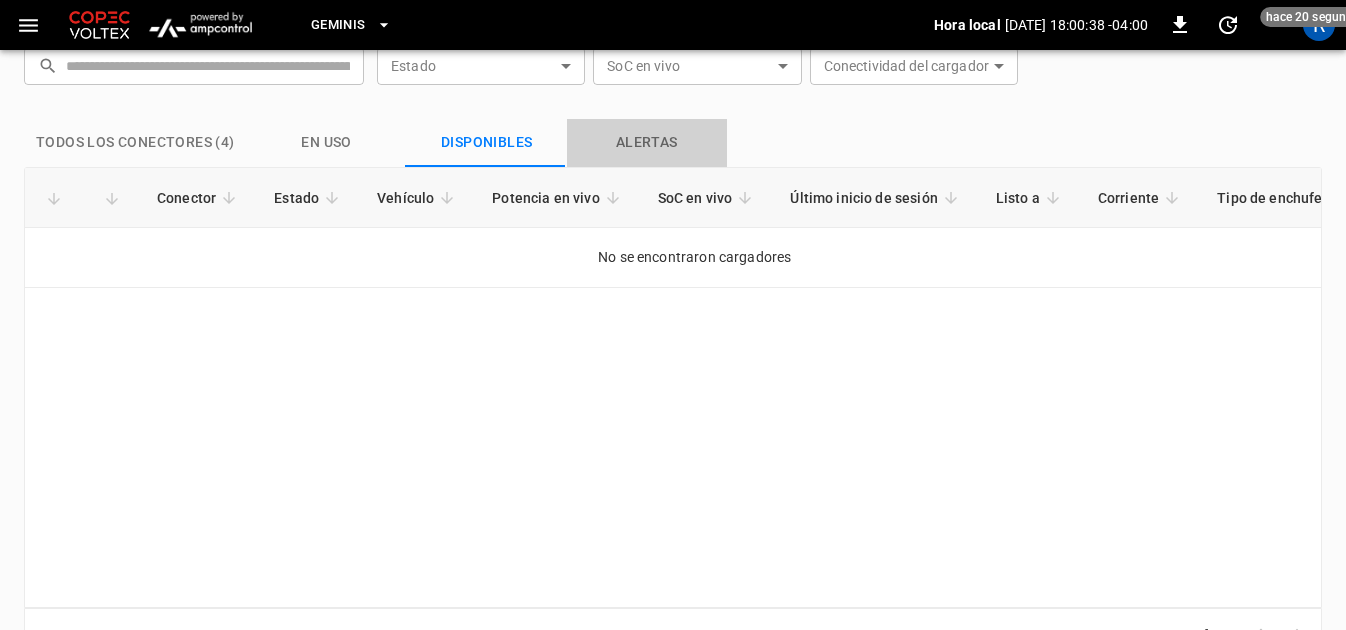 click on "Alertas" at bounding box center [647, 143] 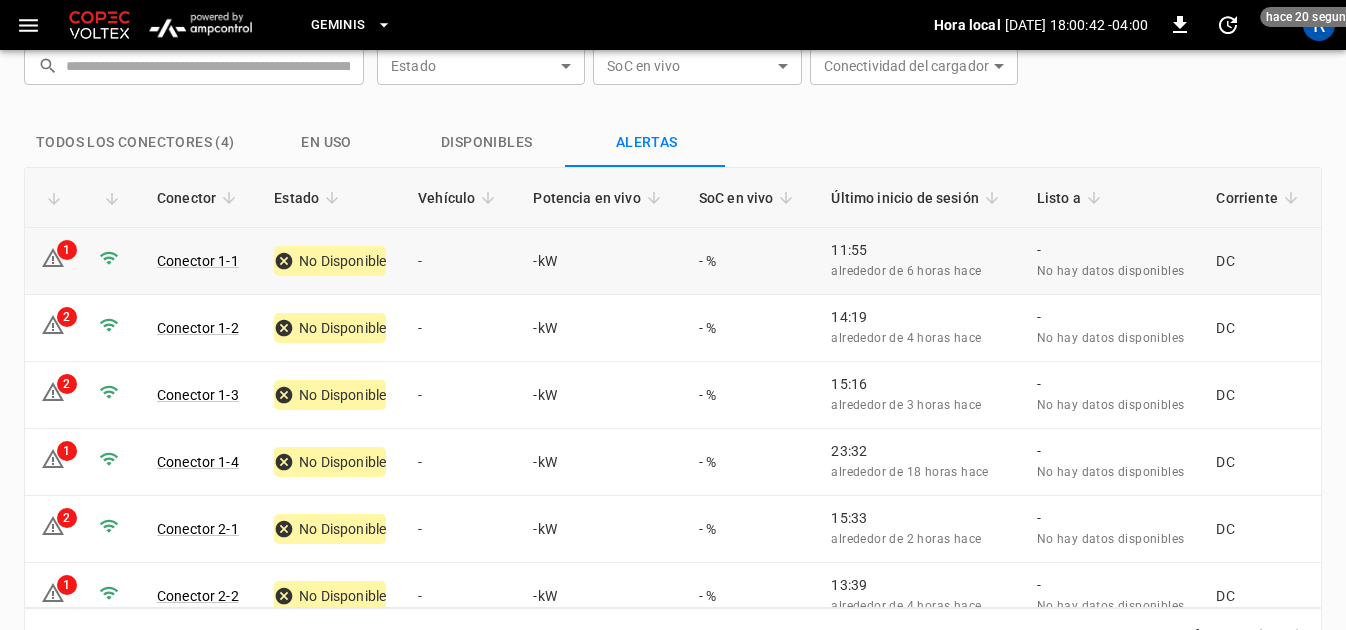 click 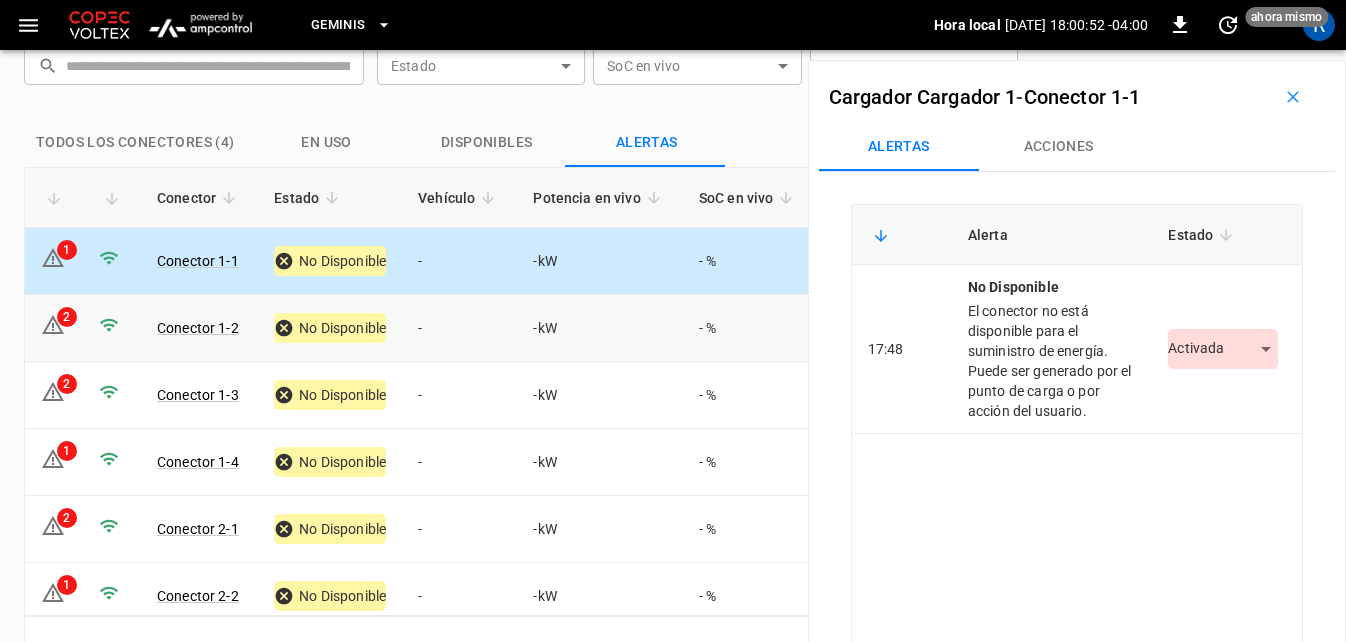 click 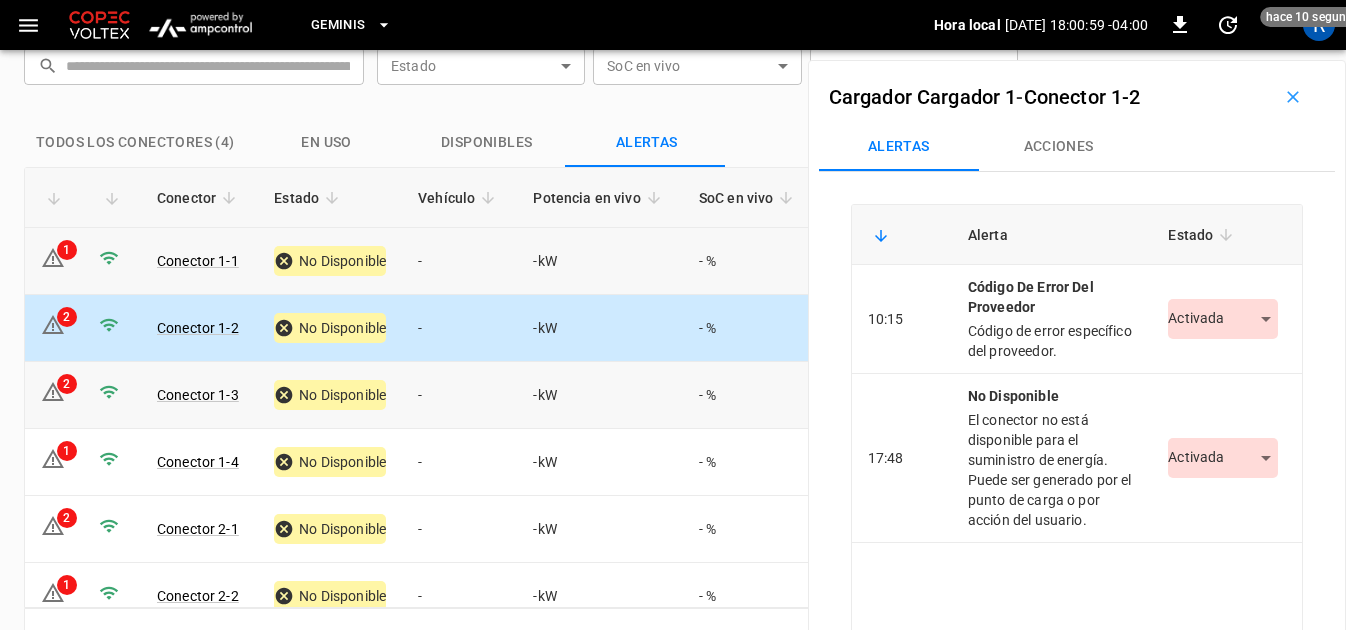 click on "2" at bounding box center (67, 384) 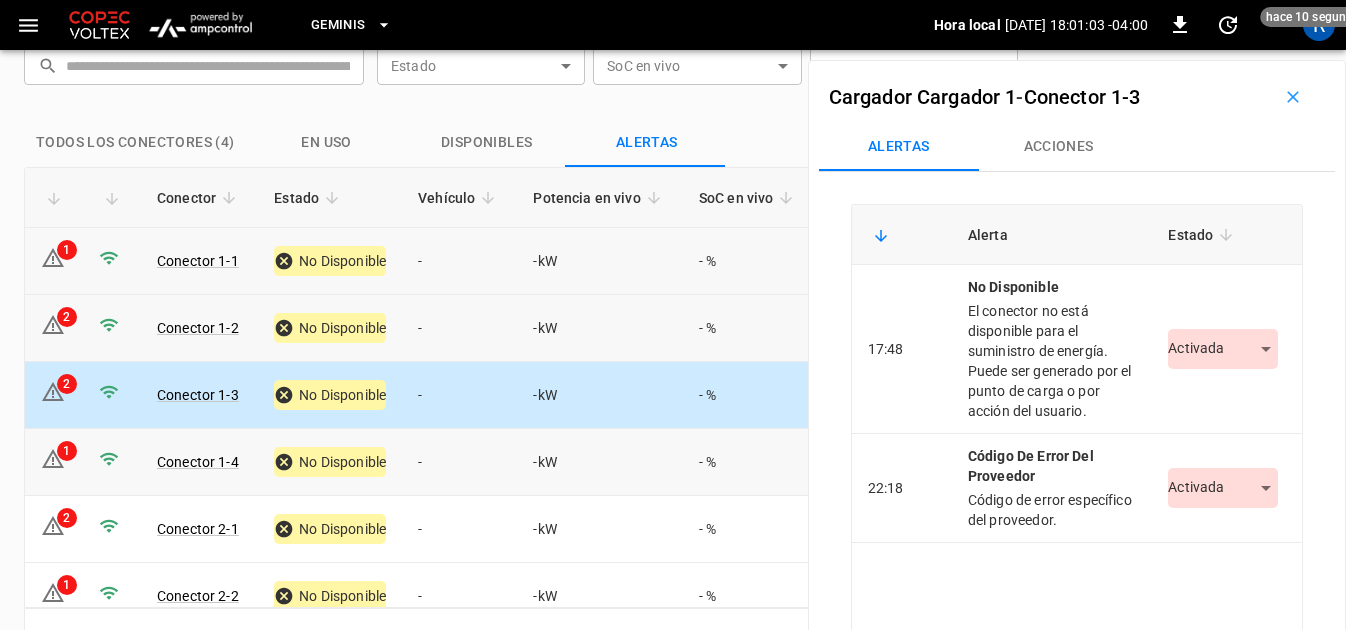 click on "1" at bounding box center [67, 451] 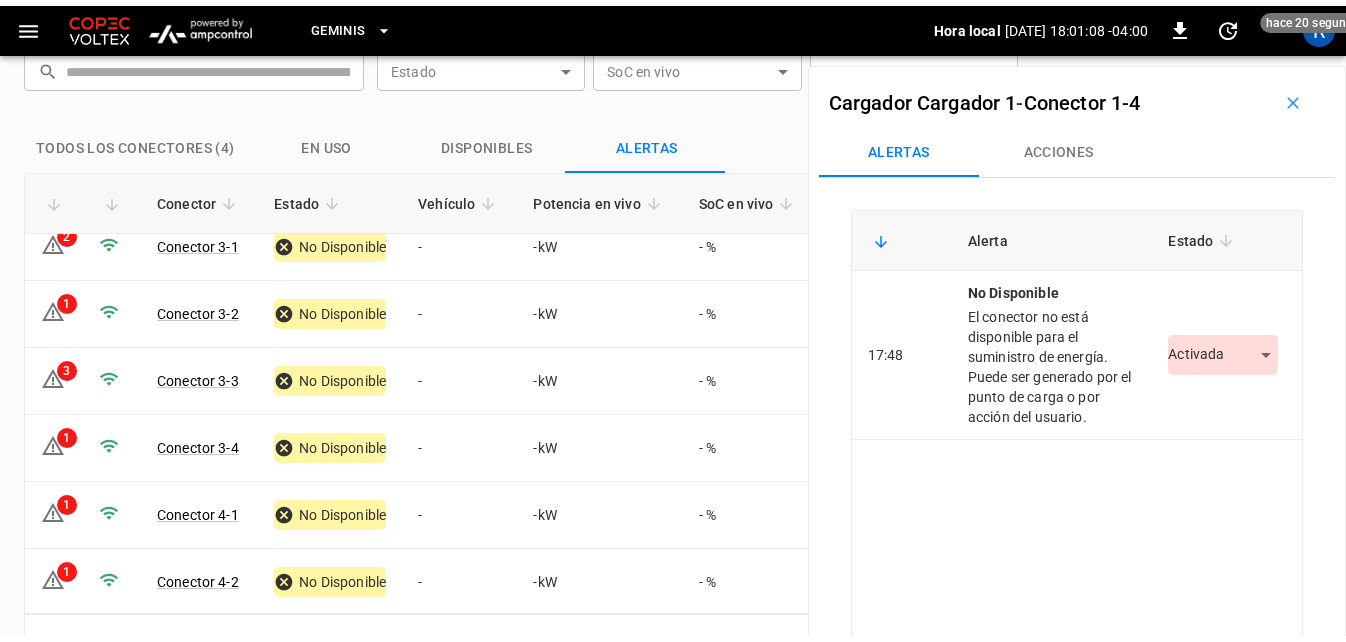 scroll, scrollTop: 500, scrollLeft: 0, axis: vertical 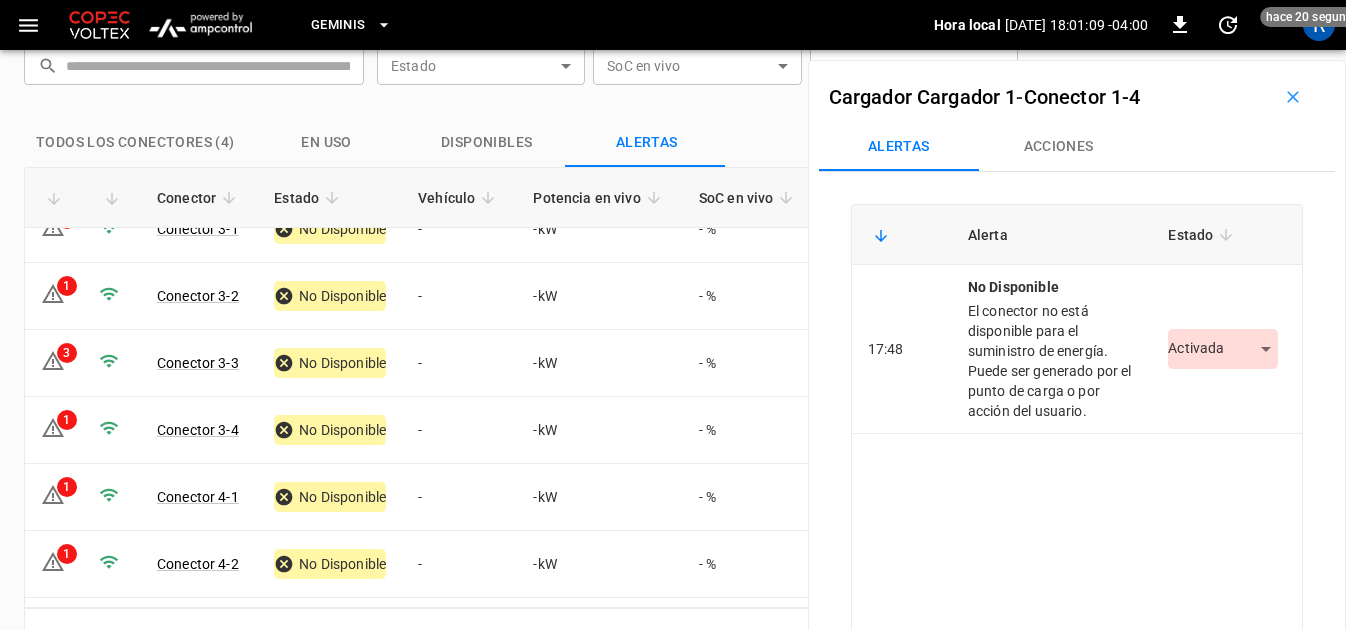 click 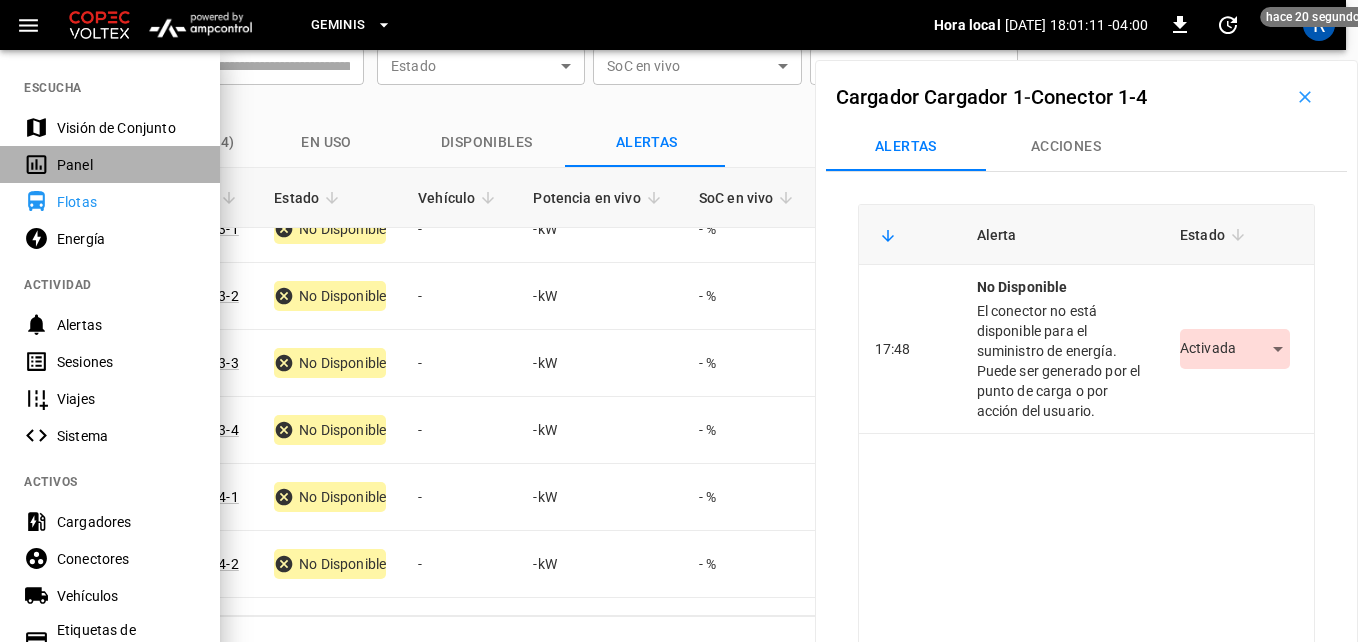 click on "Panel" at bounding box center [126, 165] 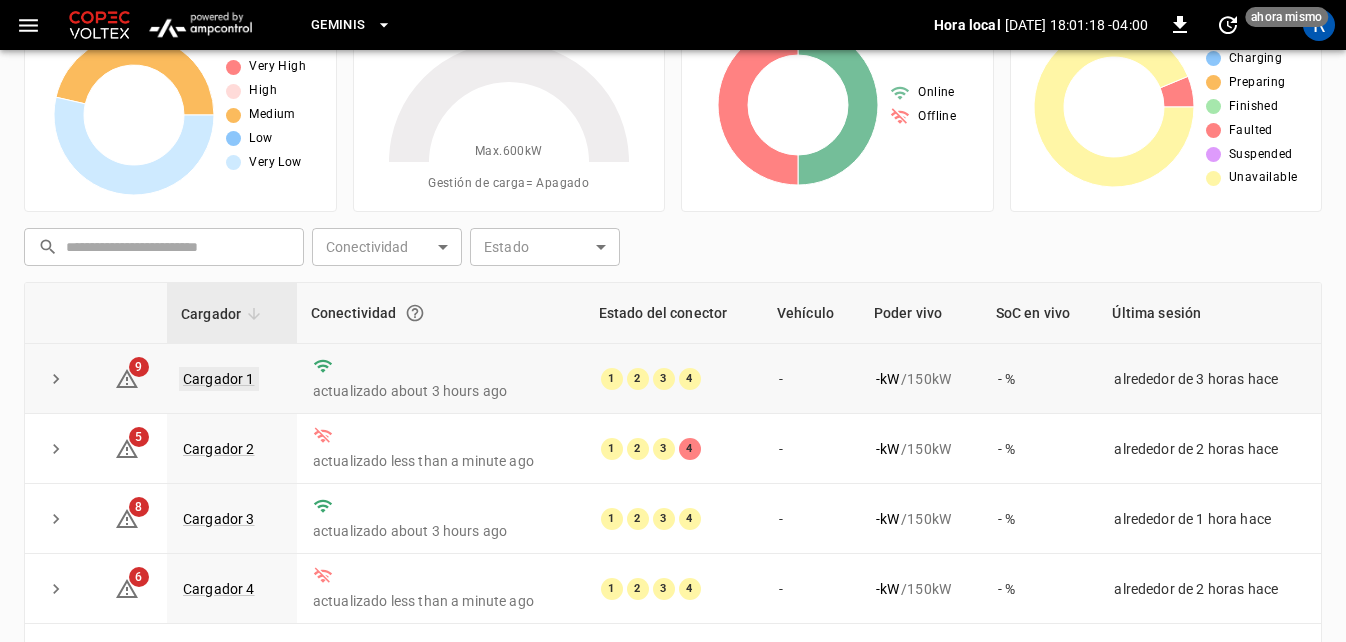 click on "Cargador 1" at bounding box center [219, 379] 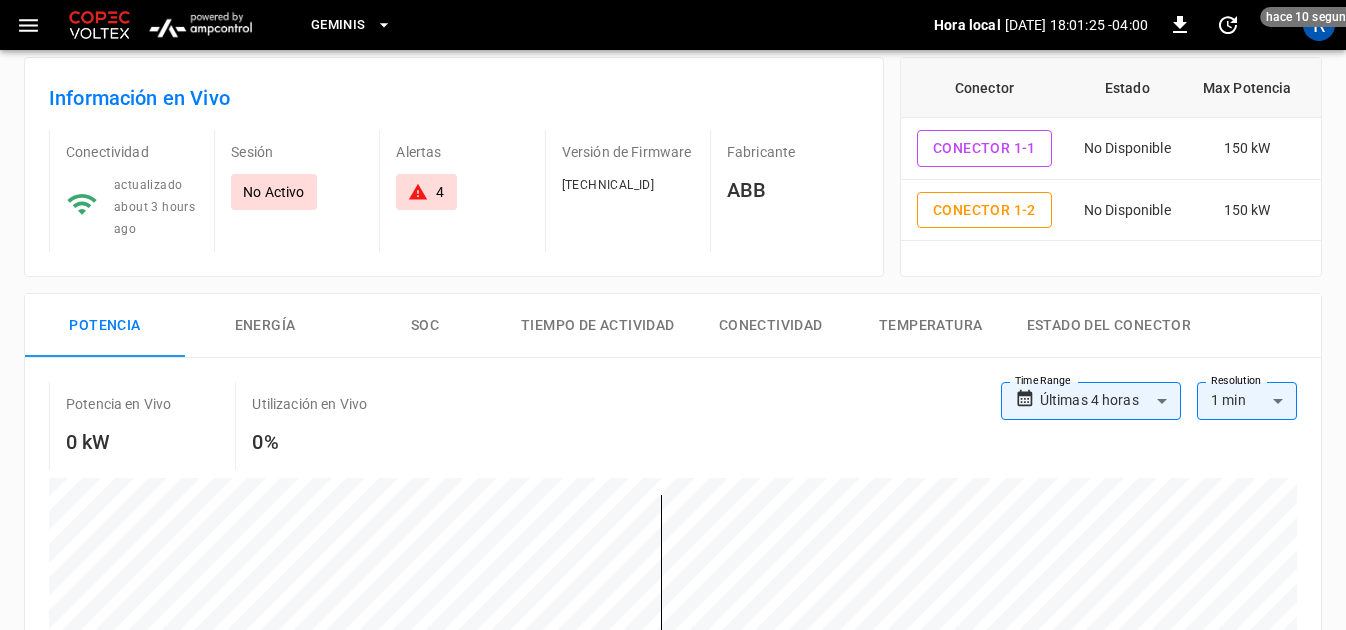scroll, scrollTop: 0, scrollLeft: 0, axis: both 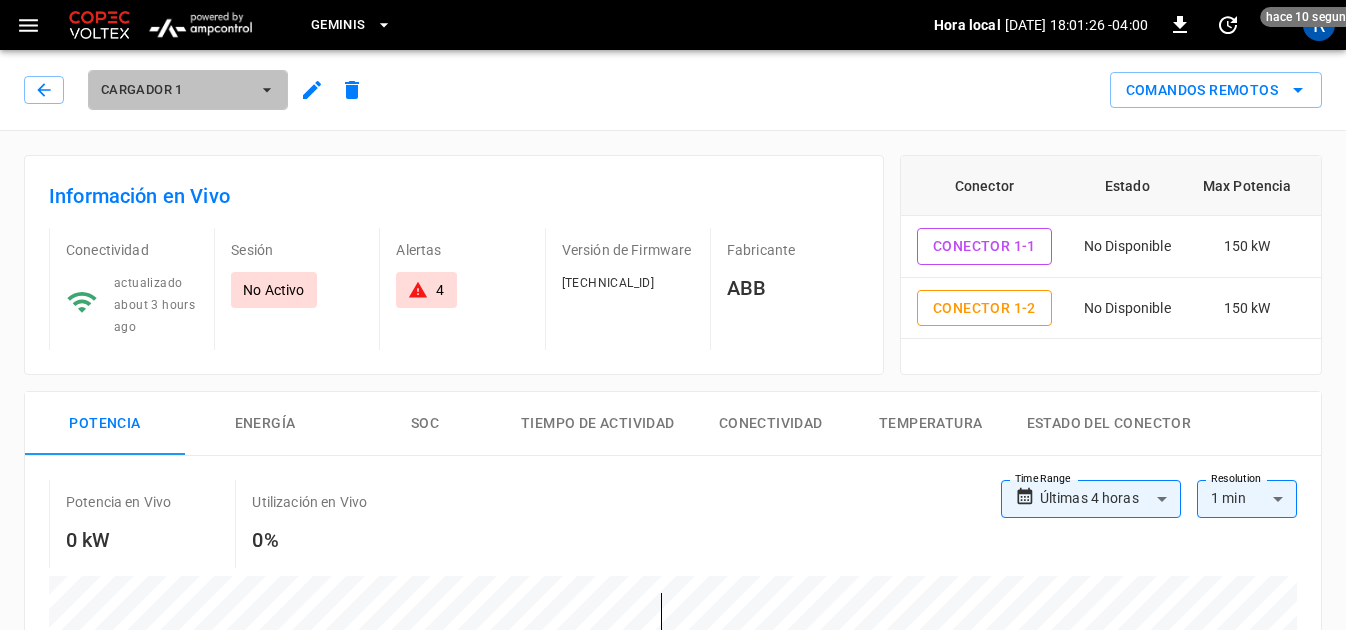 click 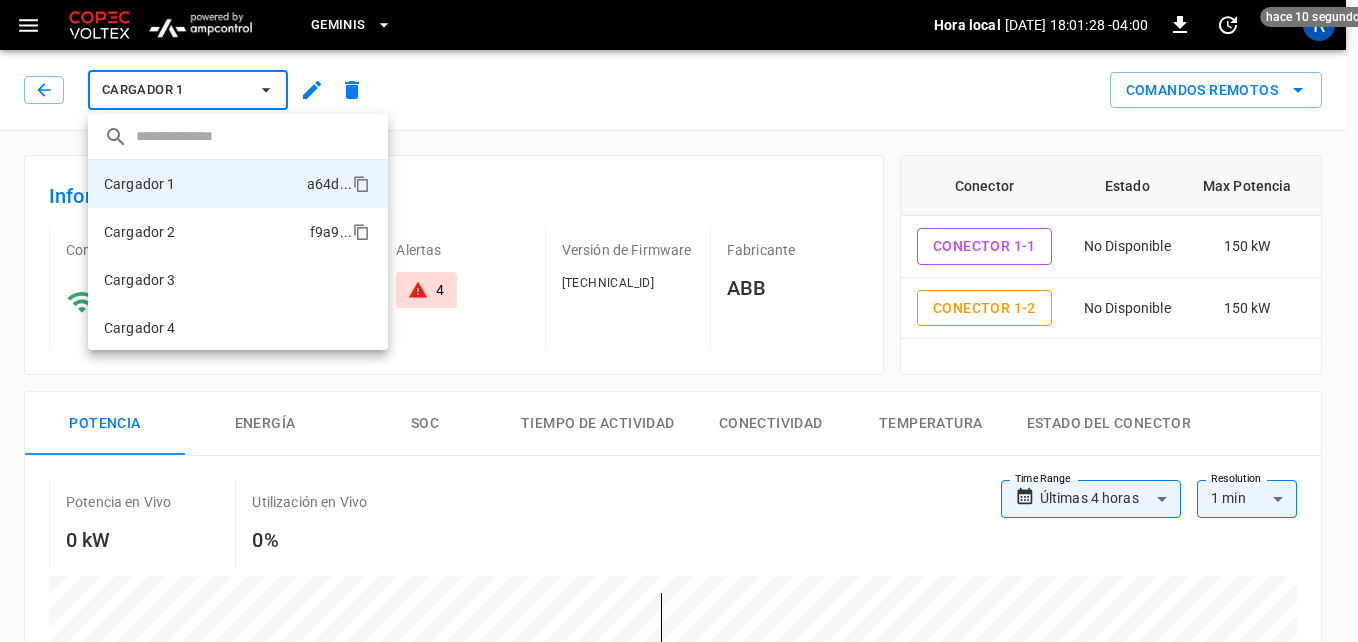click on "Cargador 2" at bounding box center [140, 232] 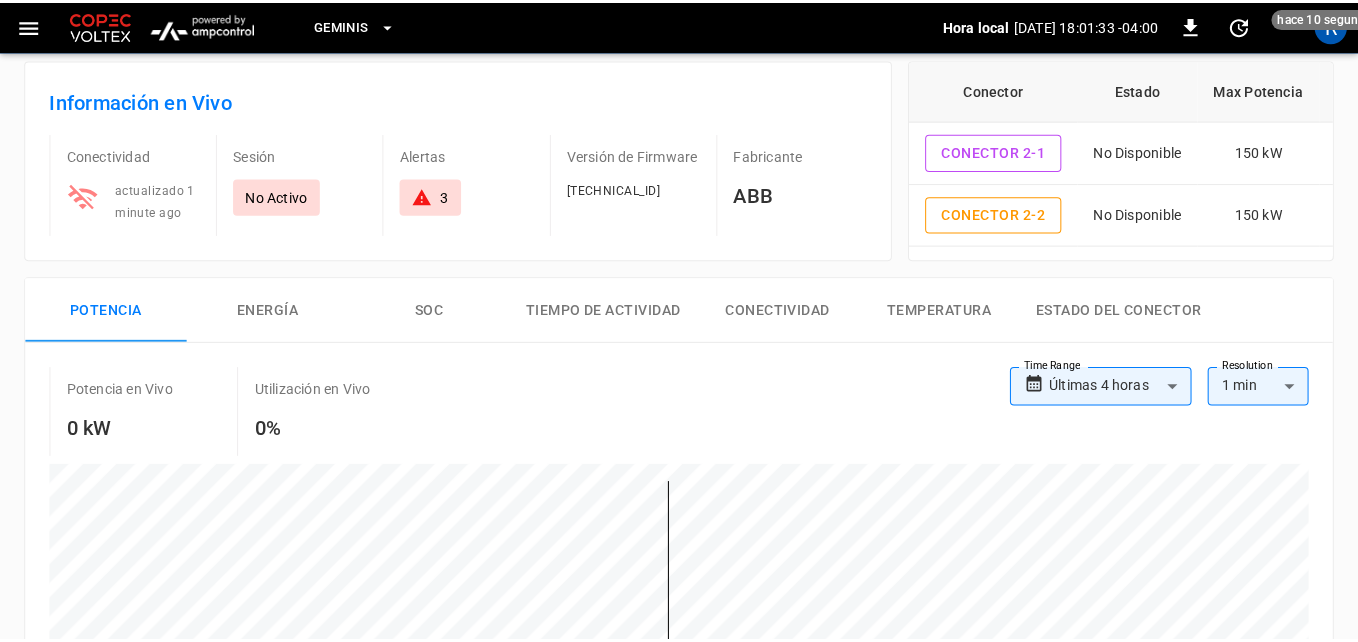 scroll, scrollTop: 0, scrollLeft: 0, axis: both 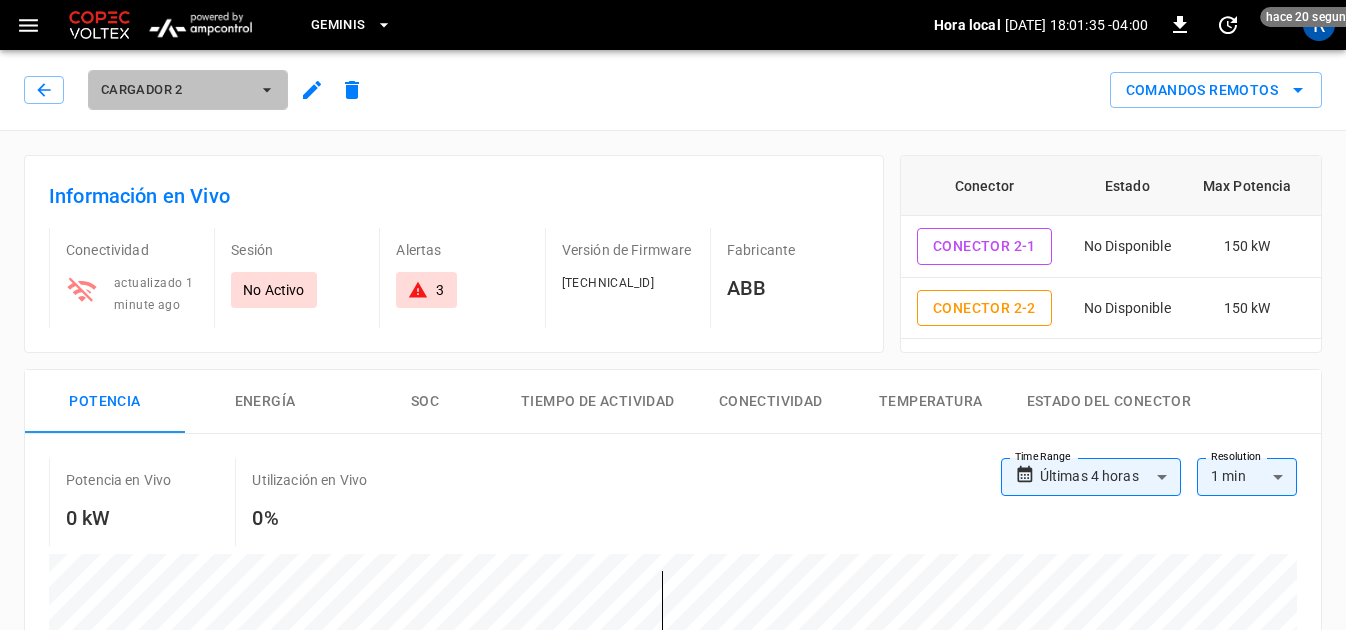 click 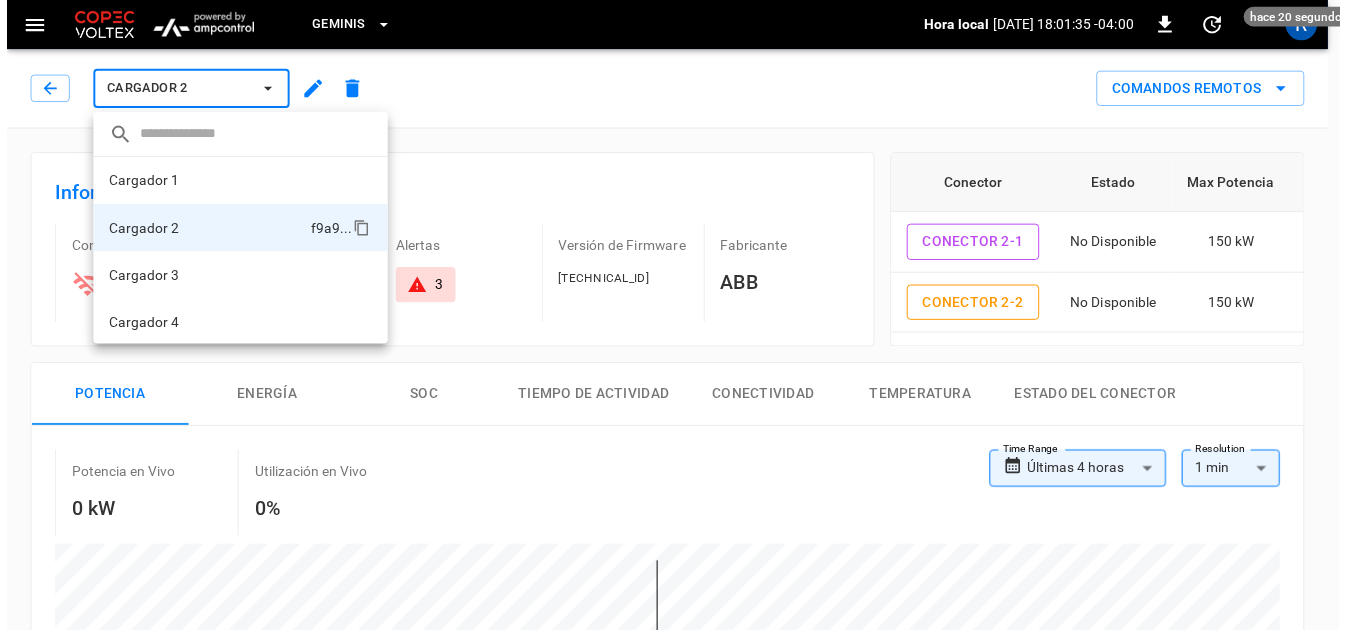 scroll, scrollTop: 2, scrollLeft: 0, axis: vertical 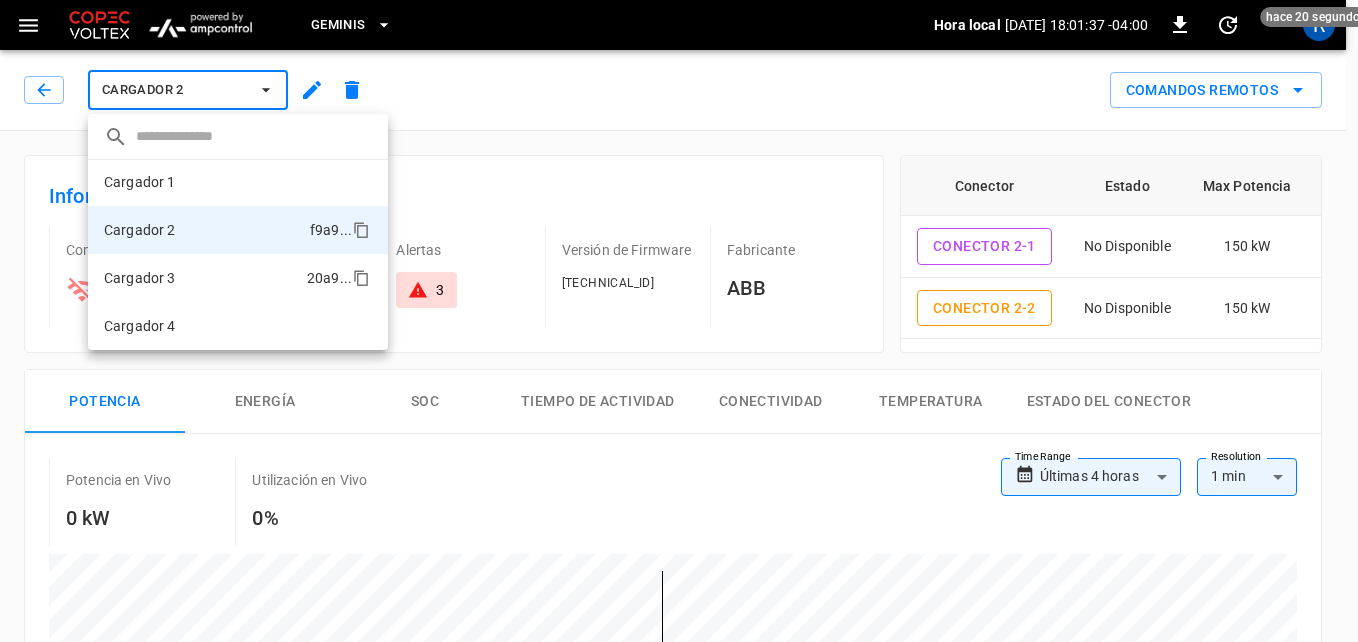 click on "Cargador 3 20a9 ..." at bounding box center (238, 278) 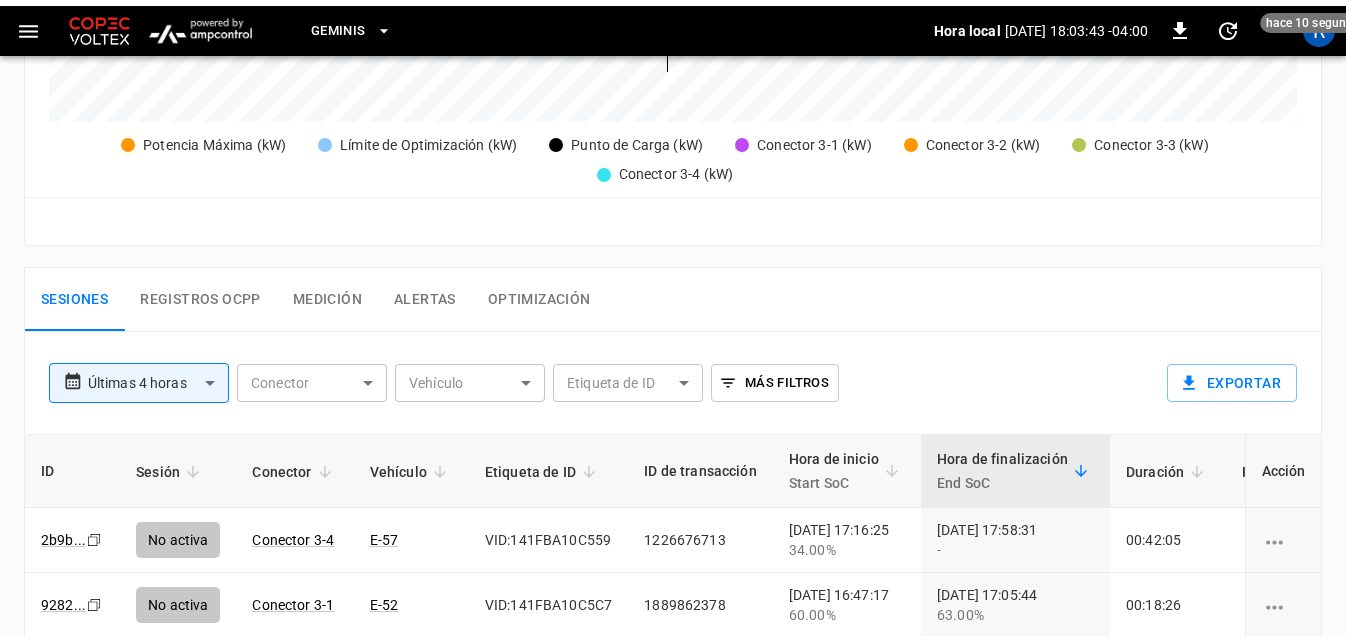 scroll, scrollTop: 900, scrollLeft: 0, axis: vertical 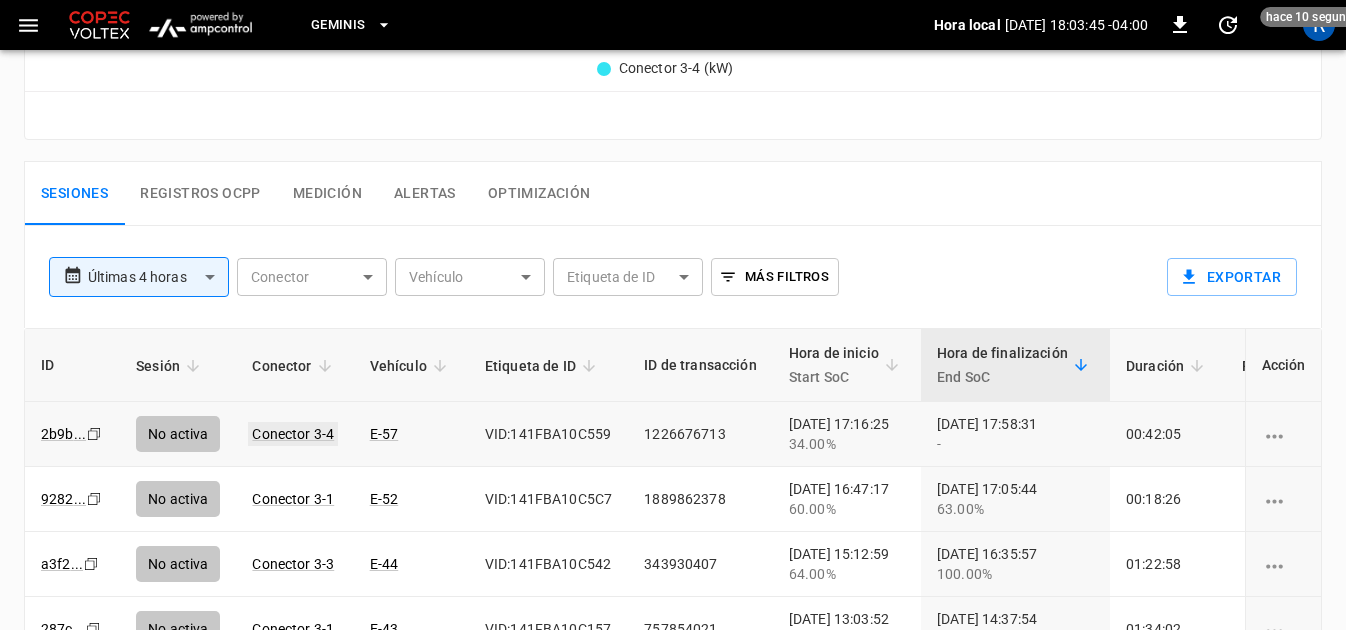 click on "Conector 3-4" at bounding box center (293, 434) 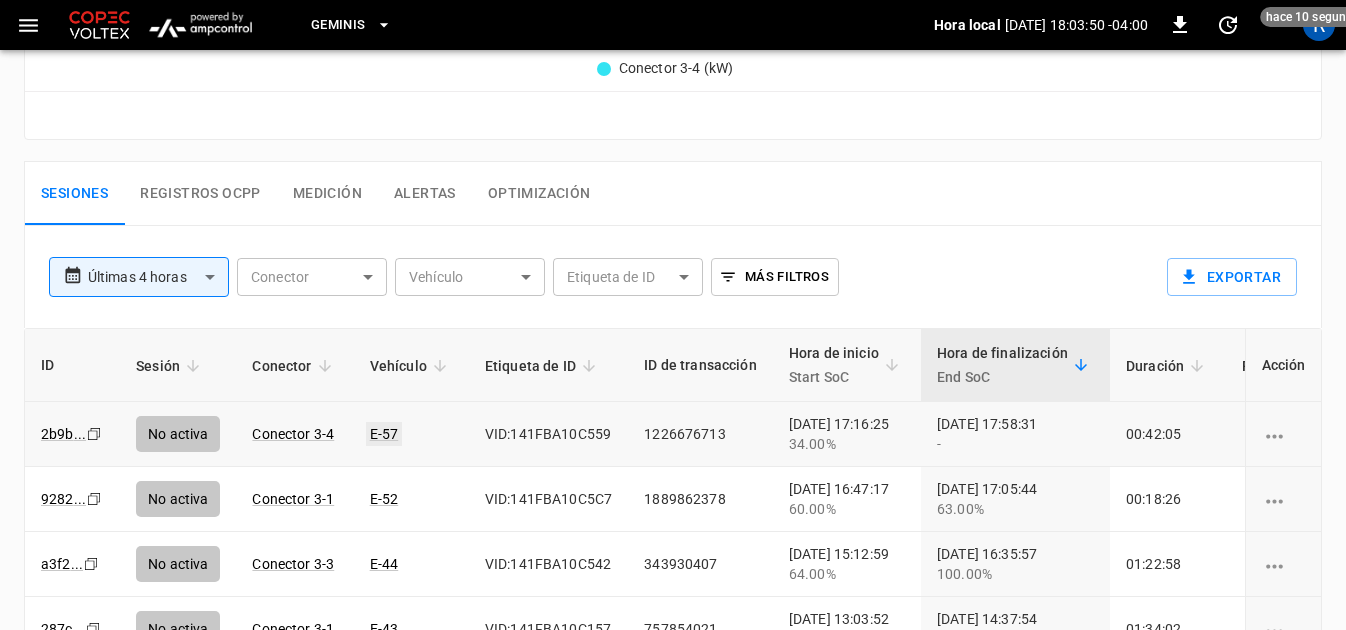 click on "E-57" at bounding box center [384, 434] 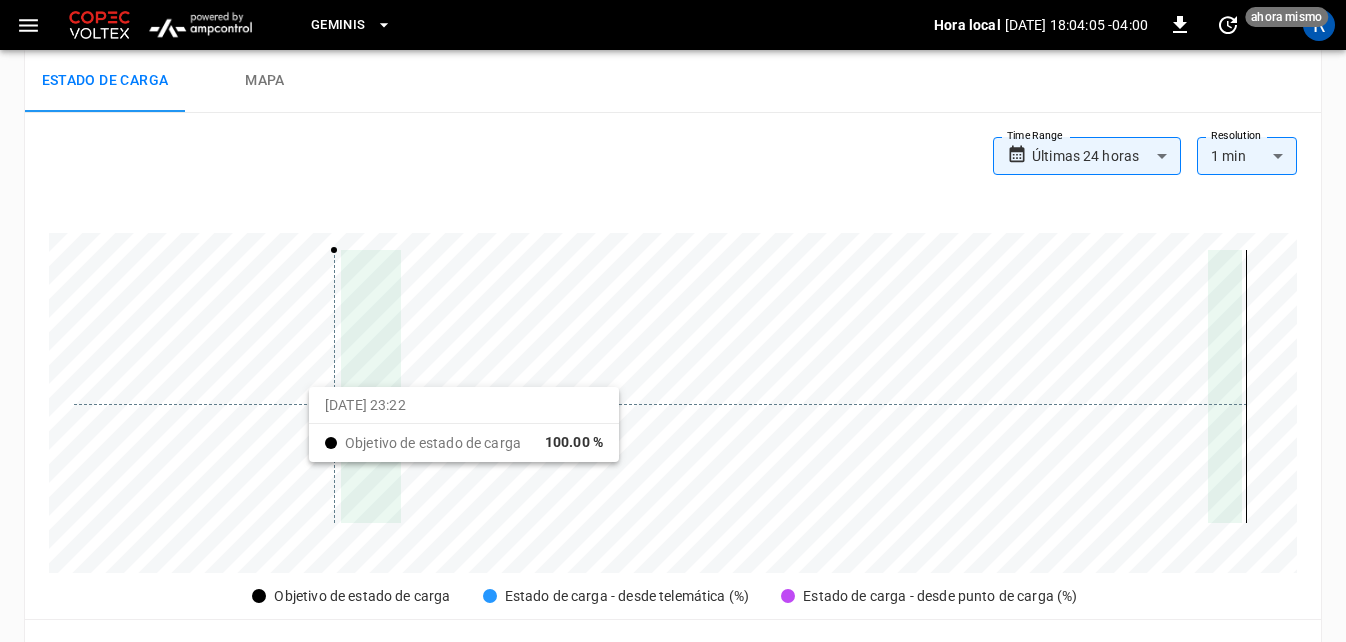 scroll, scrollTop: 0, scrollLeft: 0, axis: both 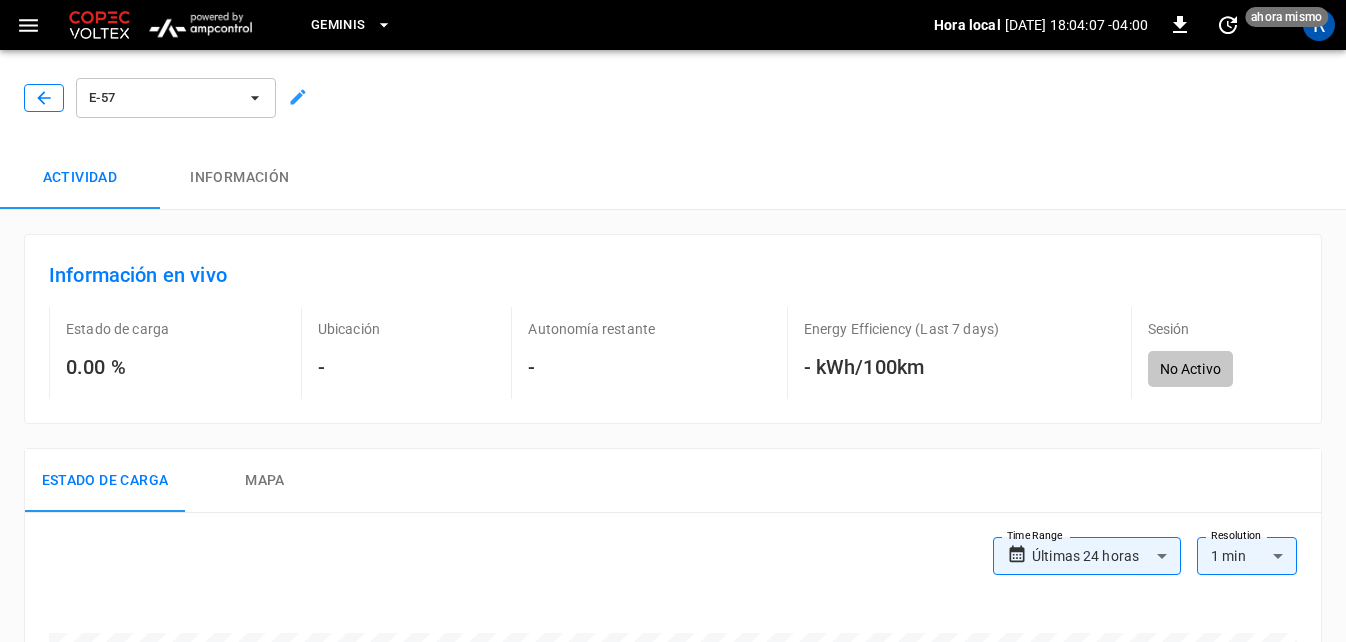 click 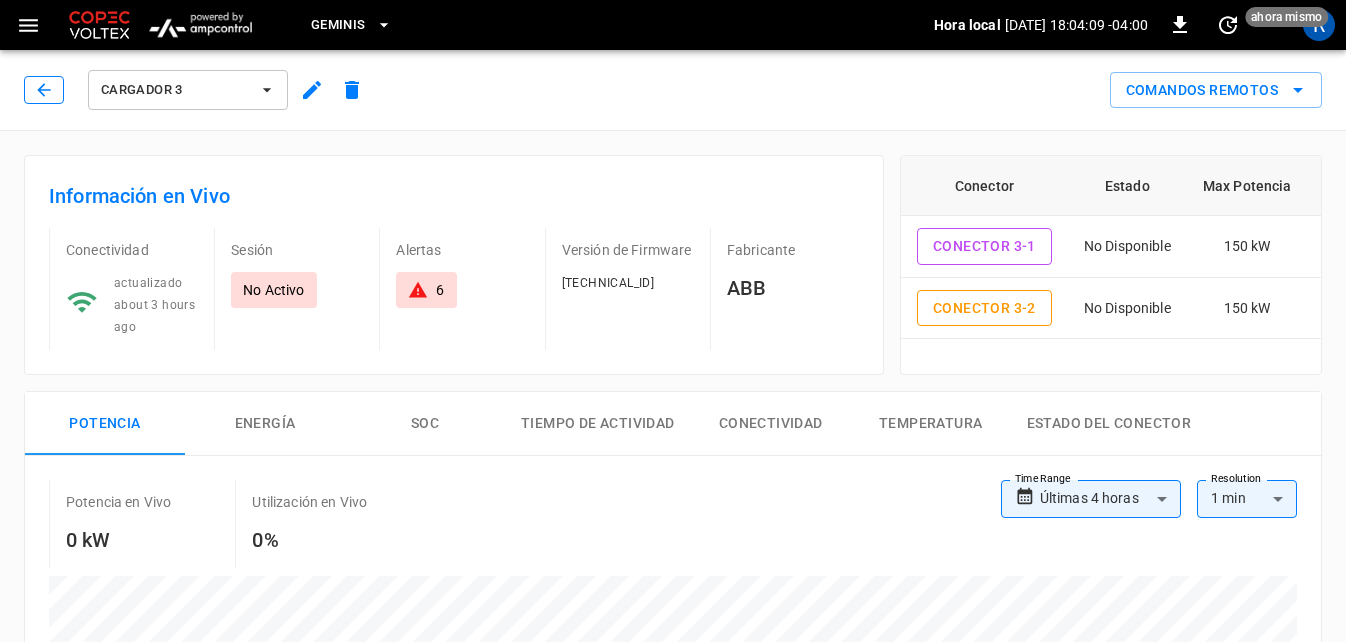 type on "**********" 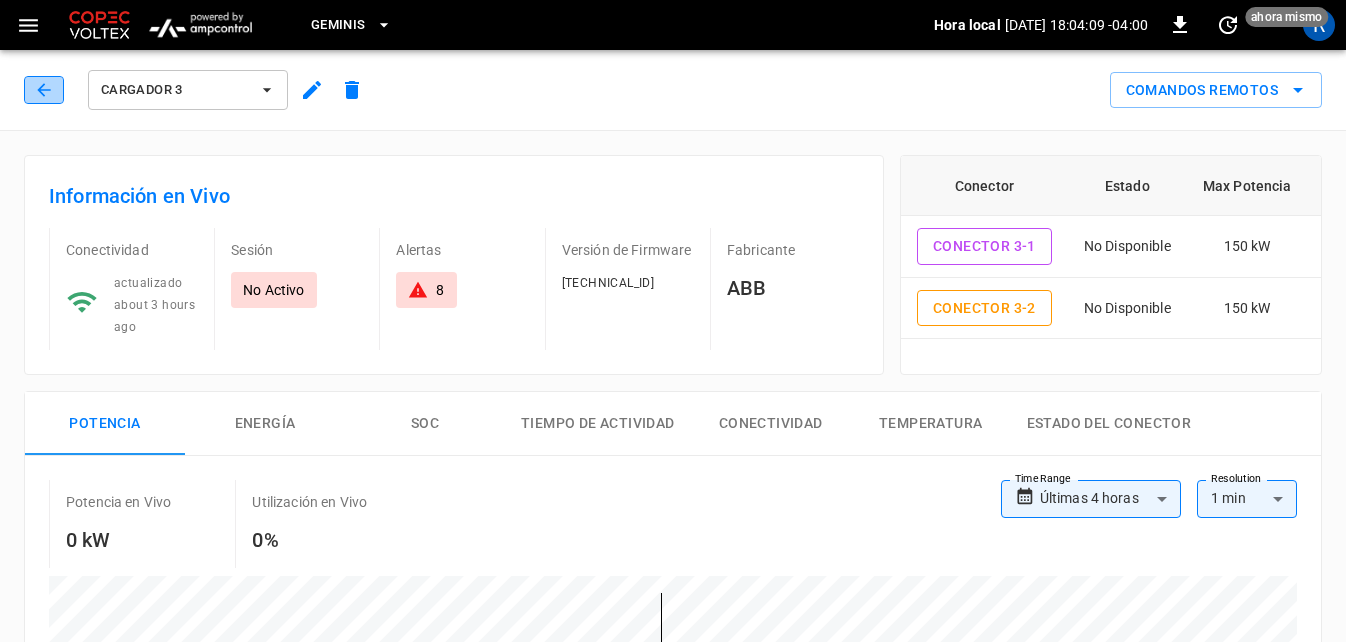 click 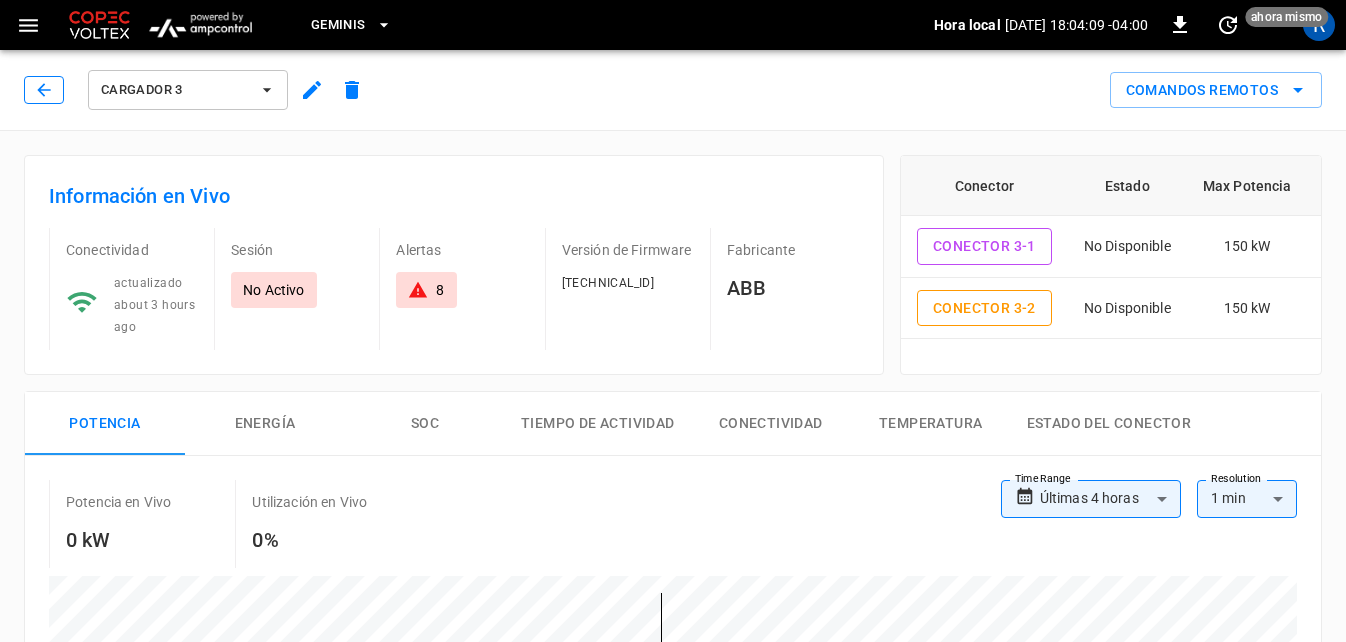 scroll, scrollTop: 900, scrollLeft: 0, axis: vertical 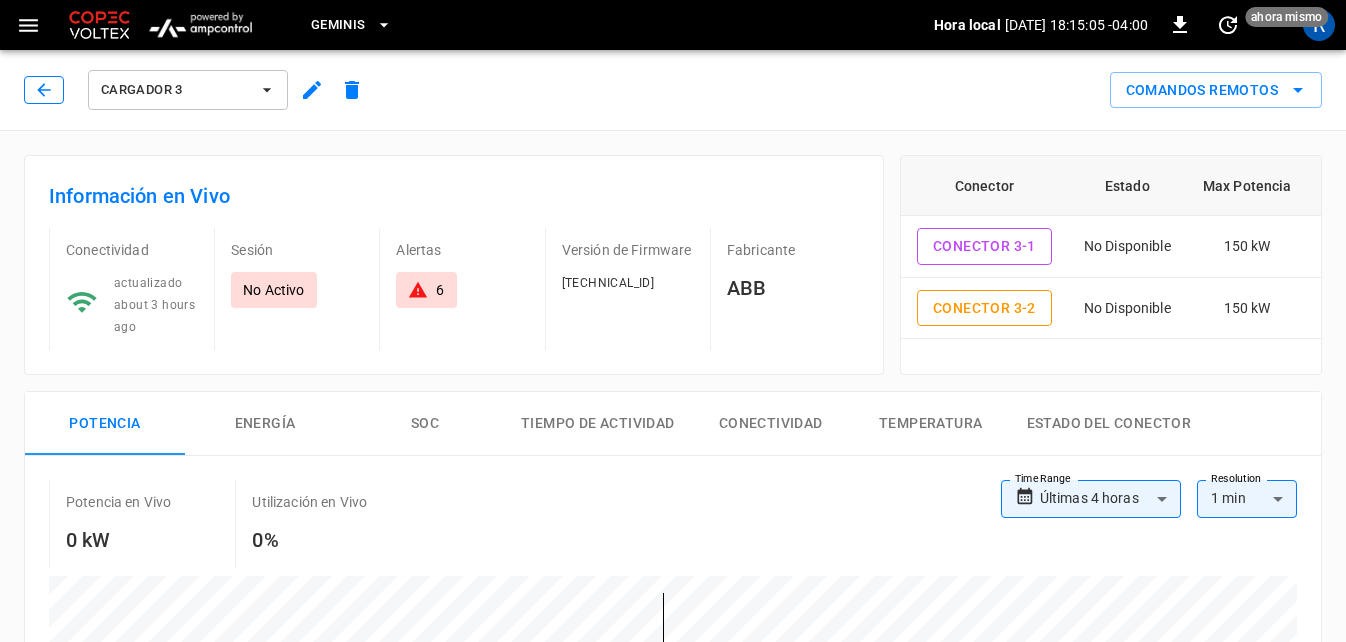 click 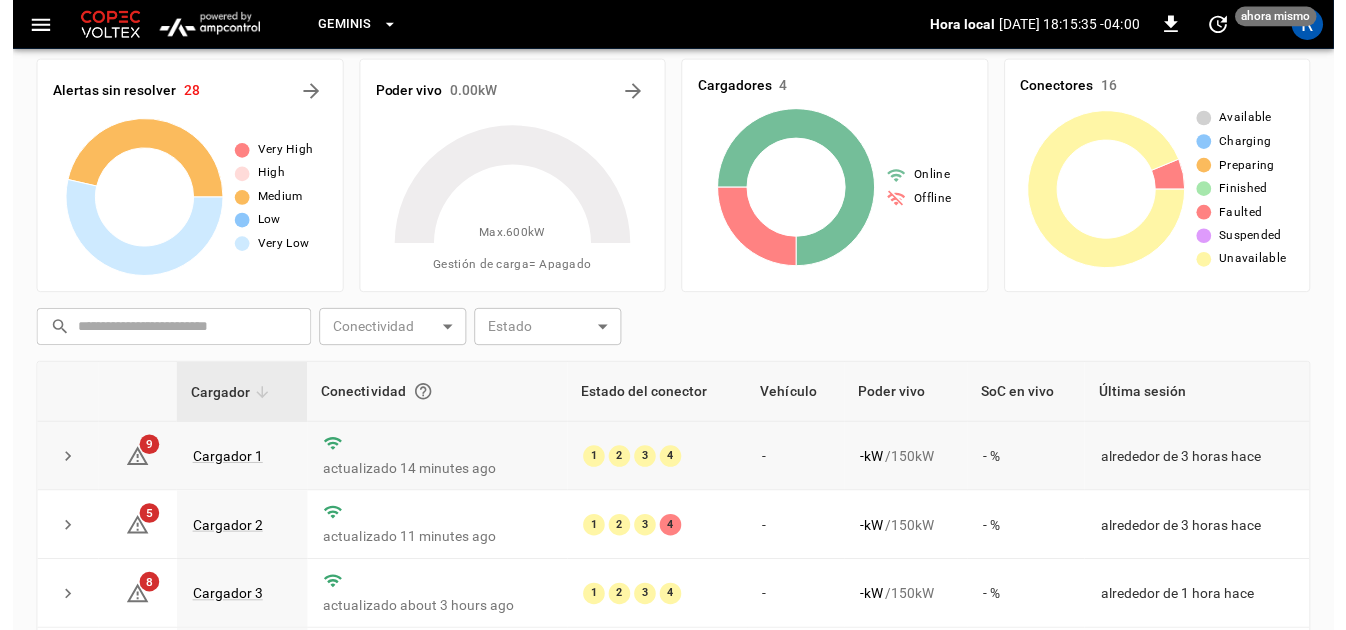 scroll, scrollTop: 0, scrollLeft: 0, axis: both 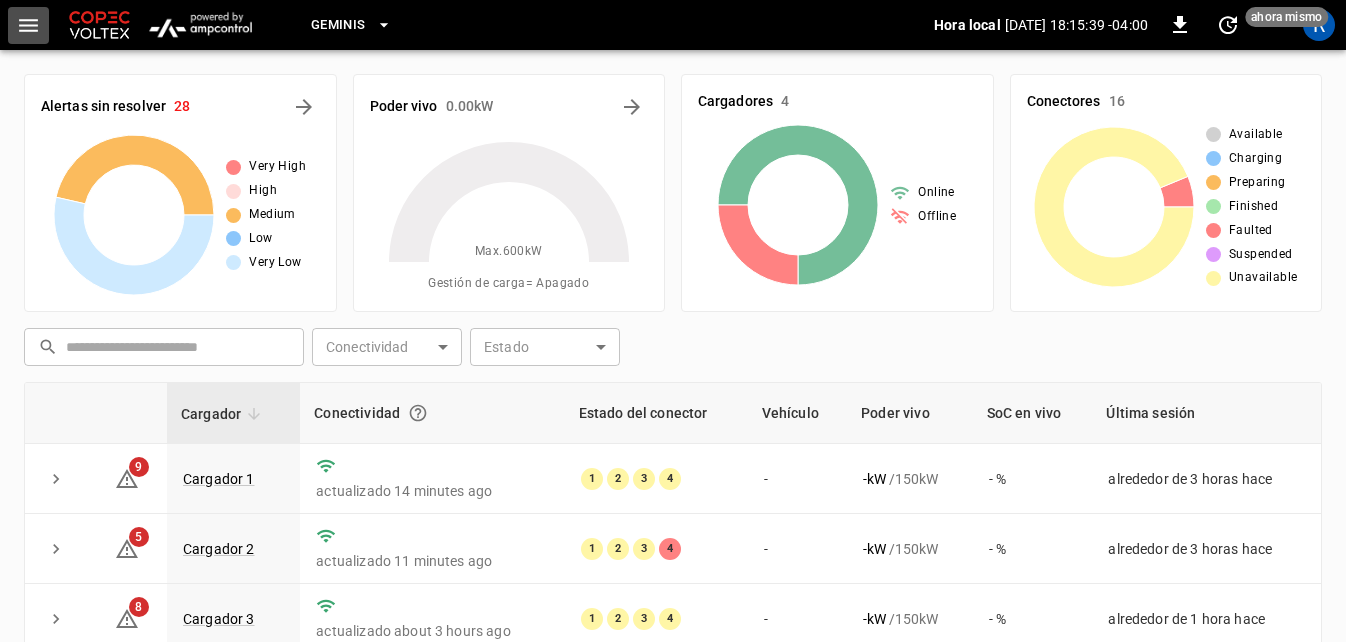 click 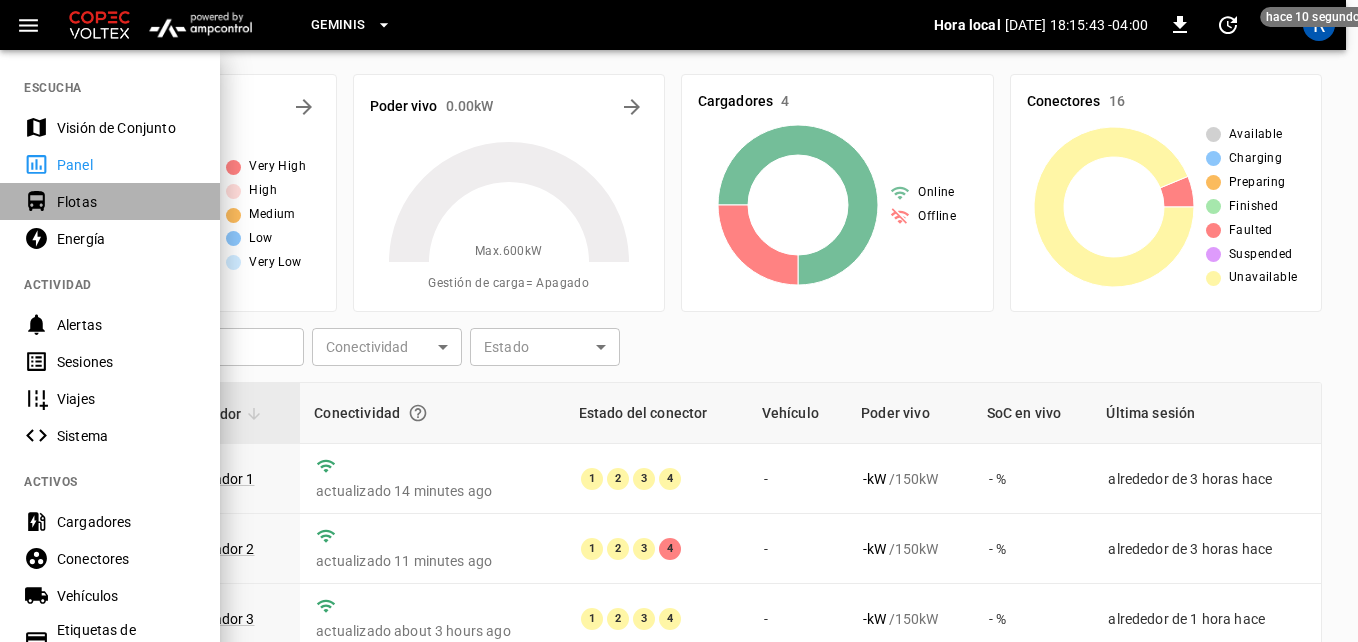 click on "Flotas" at bounding box center [126, 202] 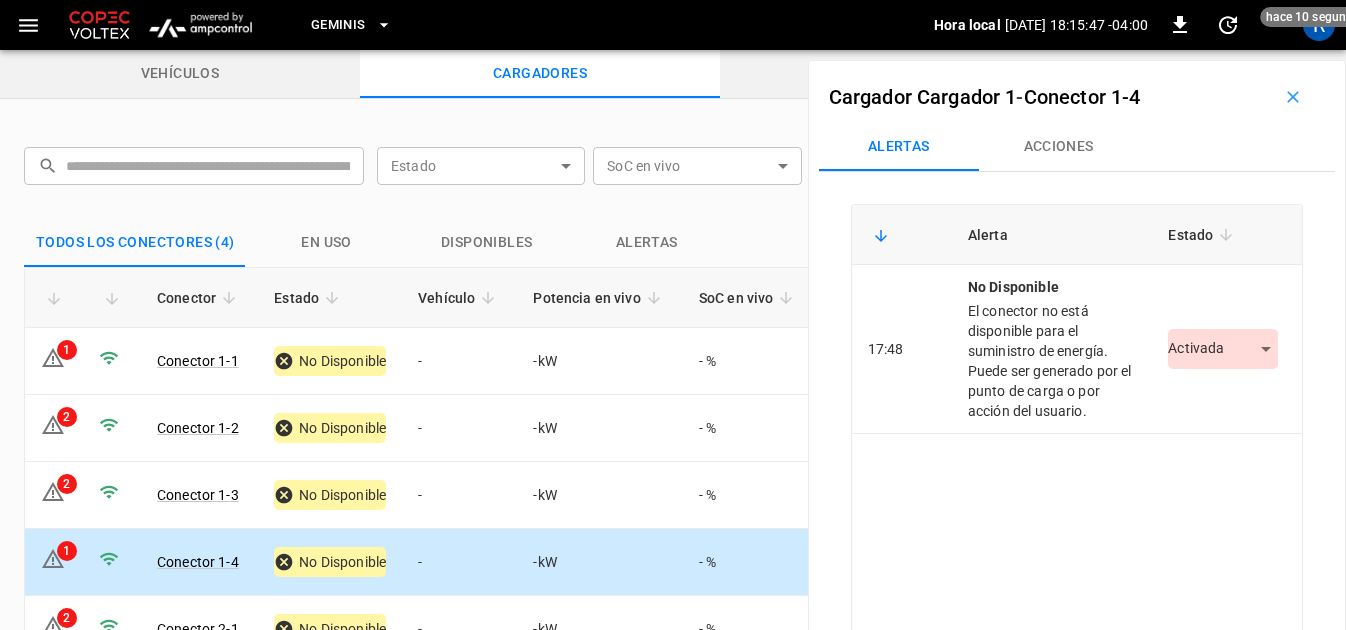 click on "vehículos" at bounding box center (180, 74) 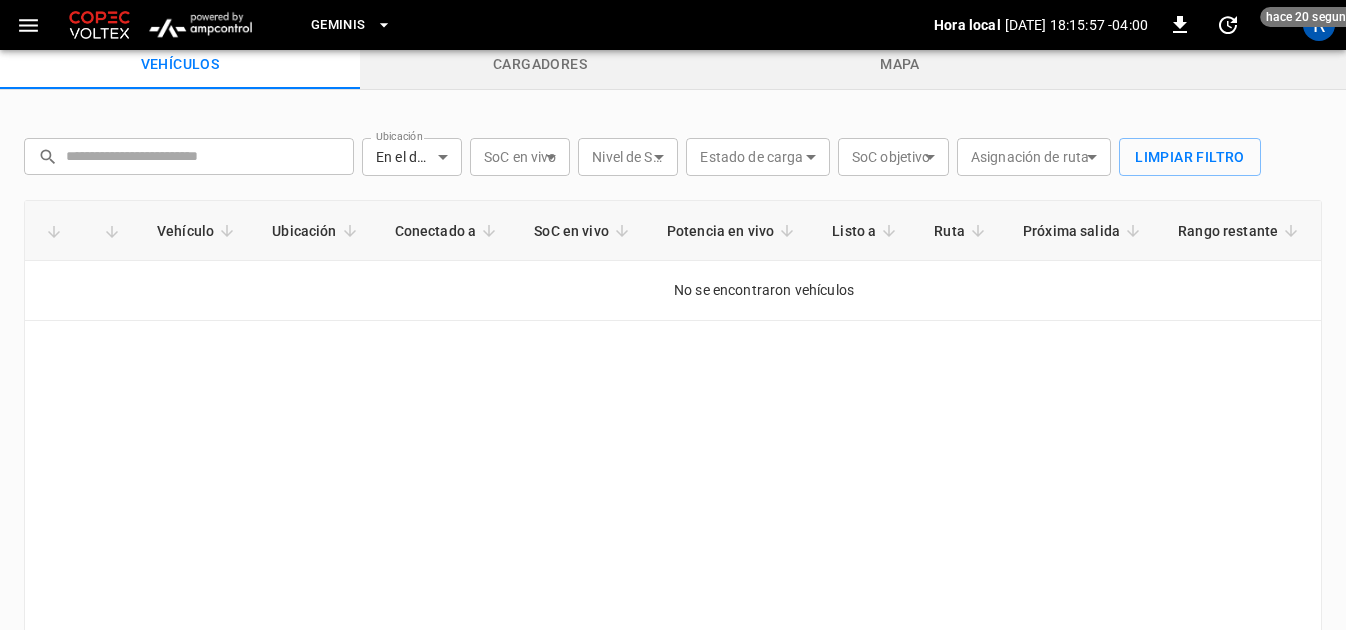 scroll, scrollTop: 0, scrollLeft: 0, axis: both 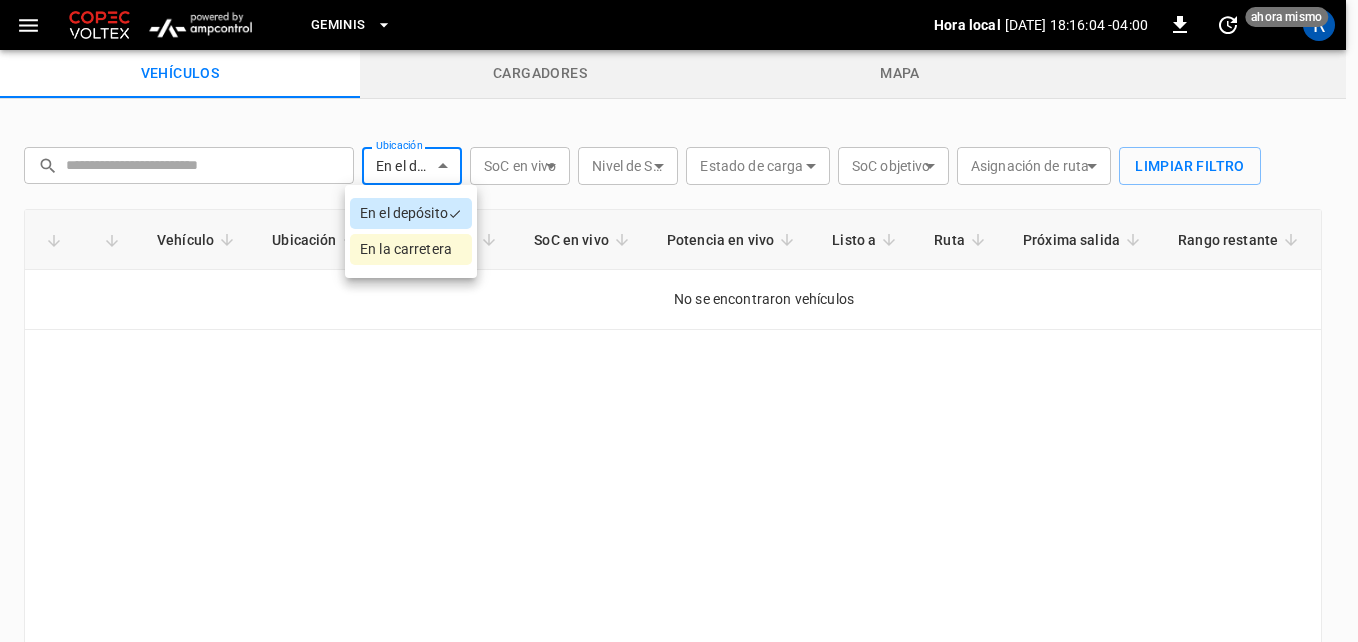 click on "Geminis Hora local 2025-07-02 18:16:04 -04:00 0 ahora mismo R vehículos cargadores mapa ​ ​ Ubicación En el depósito ******** Location SoC en vivo ​ Live SoC Nivel de SoC ​ socLevel Estado de carga ​ Charging Status SoC objetivo ​ Target SoC Asignación de ruta ​ Route Assignation Limpiar filtro Vehículo Ubicación Conectado a SoC en vivo Potencia en vivo Listo a Ruta Próxima salida Rango restante Grupo de vehículos No se encontraron vehículos 0–0 of 0 Actualizar ahora Actualizar cada 5 sec Actualizar cada 30 sec Apagada Copec-Geminis Ricardo Araya ricardo.araya@geminis.cl user Configuración de perfil Configuración de notificaciones Cerrar sesión En el depósito En la carretera" at bounding box center [679, 368] 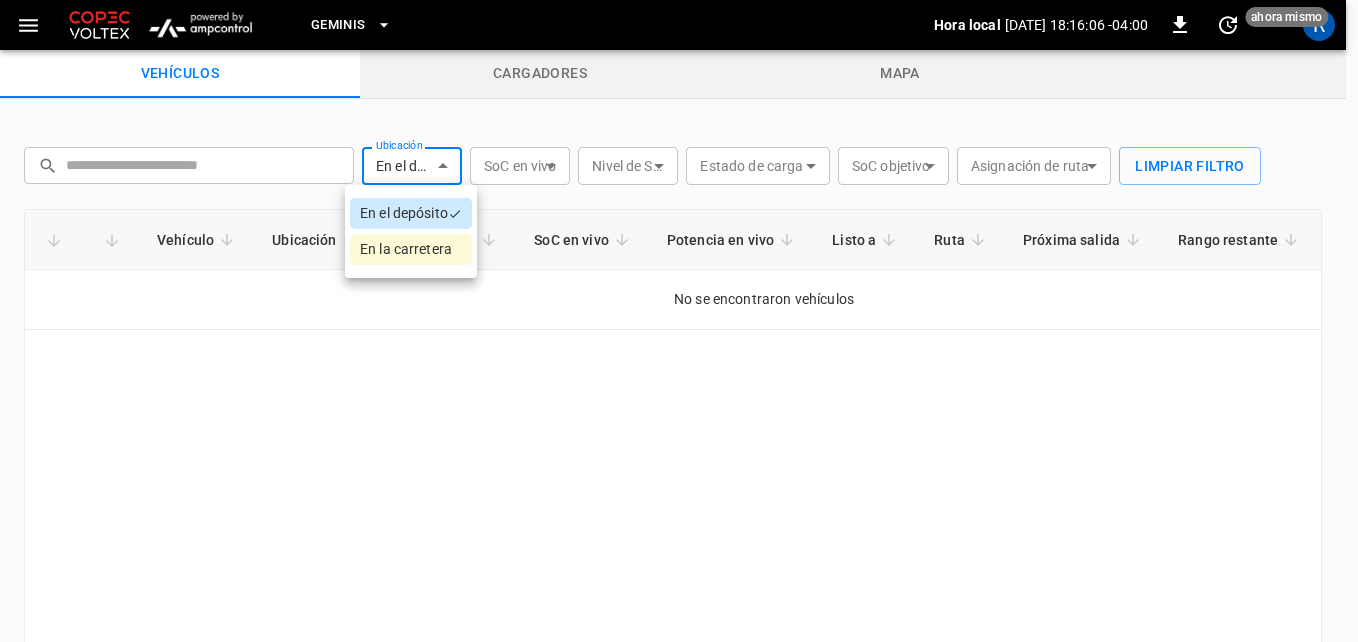 click on "En el depósito" at bounding box center (411, 213) 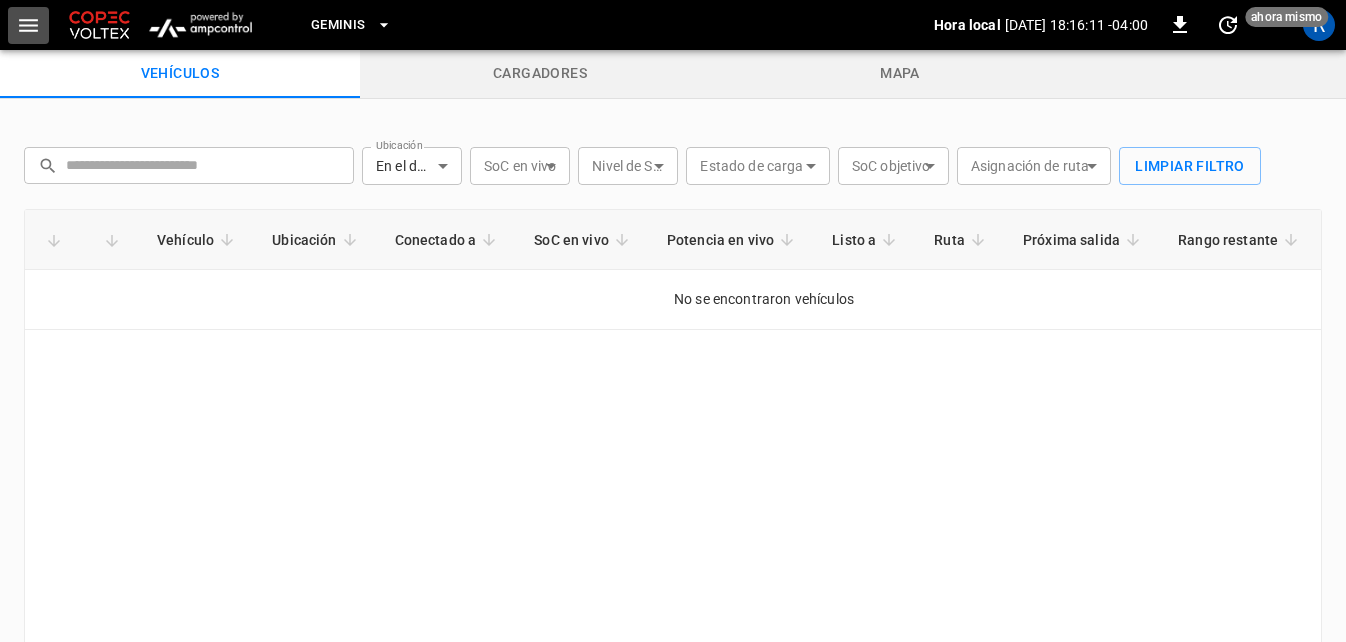 click 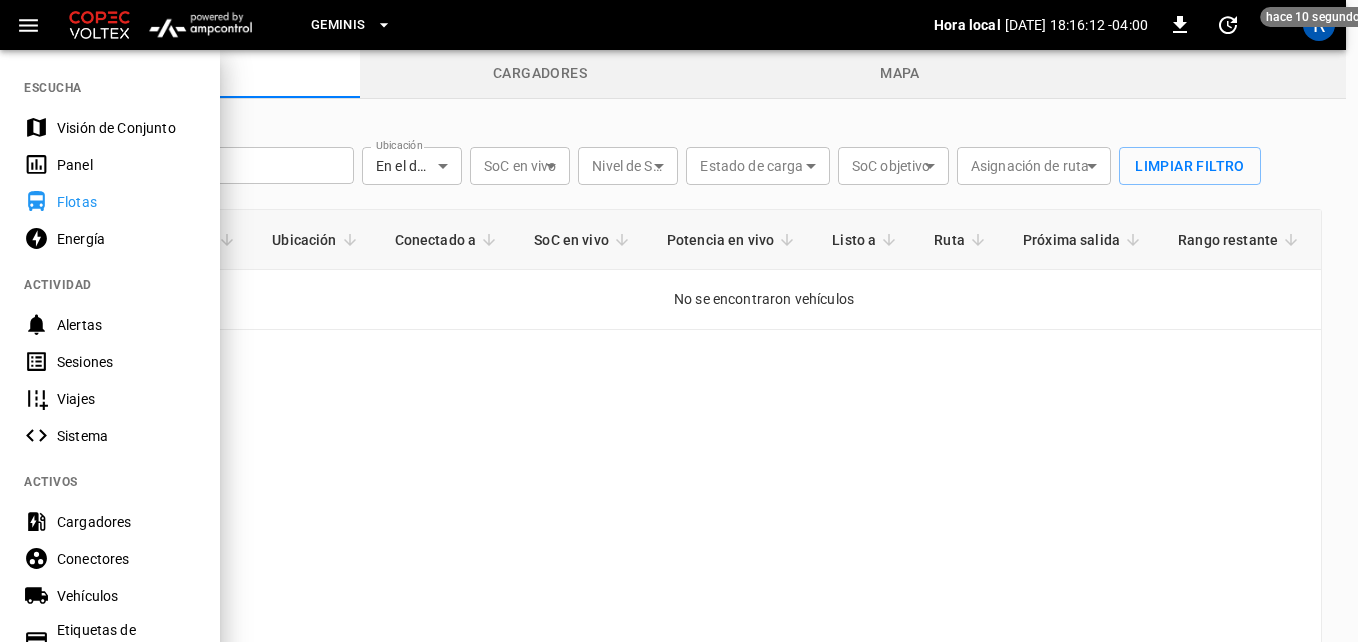 click on "Flotas" at bounding box center [126, 202] 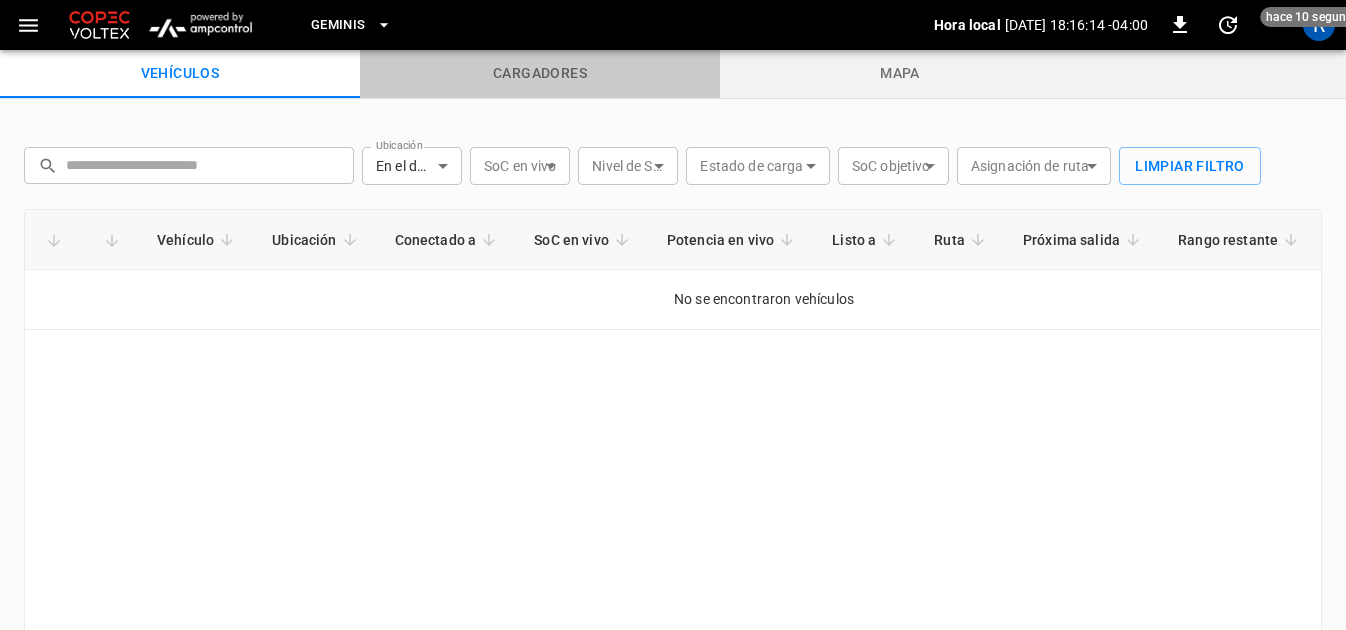 click on "cargadores" at bounding box center (540, 74) 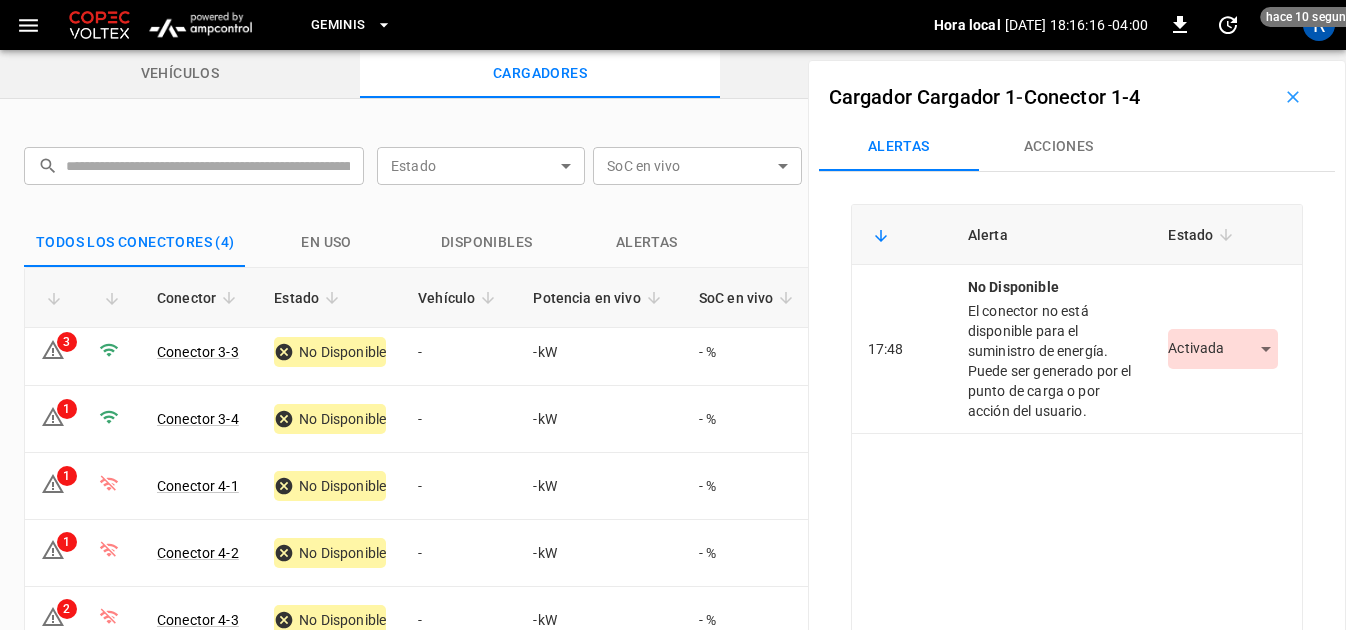 scroll, scrollTop: 680, scrollLeft: 0, axis: vertical 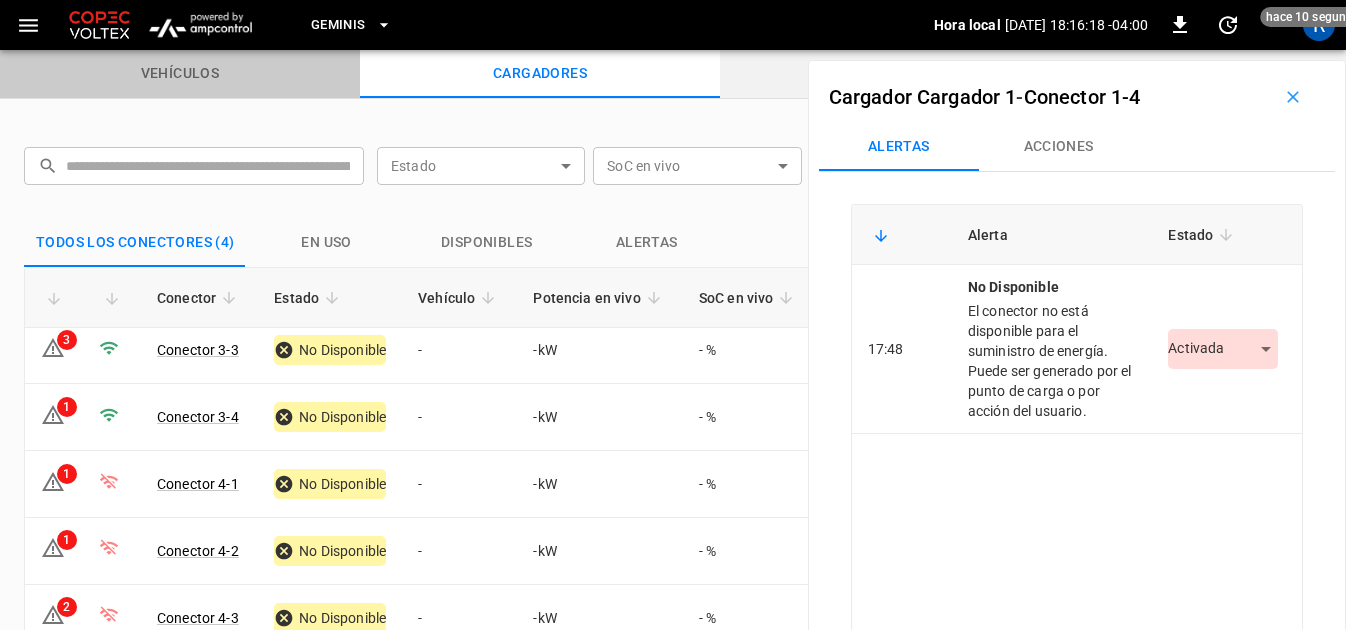 click on "vehículos" at bounding box center (180, 74) 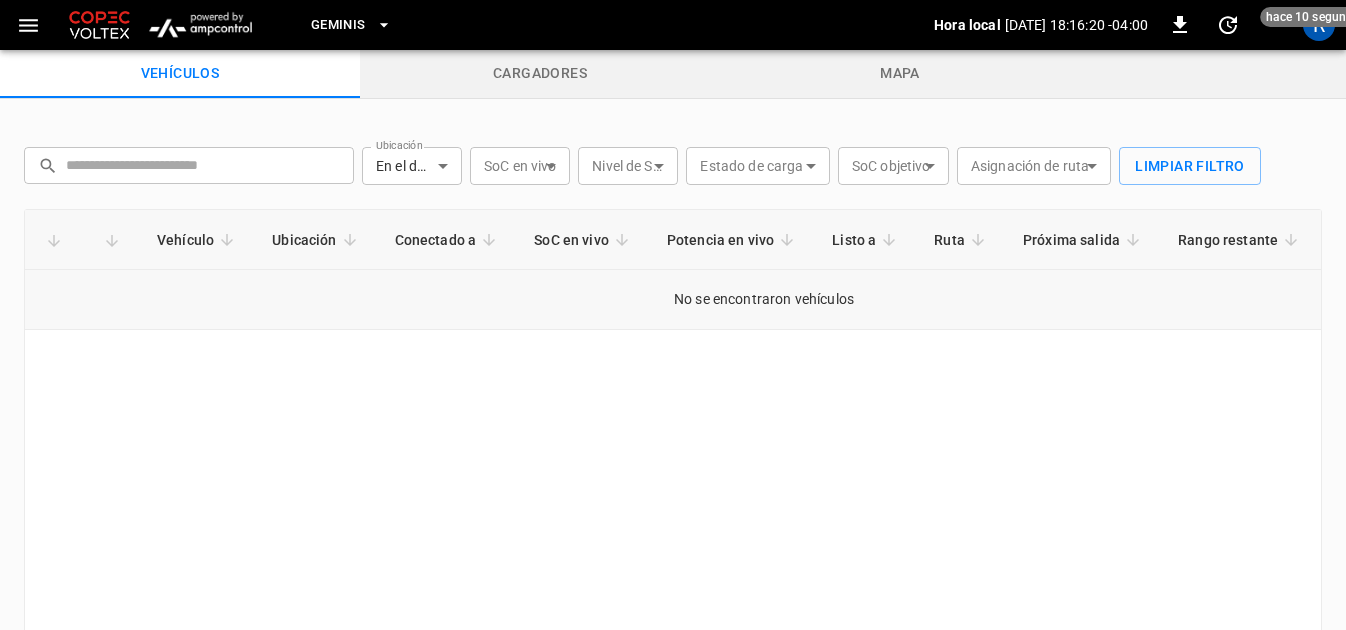 click on "No se encontraron vehículos" at bounding box center [764, 300] 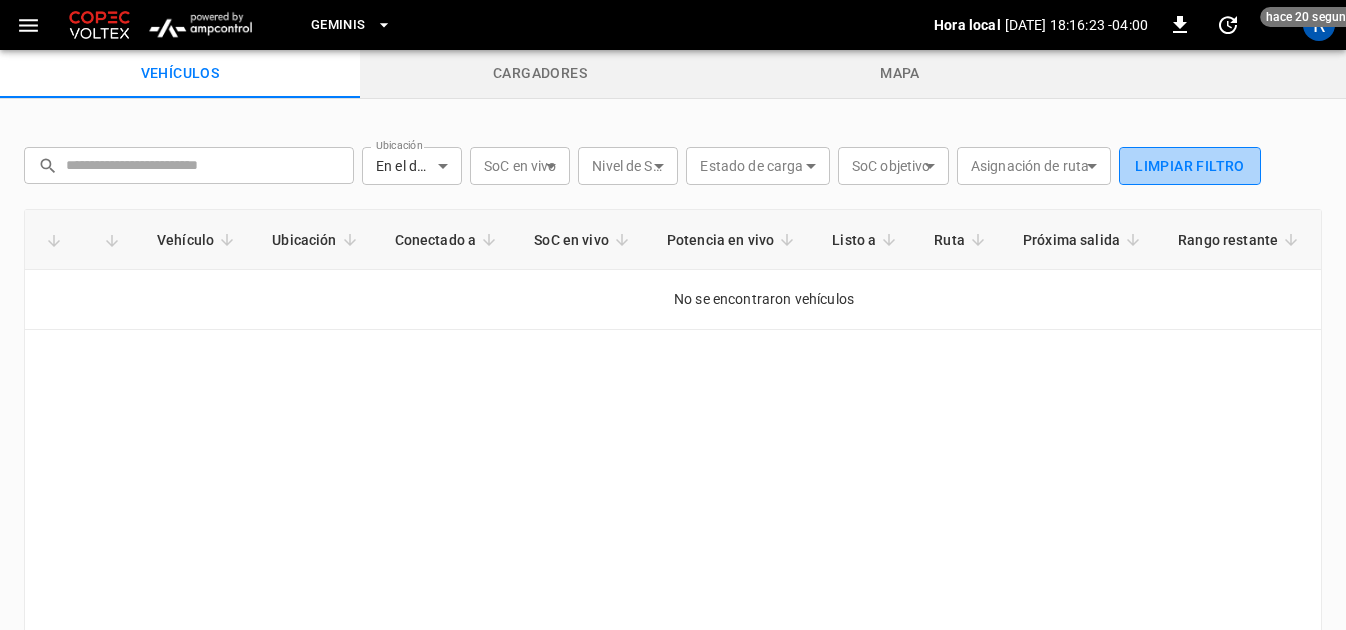 click on "Limpiar filtro" at bounding box center (1190, 166) 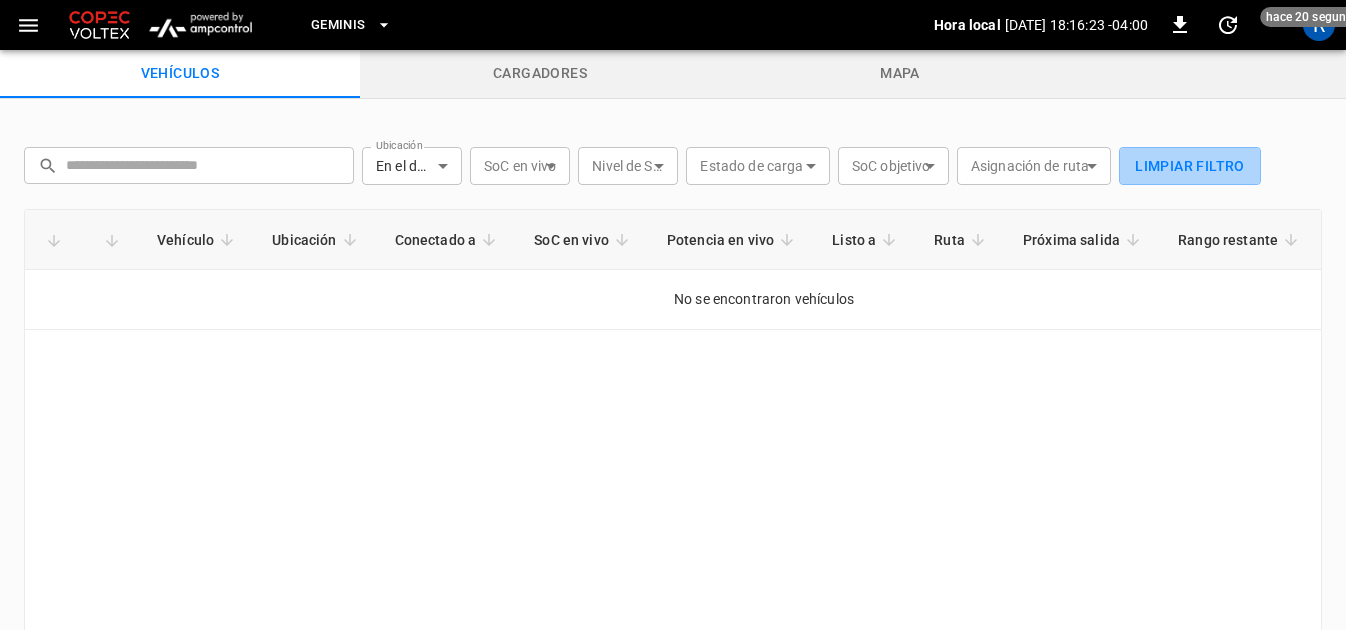 type 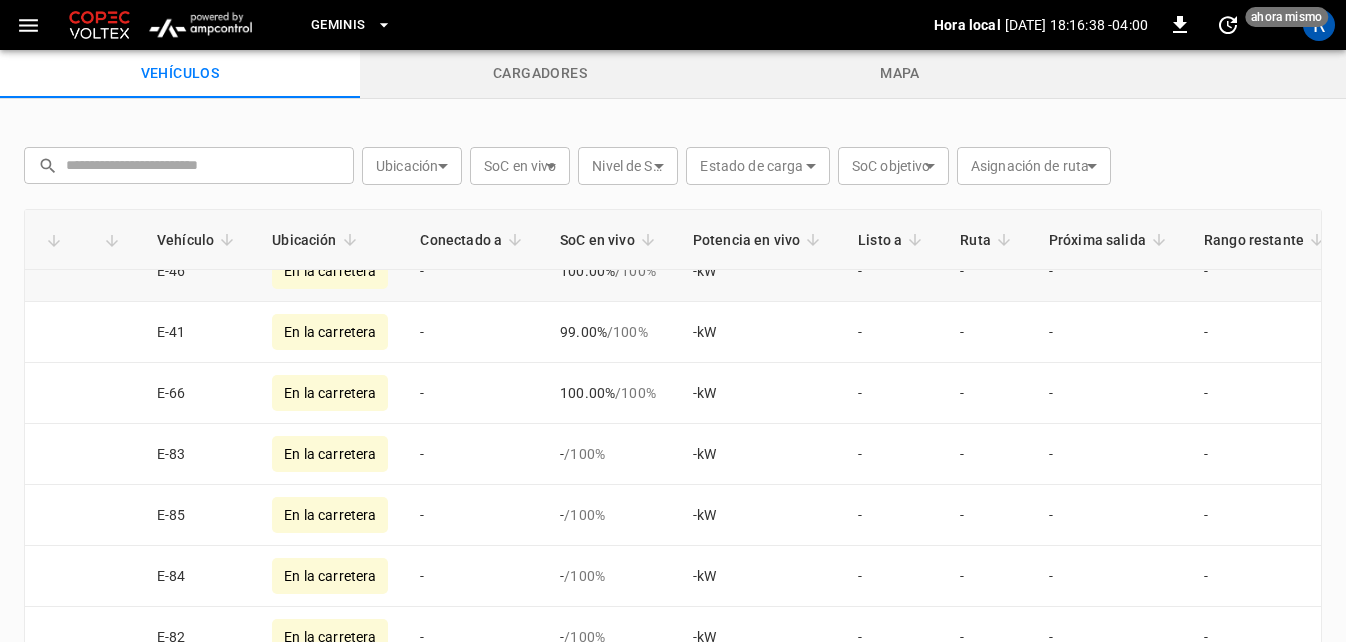 scroll, scrollTop: 2371, scrollLeft: 0, axis: vertical 